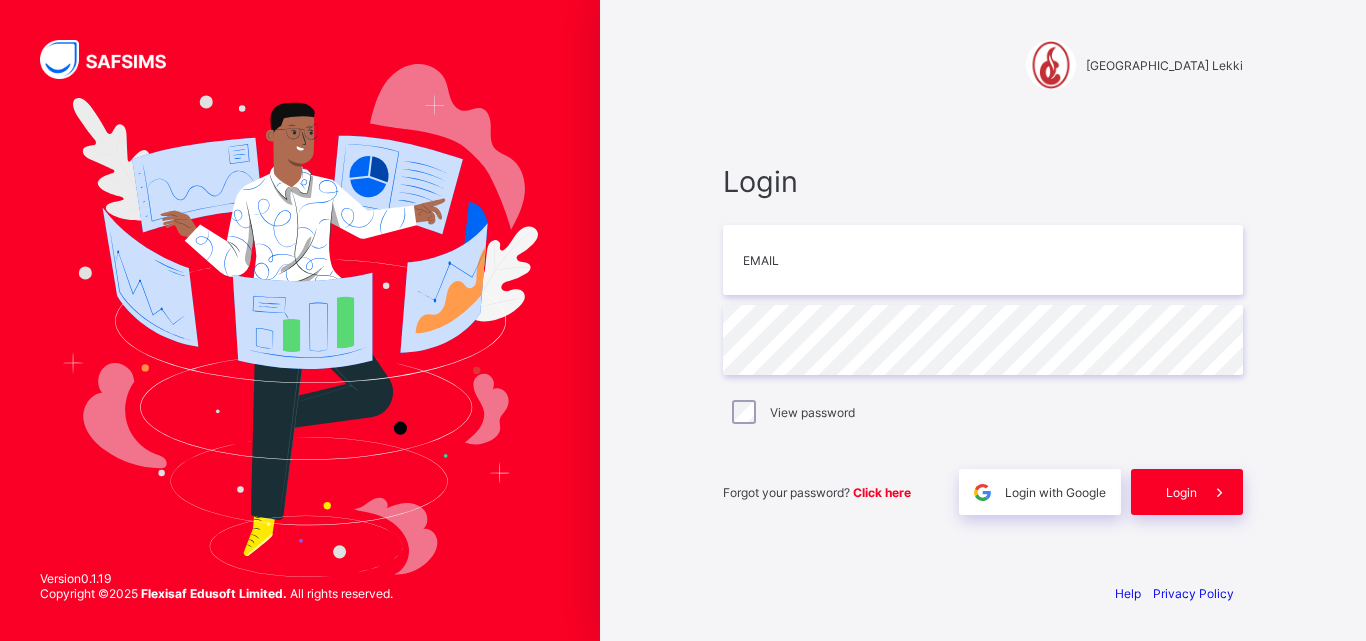 scroll, scrollTop: 0, scrollLeft: 0, axis: both 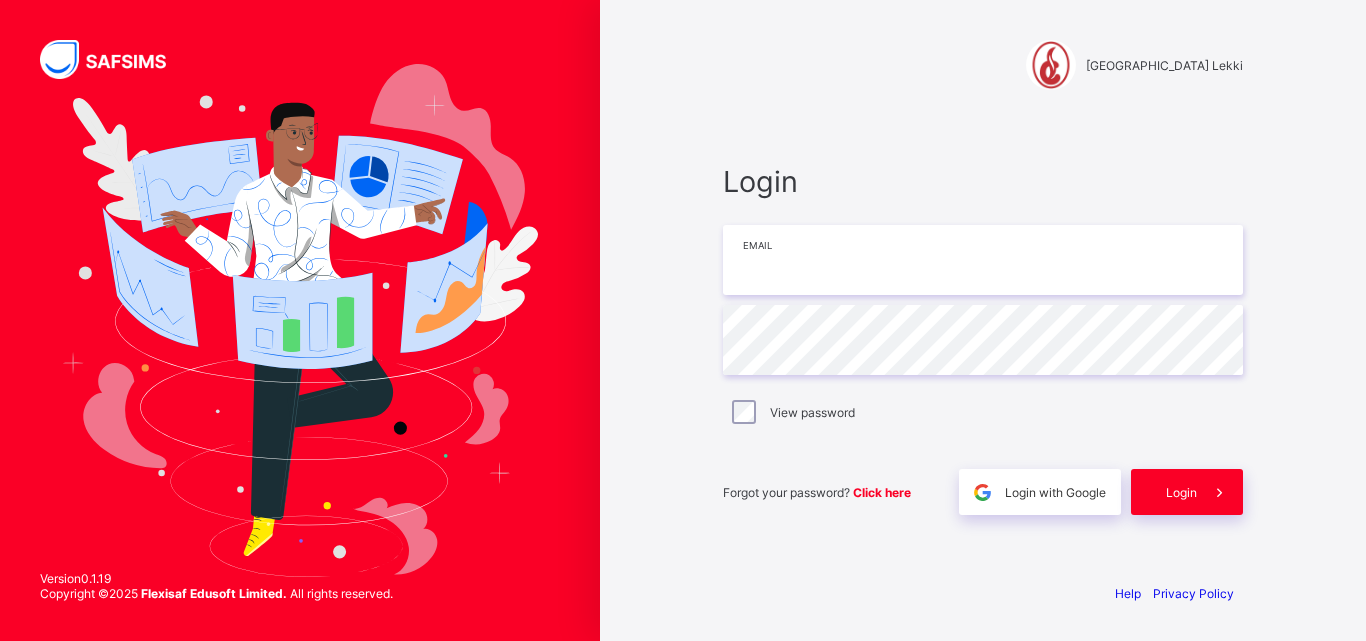 click at bounding box center (983, 260) 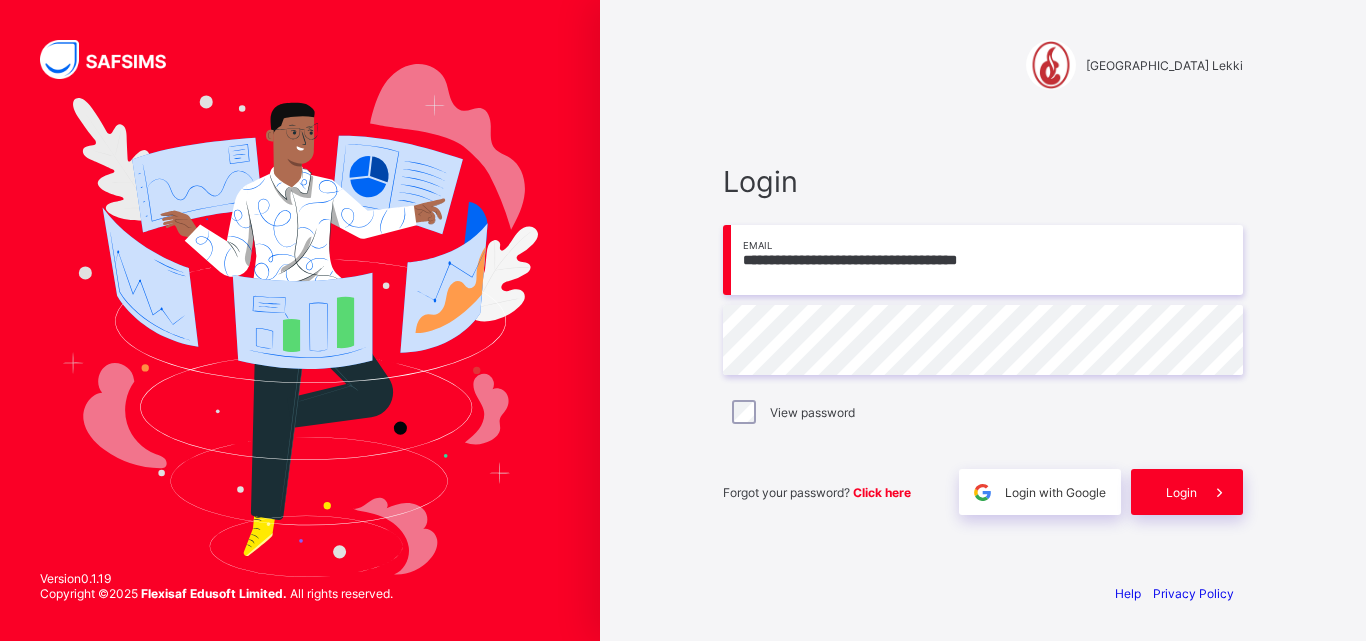 type on "**********" 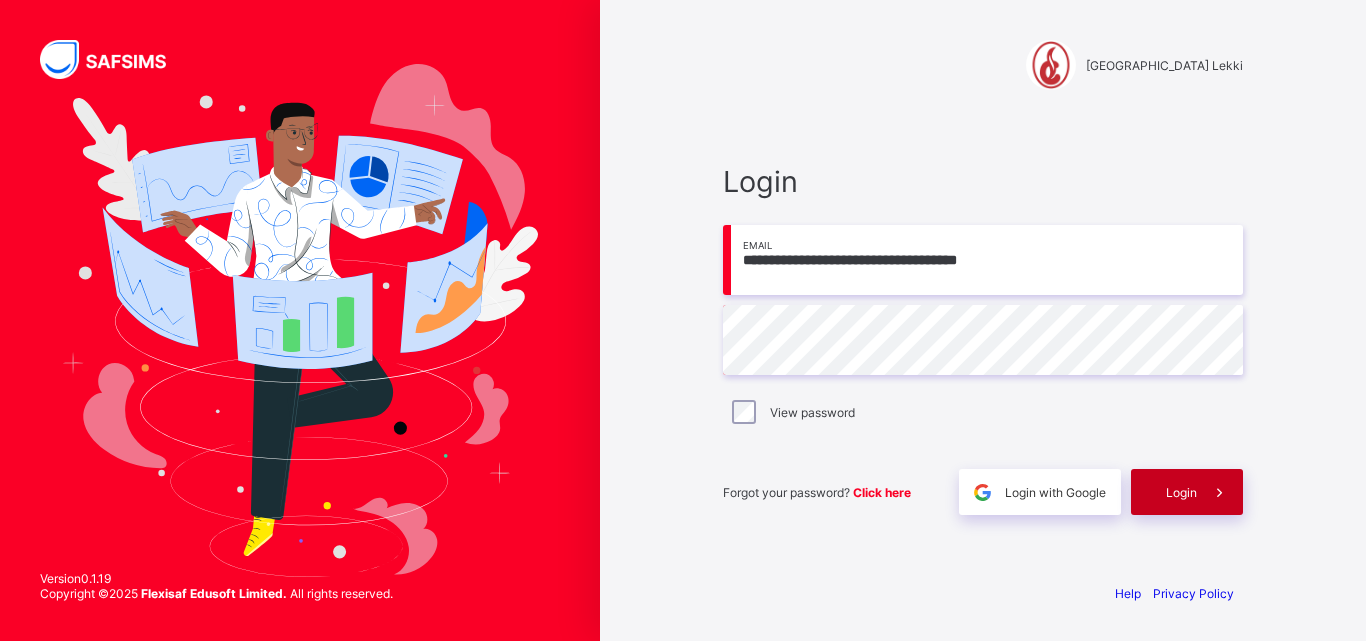 click on "Login" at bounding box center (1187, 492) 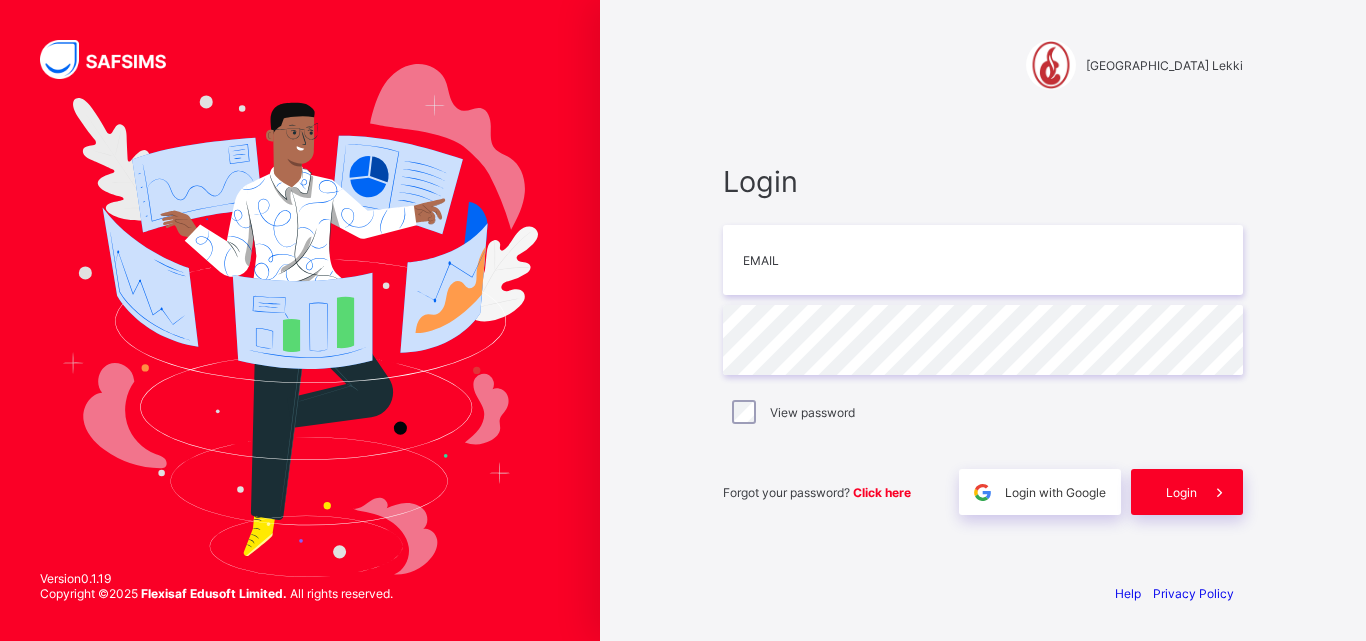 scroll, scrollTop: 0, scrollLeft: 0, axis: both 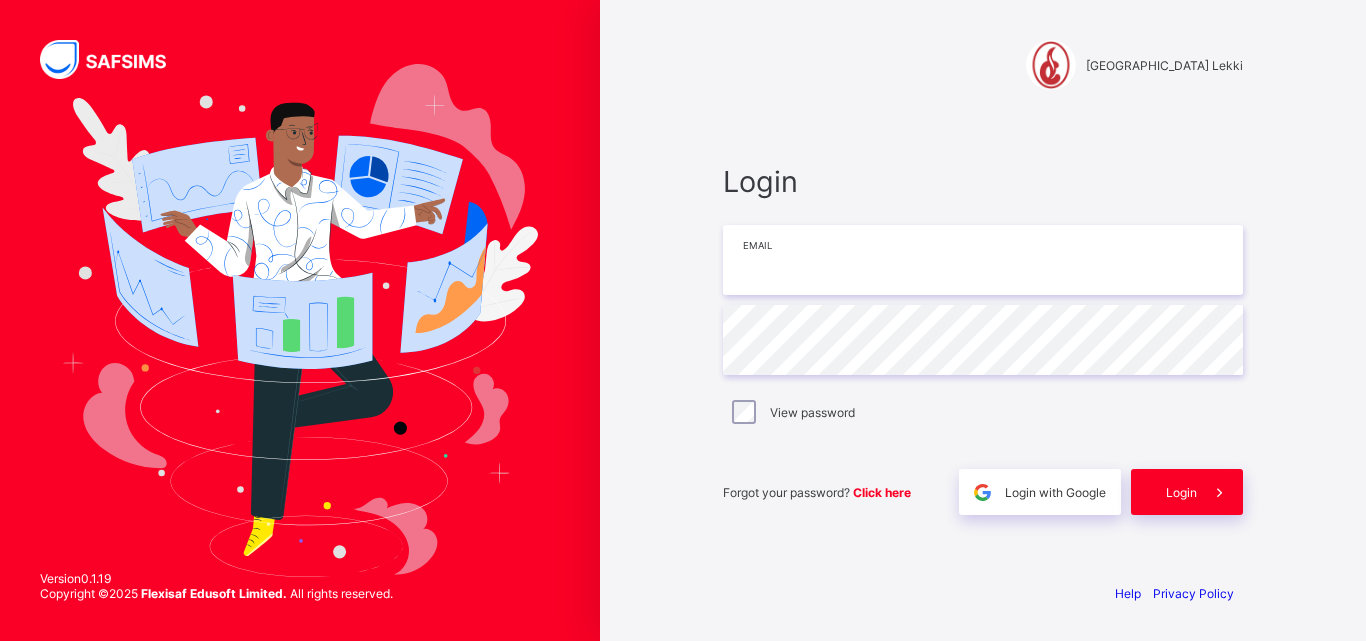 click at bounding box center (983, 260) 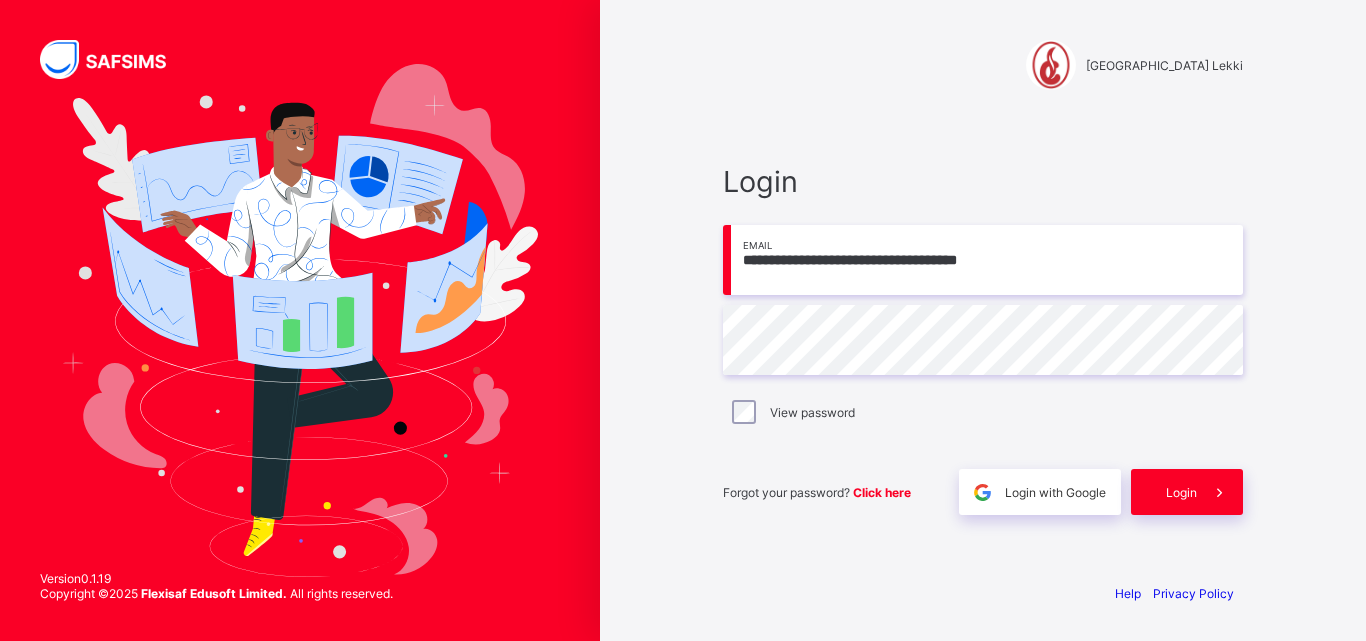 click on "**********" at bounding box center [983, 260] 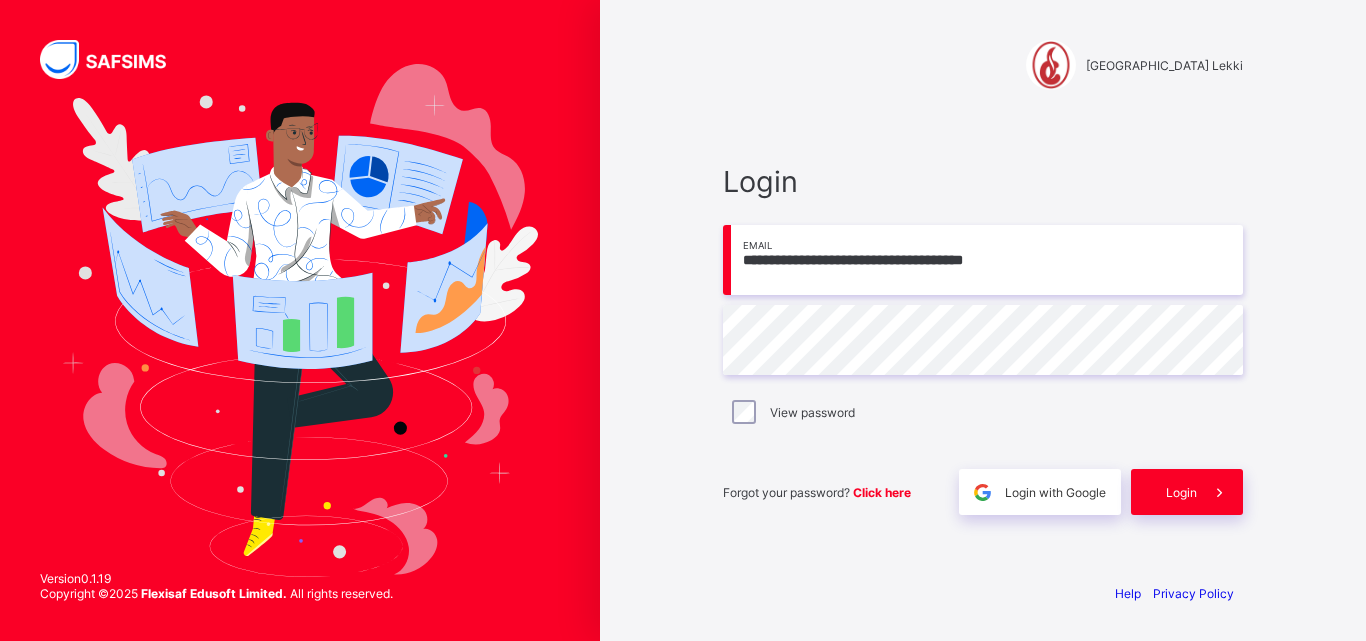 type on "**********" 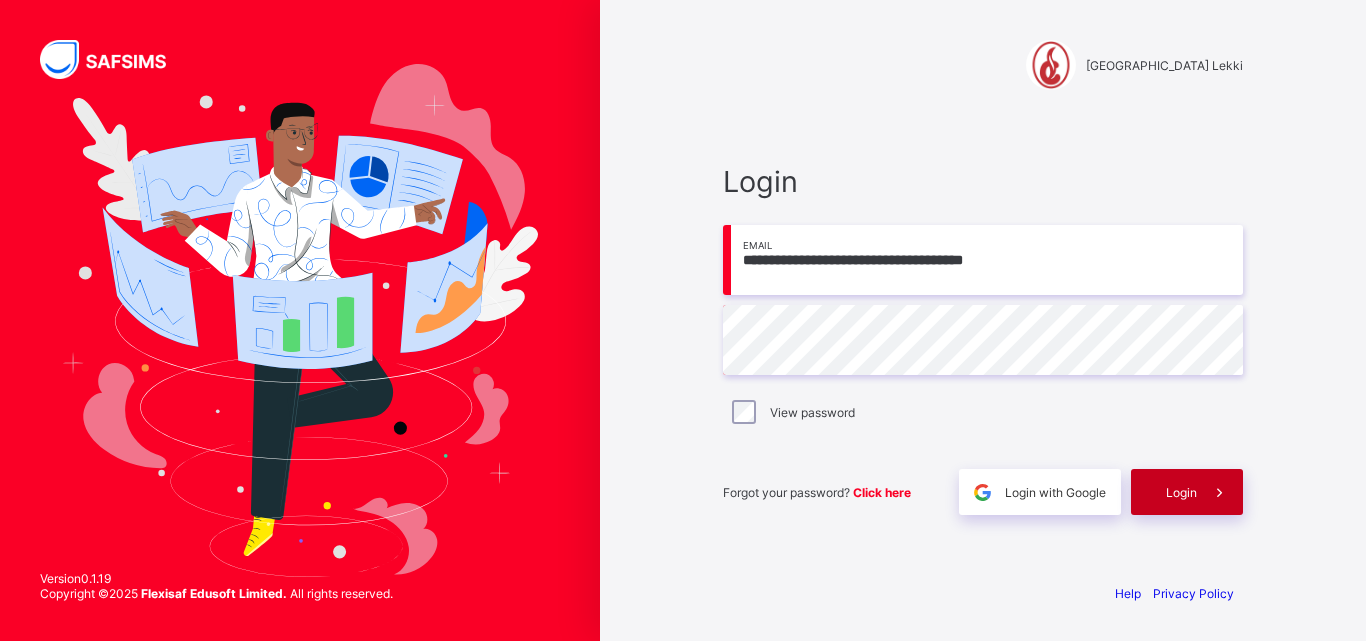 click on "Login" at bounding box center [1181, 492] 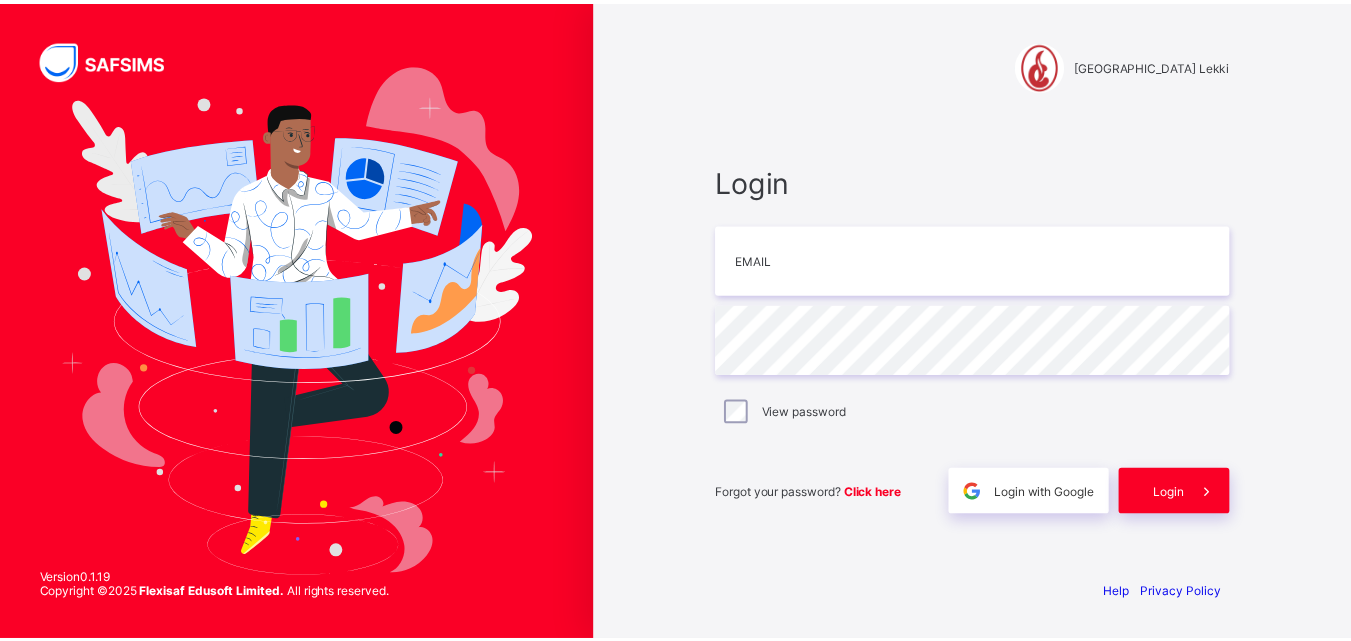 scroll, scrollTop: 0, scrollLeft: 0, axis: both 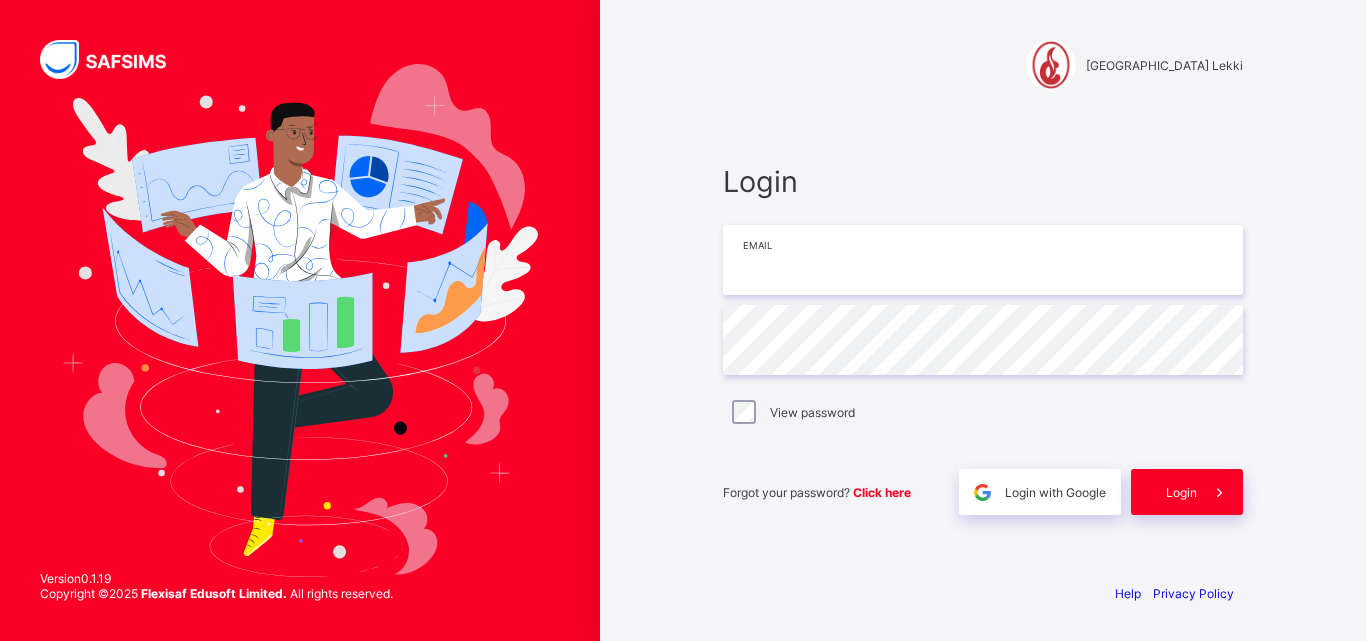 click at bounding box center (983, 260) 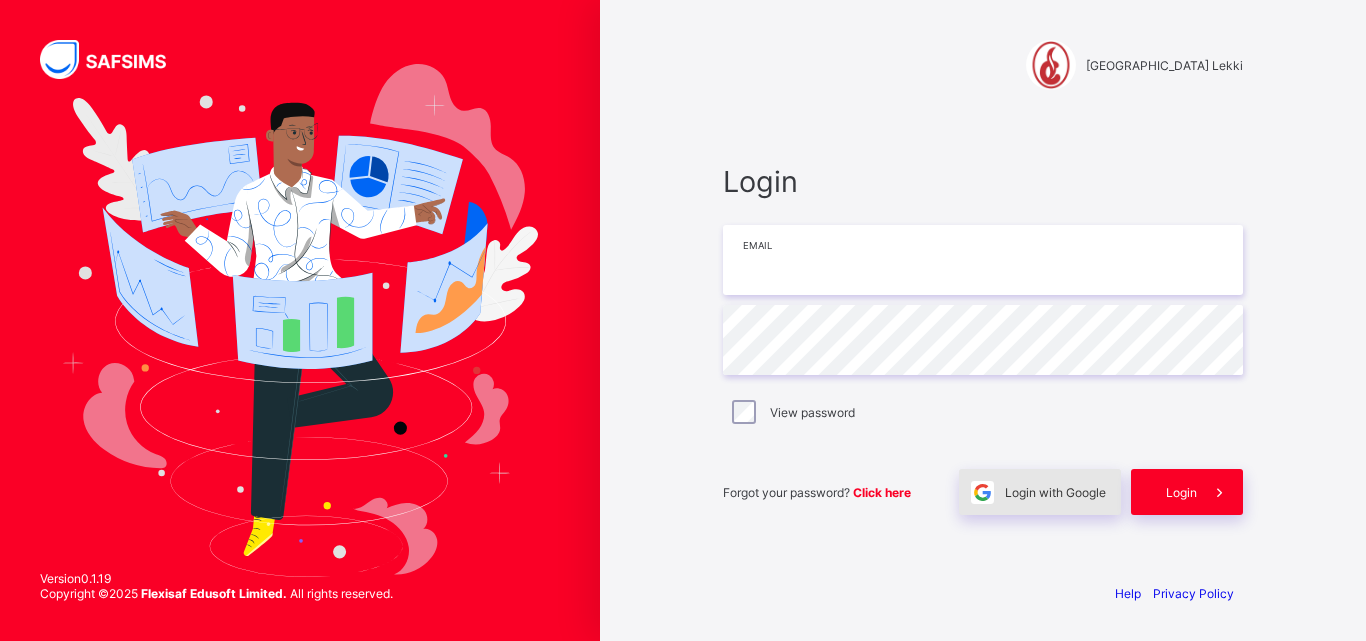 type on "**********" 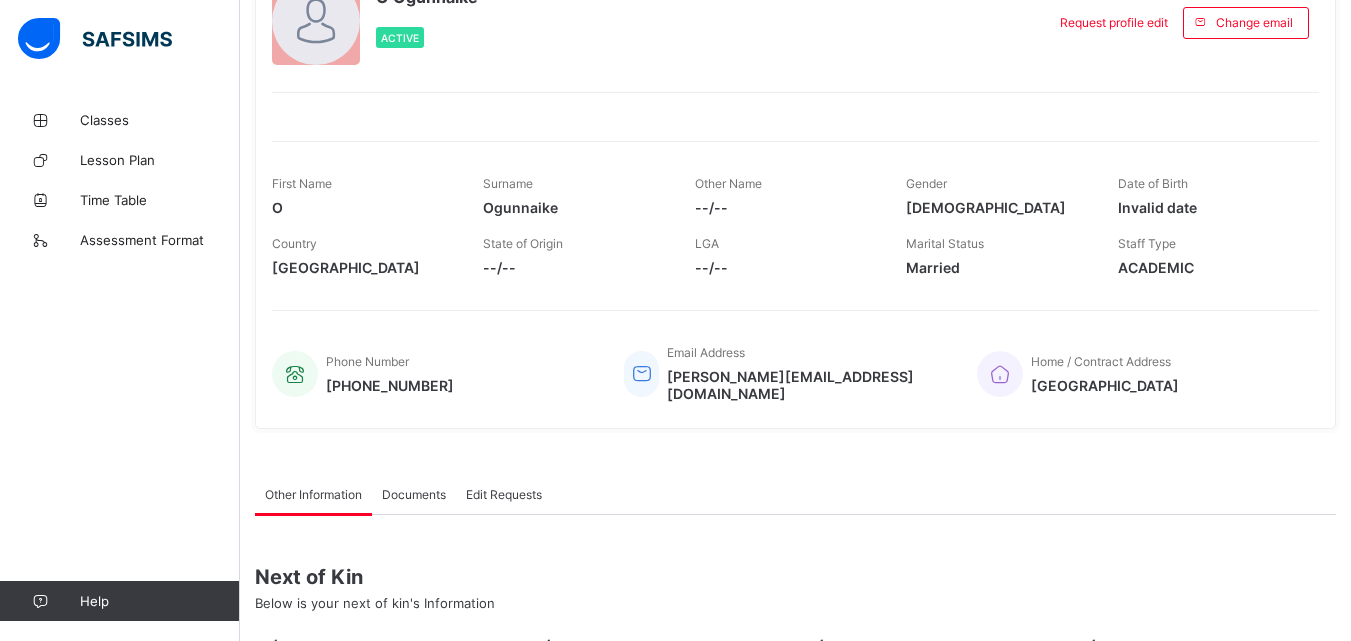 scroll, scrollTop: 200, scrollLeft: 0, axis: vertical 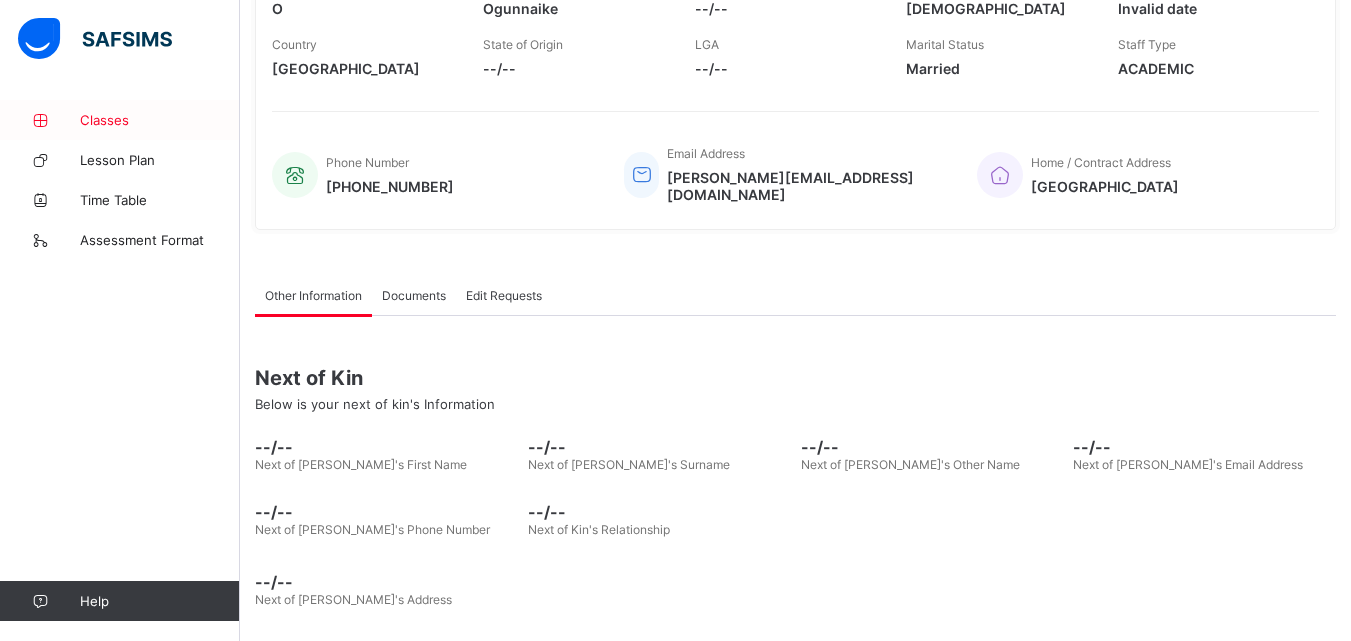 click on "Classes" at bounding box center [160, 120] 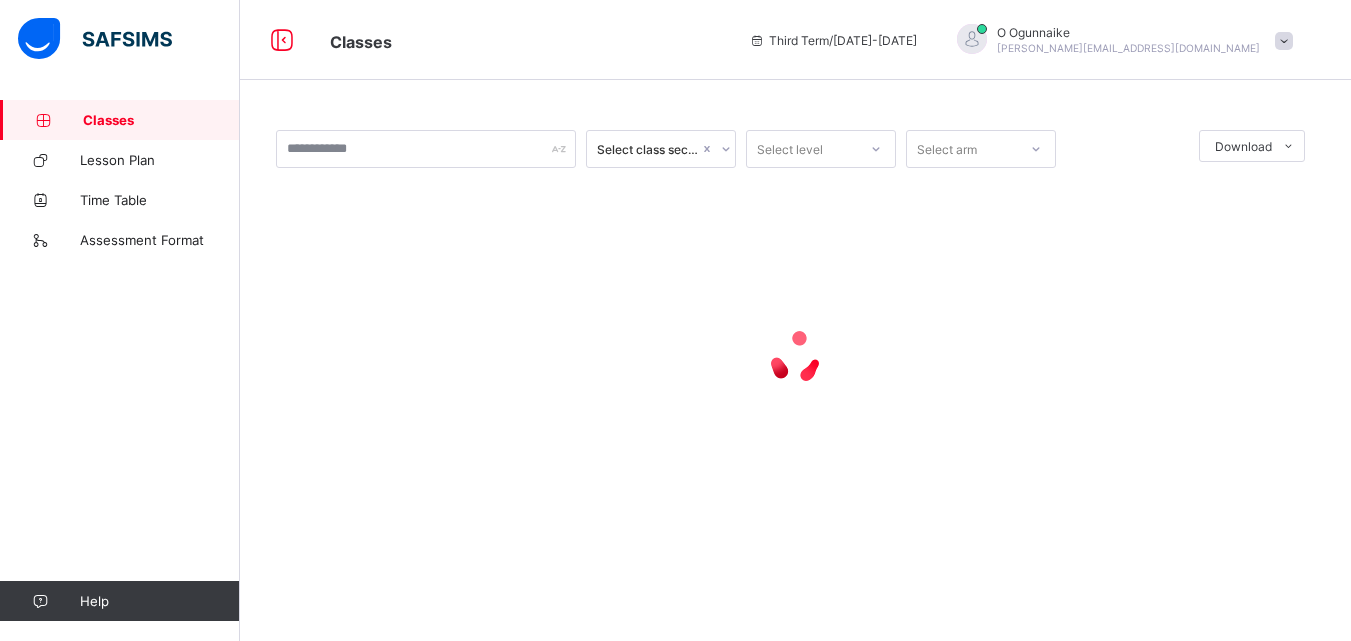 scroll, scrollTop: 0, scrollLeft: 0, axis: both 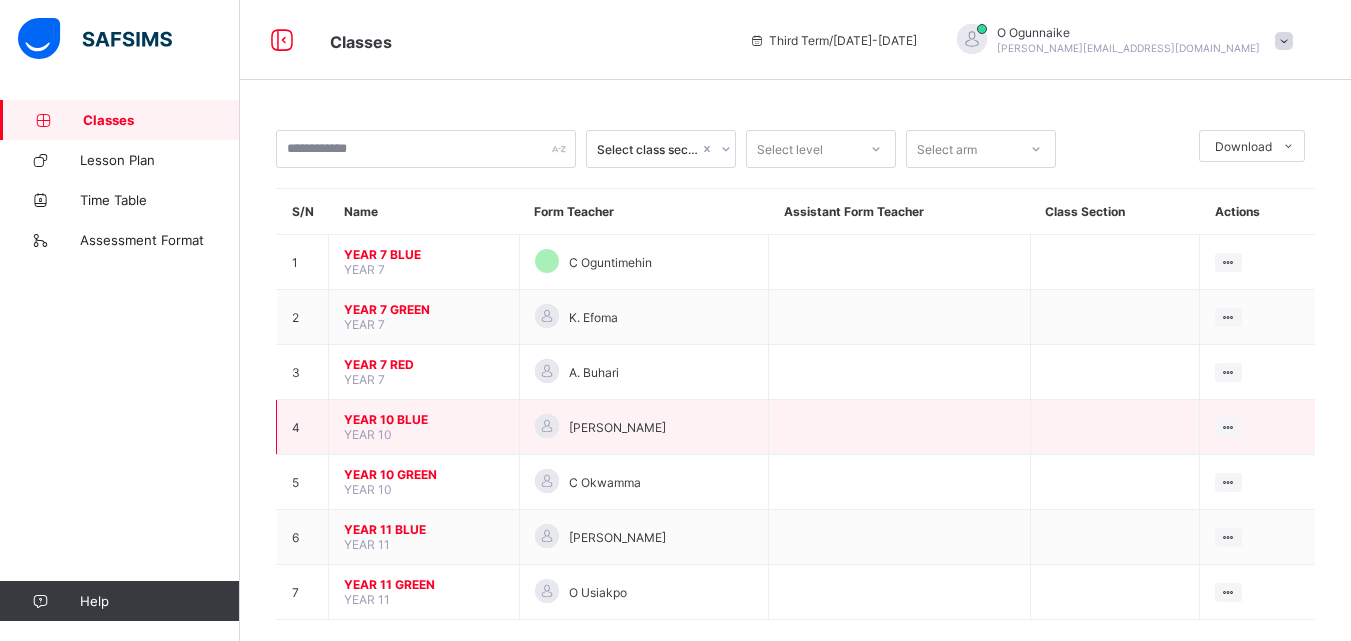 click on "YEAR 10   BLUE" at bounding box center [424, 419] 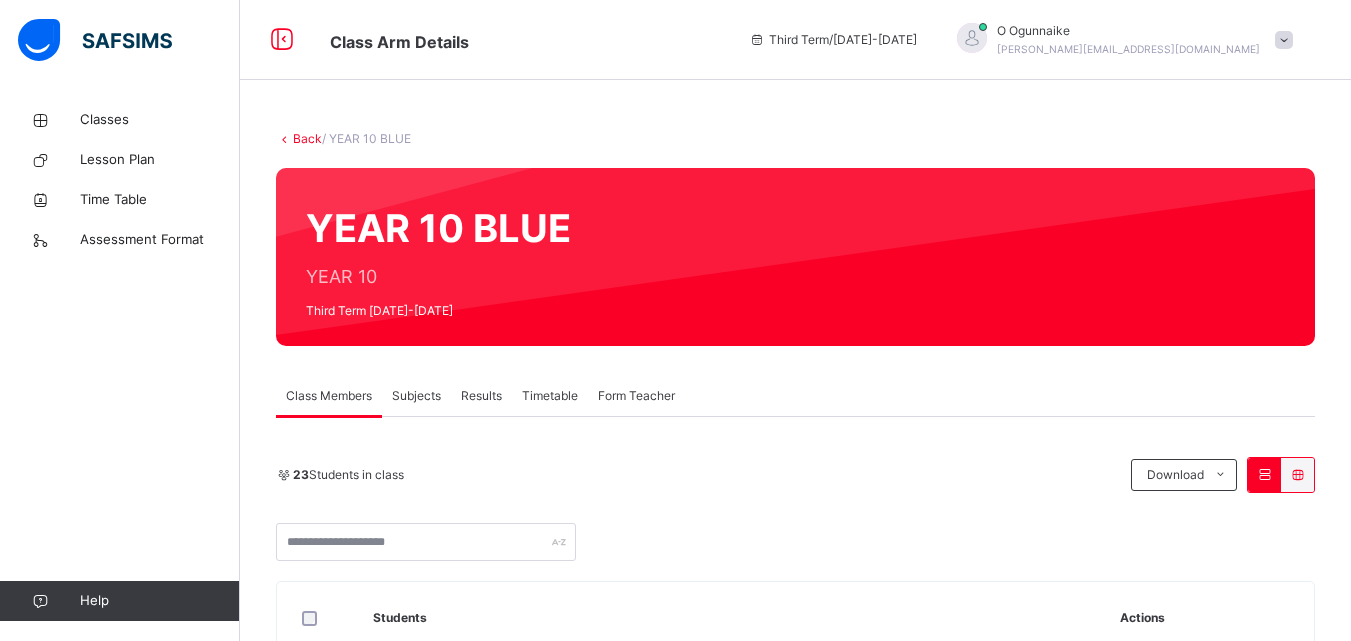 click on "Subjects" at bounding box center [416, 396] 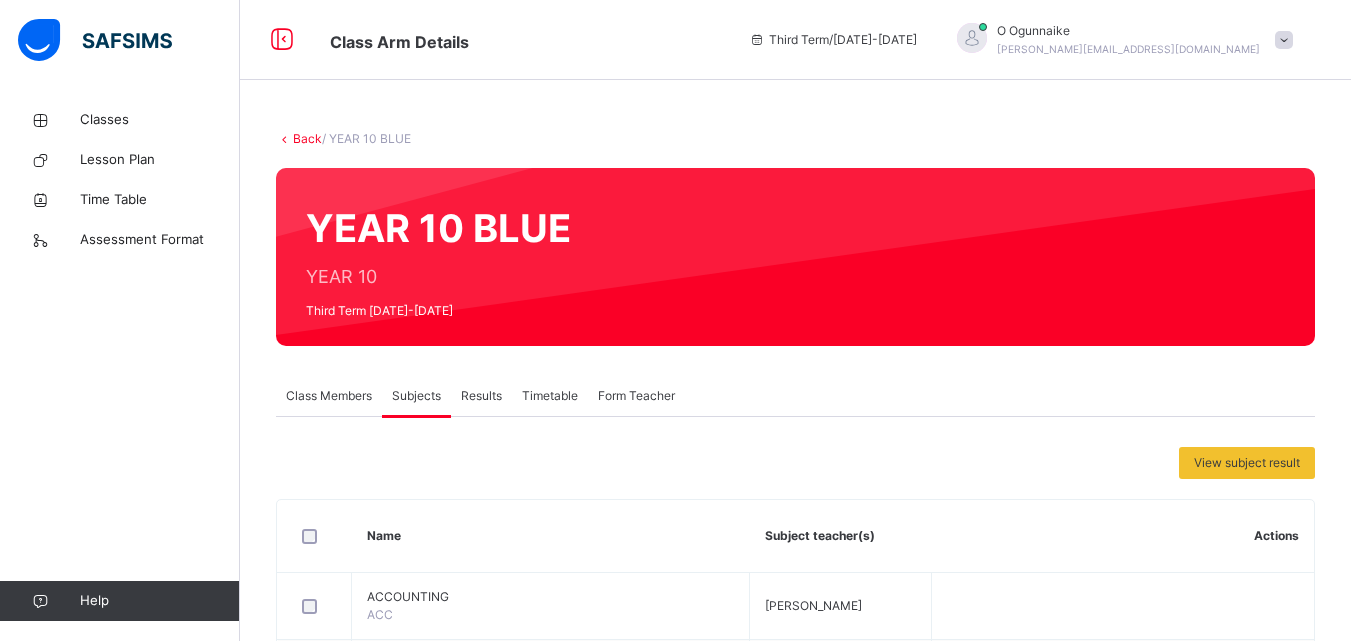 click on "View subject result Name Subject teacher(s) Actions ACCOUNTING   ACC   O. Popoola  AGRIC SCIENCE   AGRIC   V. Edike  BIOLOGY   BIO   O Usiakpo  CATERING CRAFT PRACTICE   CATERING   W. Raji  CHEMISTRY   CHEM   V. Okosun  CHRISTIAN RELIGIOUS KNOWLEDGE   CRK   T. Oladimeji  CIVIC EDUCATION   CIVIC   Emmanuel Anwana  COMMERCE   COMMERCE   B Ahmed  DESIGN & TECHNOLOGY   DESIGN   O. Albert  DRAMA   DRAMA   --/-- ECONOMICS   ECONS   Emmanuel Enakhifo  ENGLISH LANGUAGE   ENG   Martha Iloh  FOOD & NUTRITION   FOOD & NUT   W. Raji  FRENCH   FRENCH   M Kodjo  FURTHER MATHEMATICS   F. MATH   C. Oamen  GEOGRAPHY   GEO   C Okwamma  GLOBAL PERSPECTIVE   GLOBAL   S Oseghale  GOVERNMENT   GOV   O. Eneche  ICT   ICT   O. Wande-Kayode  ISLAMIC RELIGIOUS KNOWLEDGE   IRK   A. Buhari  LITERATURE   LIT   O Onyema  MARKETING   MKT   Emmanuel Enakhifo  MATHEMATICS   MATHS   Victor Azodo  MUSIC   MUSIC   --/-- PHOTOGRAPHY   PHOTO   K Nwankwo  PHYSICAL & HEALTH EDUCATION   PHE   M. Akhigbe   PHYSICS   PHY   O Ogunnaike  Assess Students" at bounding box center (795, 1500) 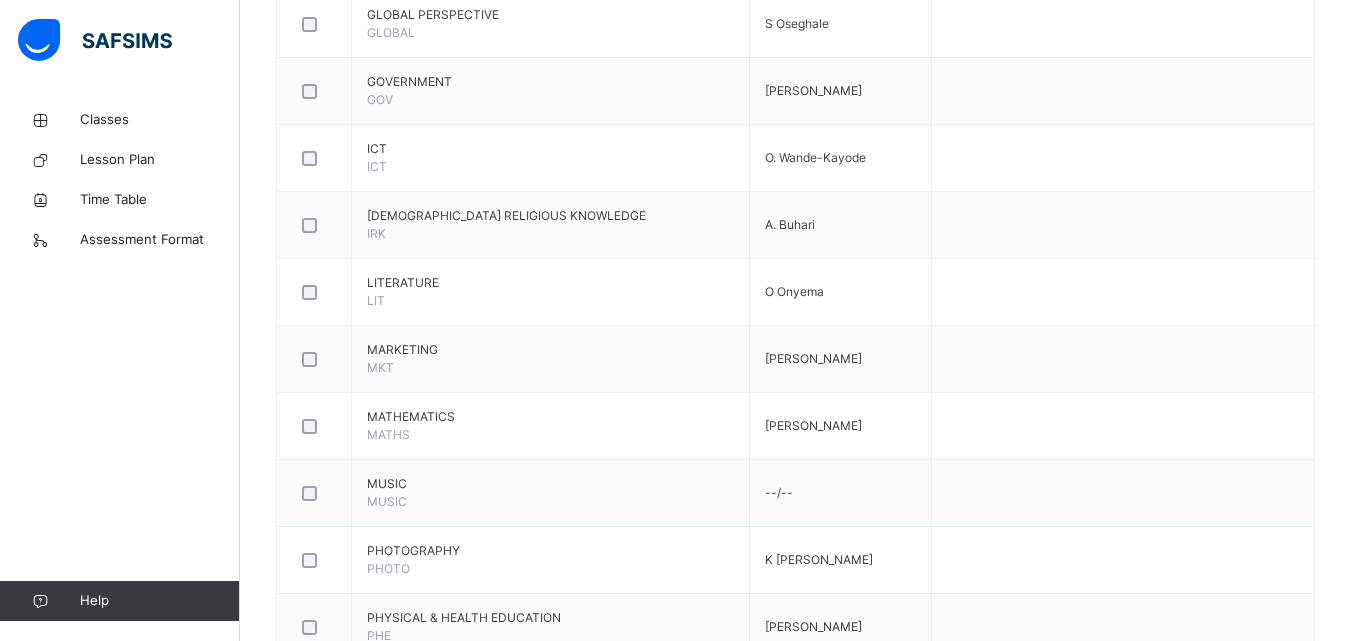 scroll, scrollTop: 1992, scrollLeft: 0, axis: vertical 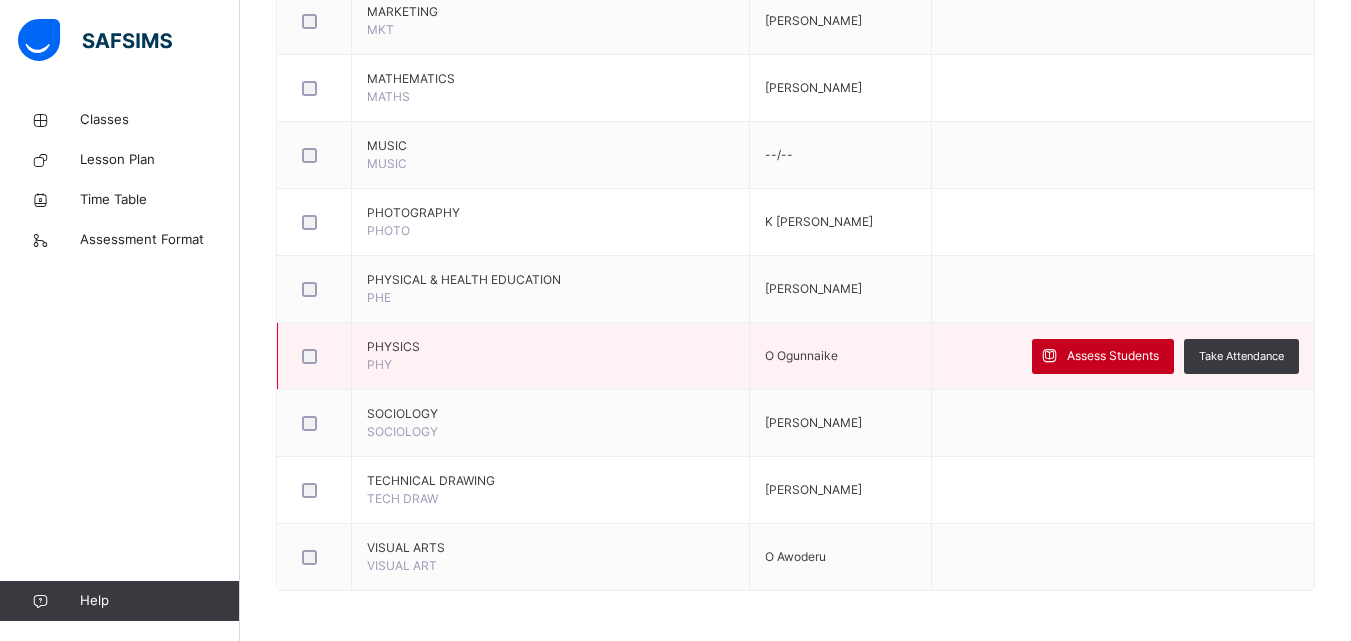 click on "Assess Students" at bounding box center (1113, 356) 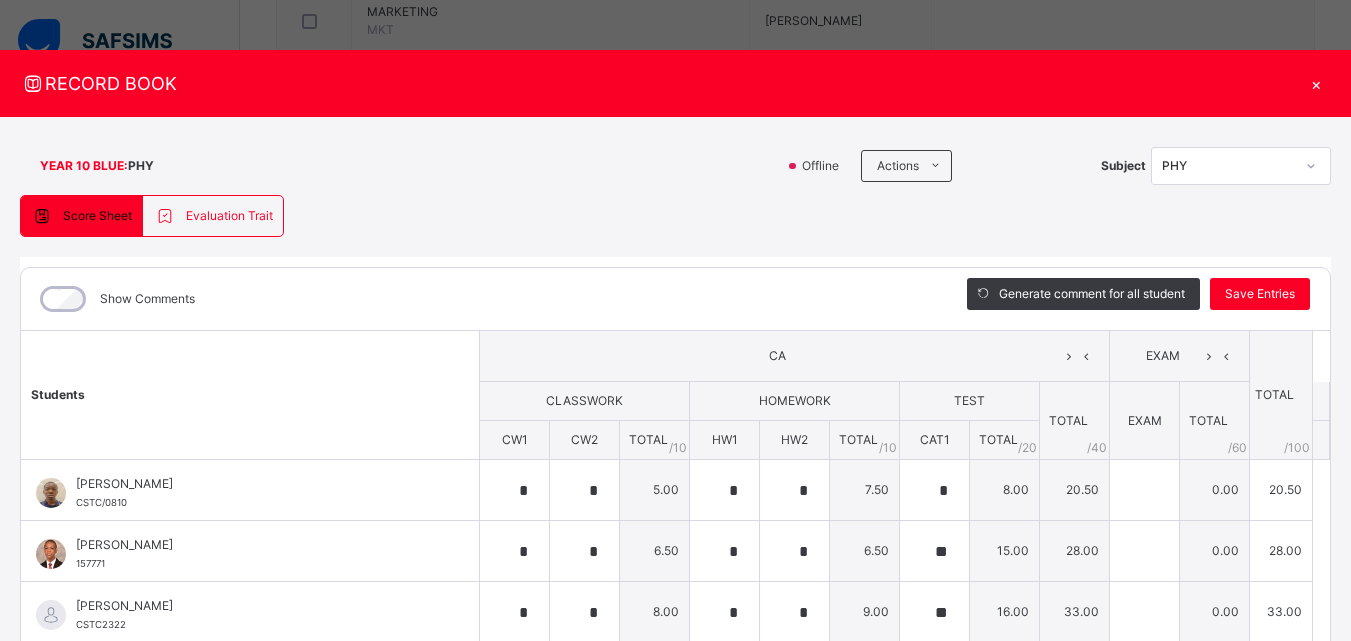 type on "*" 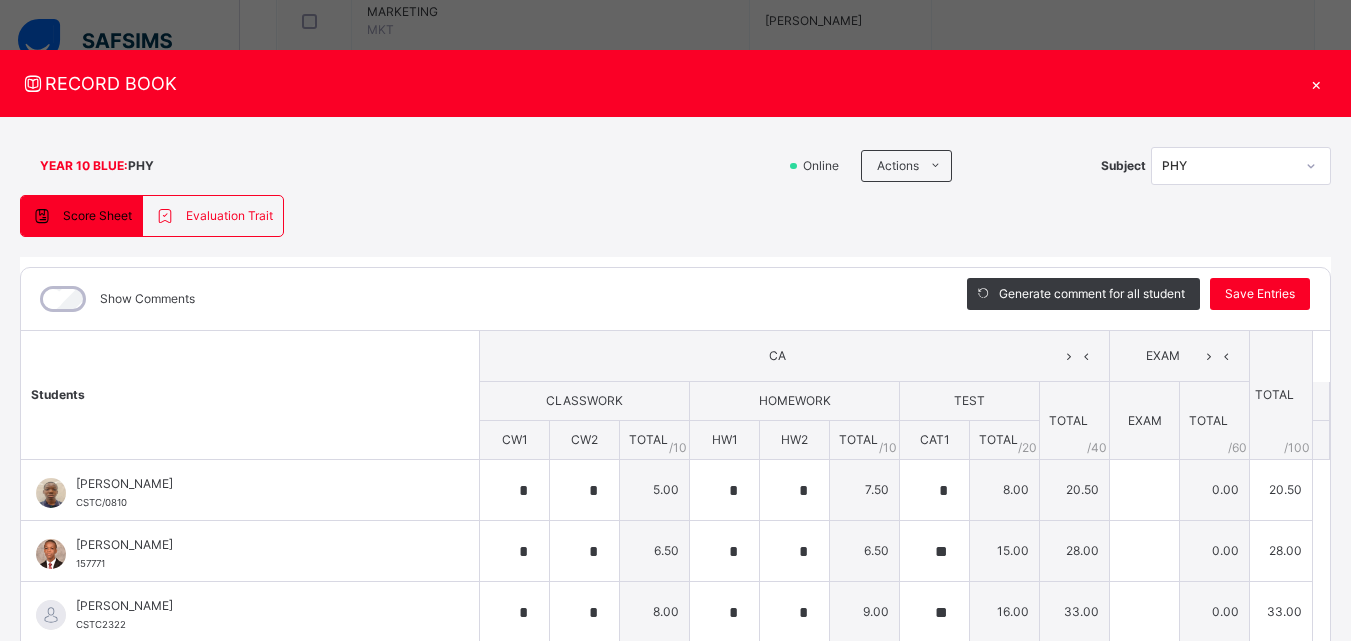 scroll, scrollTop: 437, scrollLeft: 0, axis: vertical 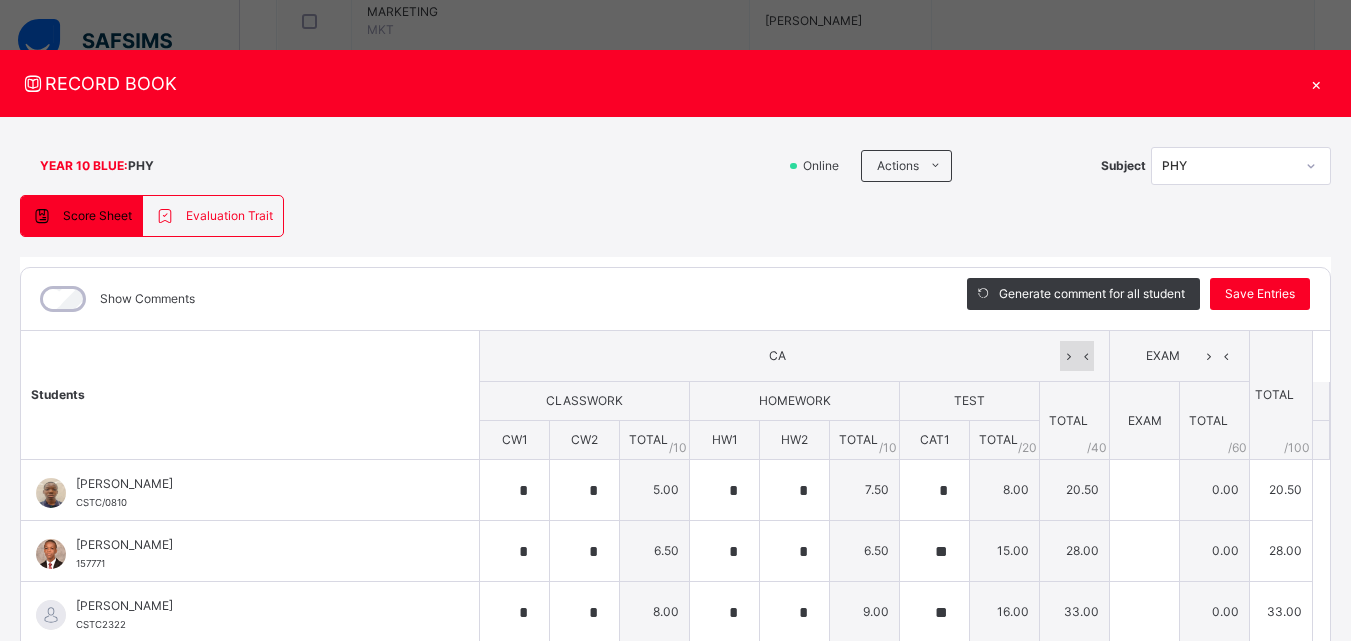click at bounding box center [1068, 356] 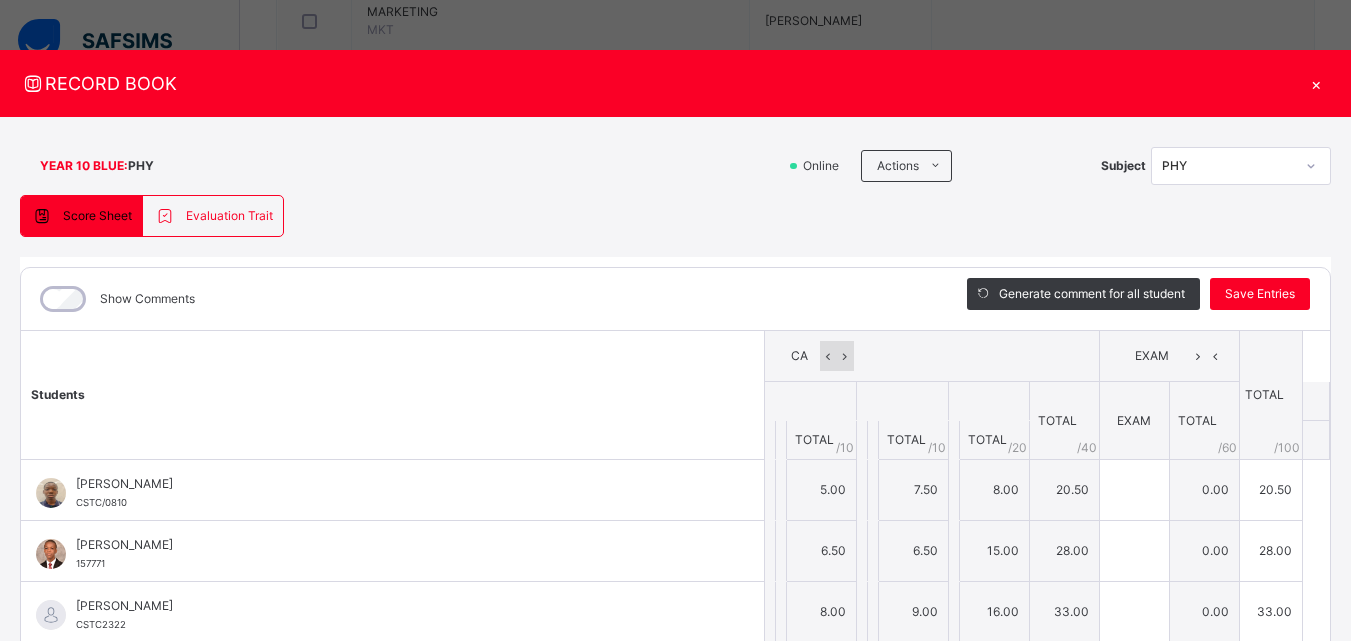 click at bounding box center (828, 356) 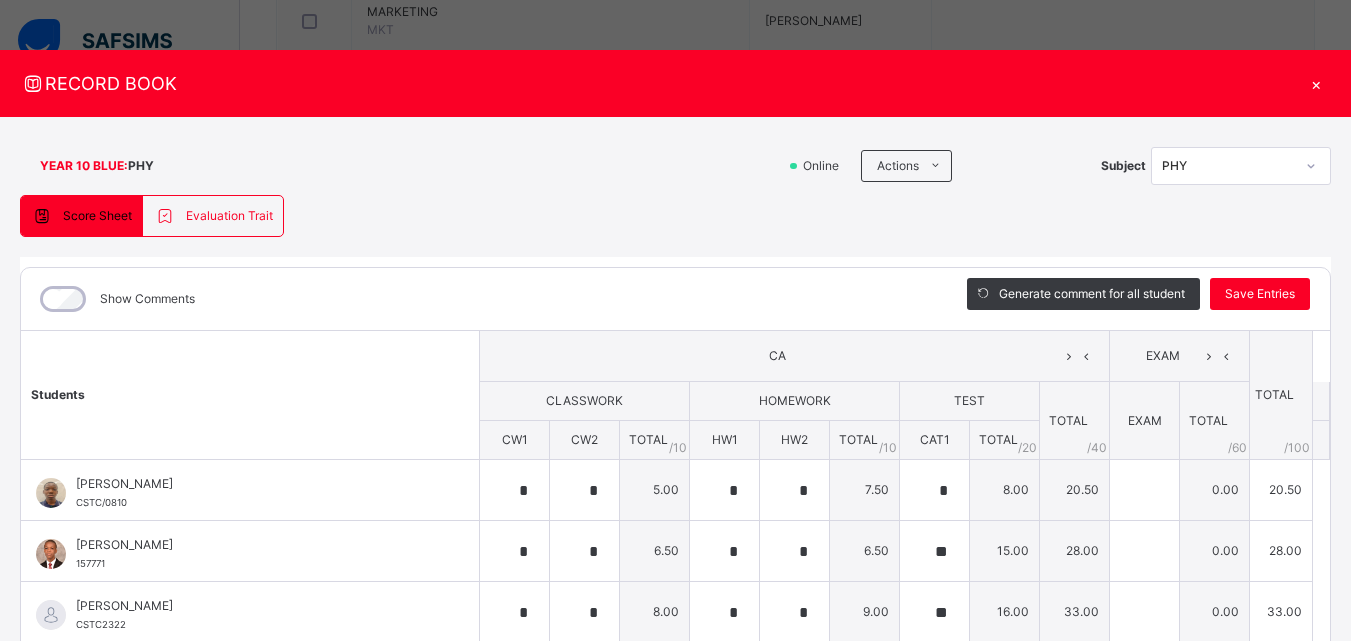scroll, scrollTop: 437, scrollLeft: 0, axis: vertical 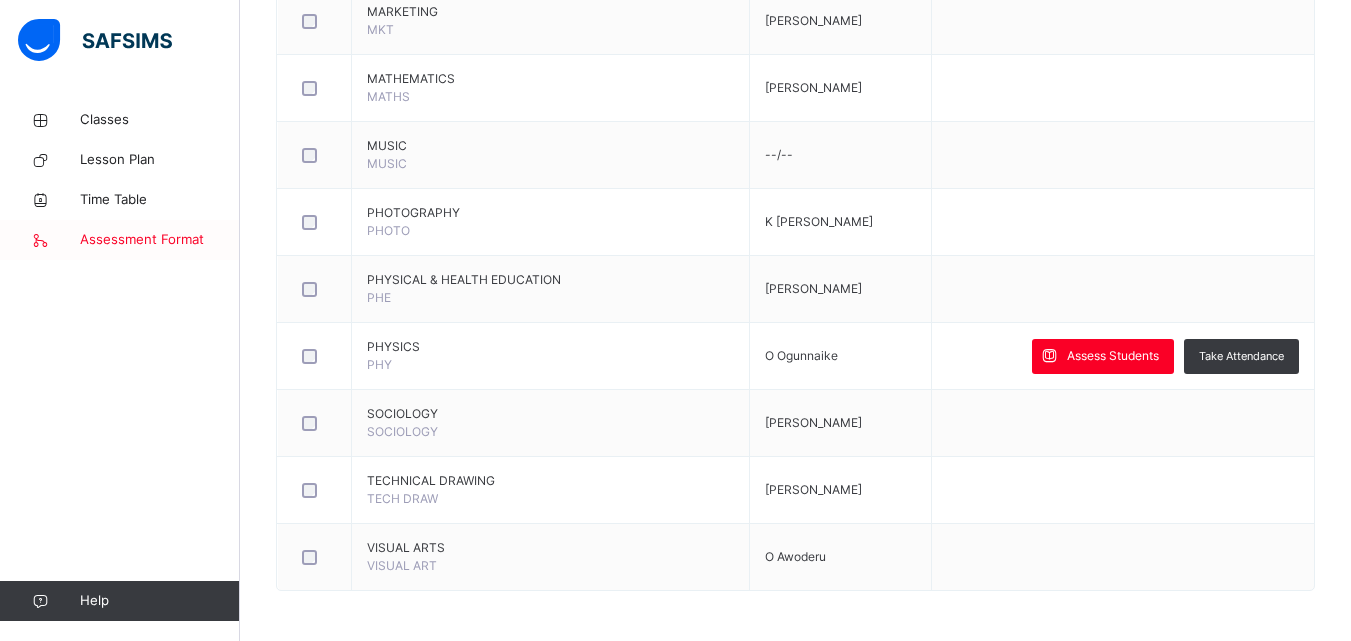 click on "Assessment Format" at bounding box center [160, 240] 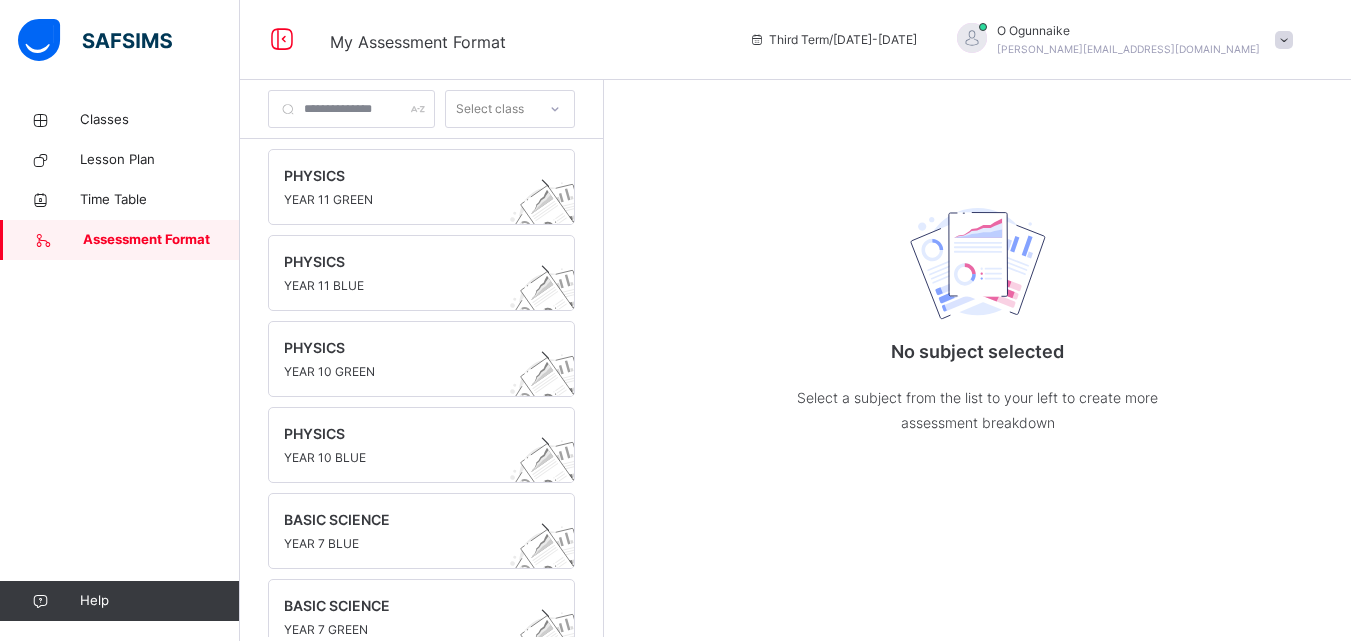 scroll, scrollTop: 0, scrollLeft: 0, axis: both 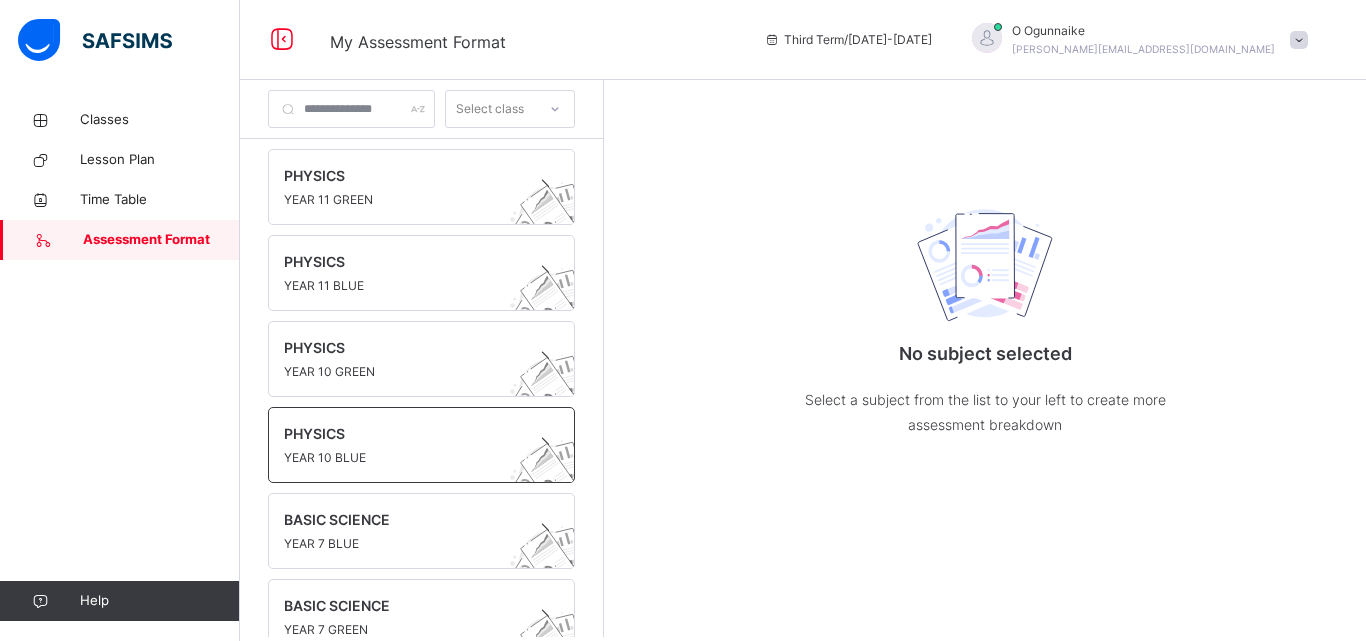 click on "PHYSICS" at bounding box center [402, 433] 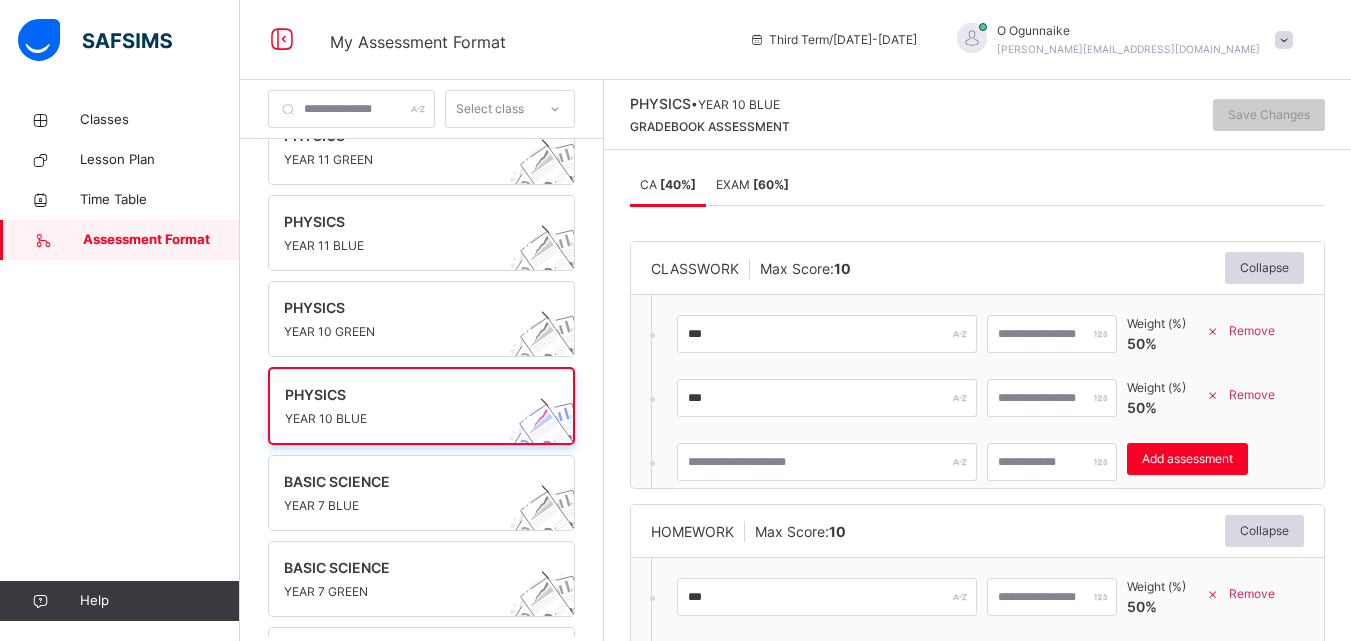 scroll, scrollTop: 80, scrollLeft: 0, axis: vertical 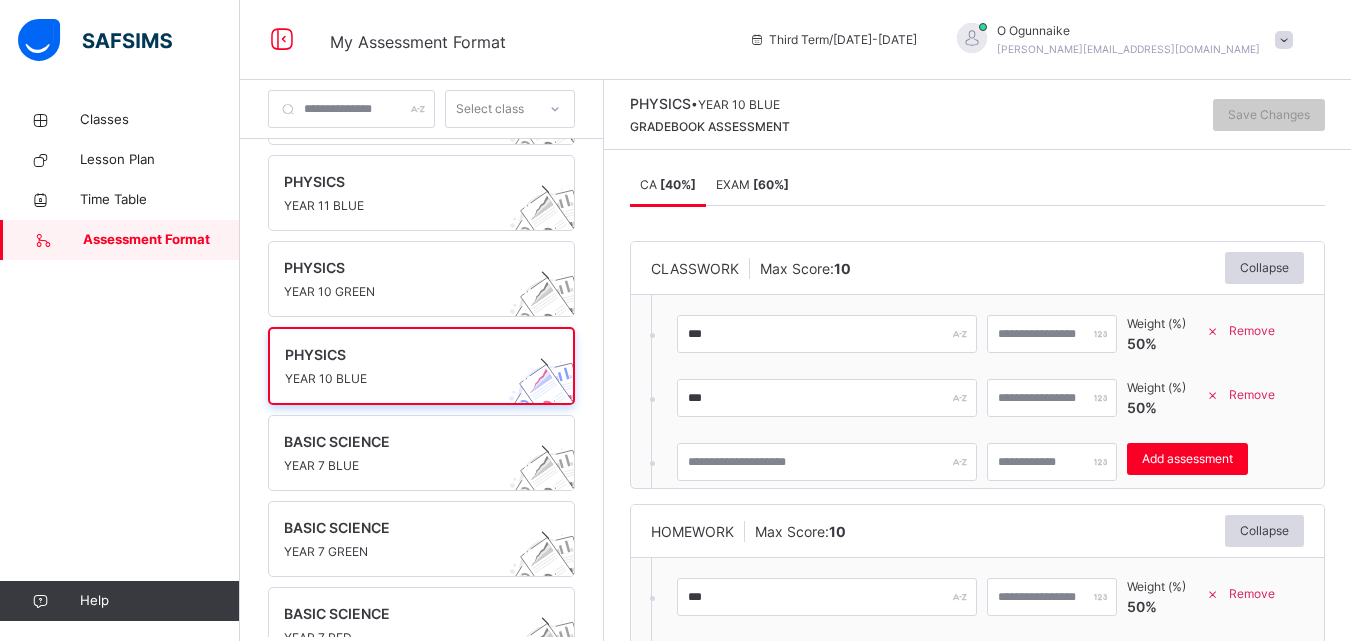 click on "*** **  Weight (%)  50 %   Remove   *** **  Weight (%)  50 %   Remove   Add assessment" at bounding box center (945, 391) 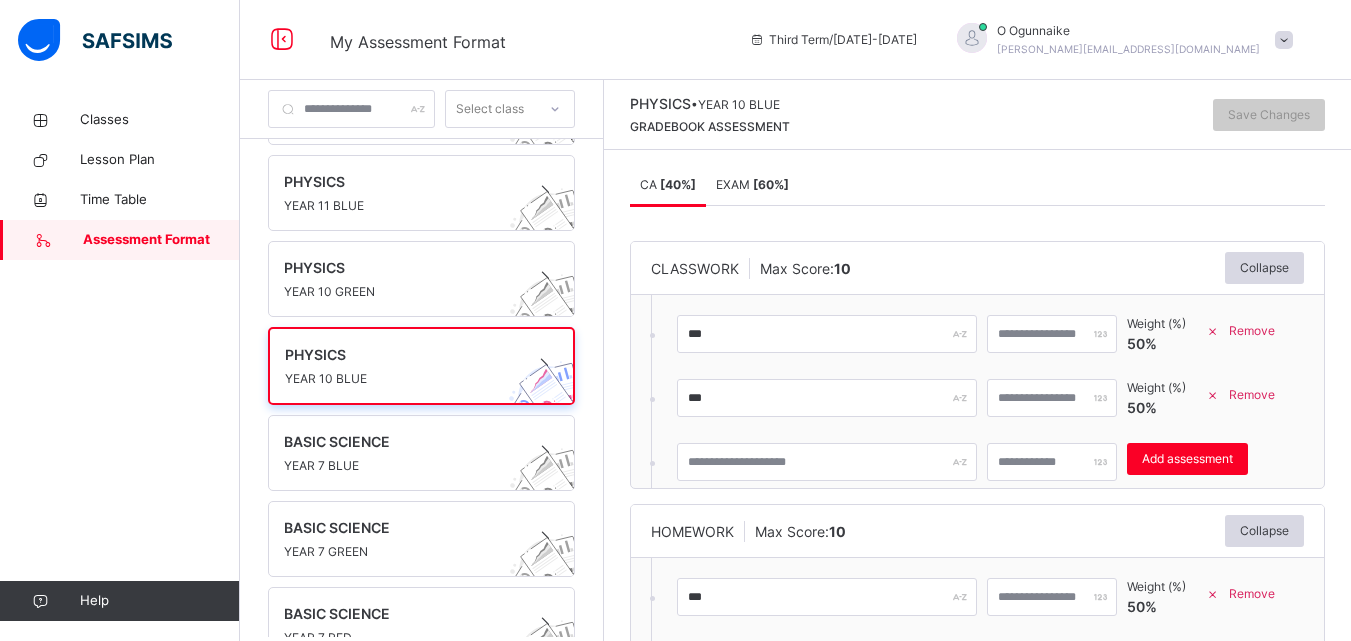 click at bounding box center (652, 335) 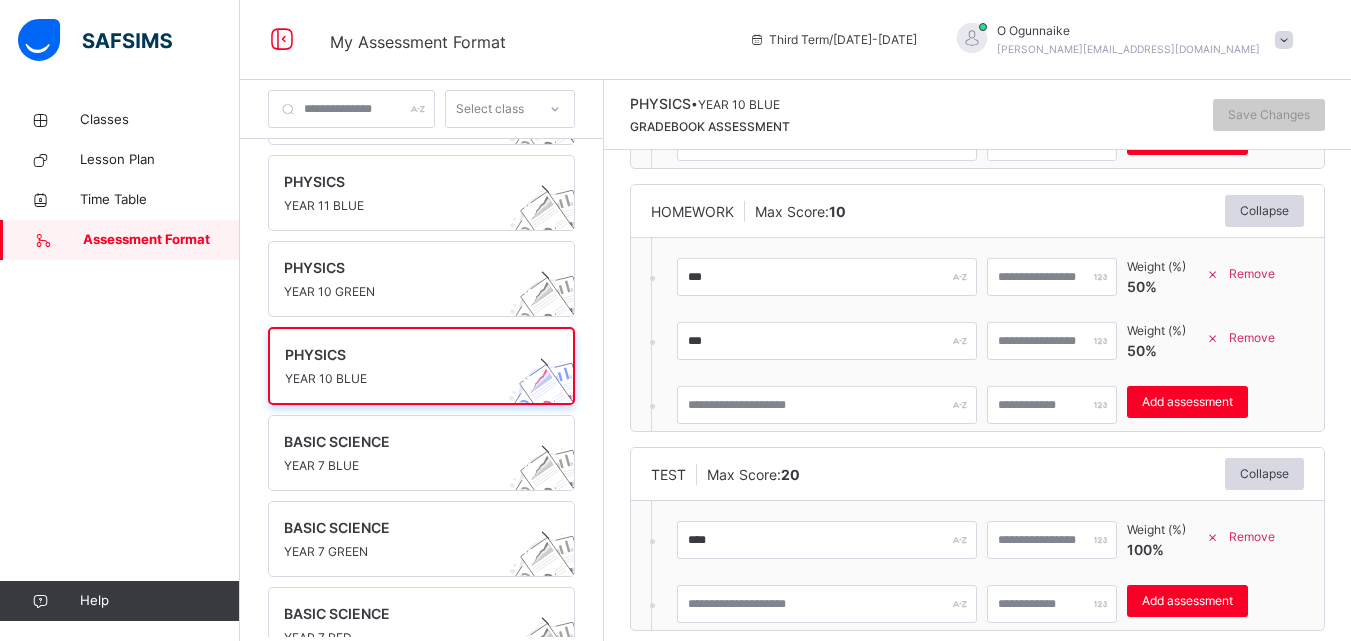 scroll, scrollTop: 353, scrollLeft: 0, axis: vertical 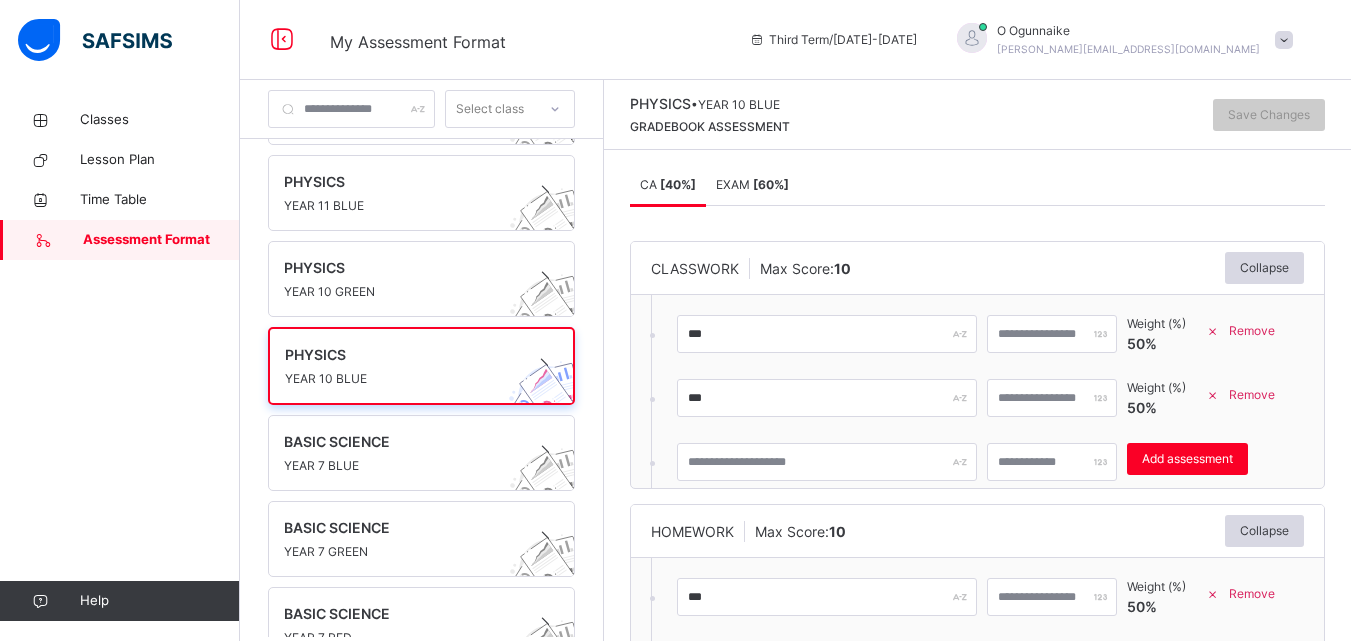 click on "EXAM   [ 60 %]" at bounding box center [752, 184] 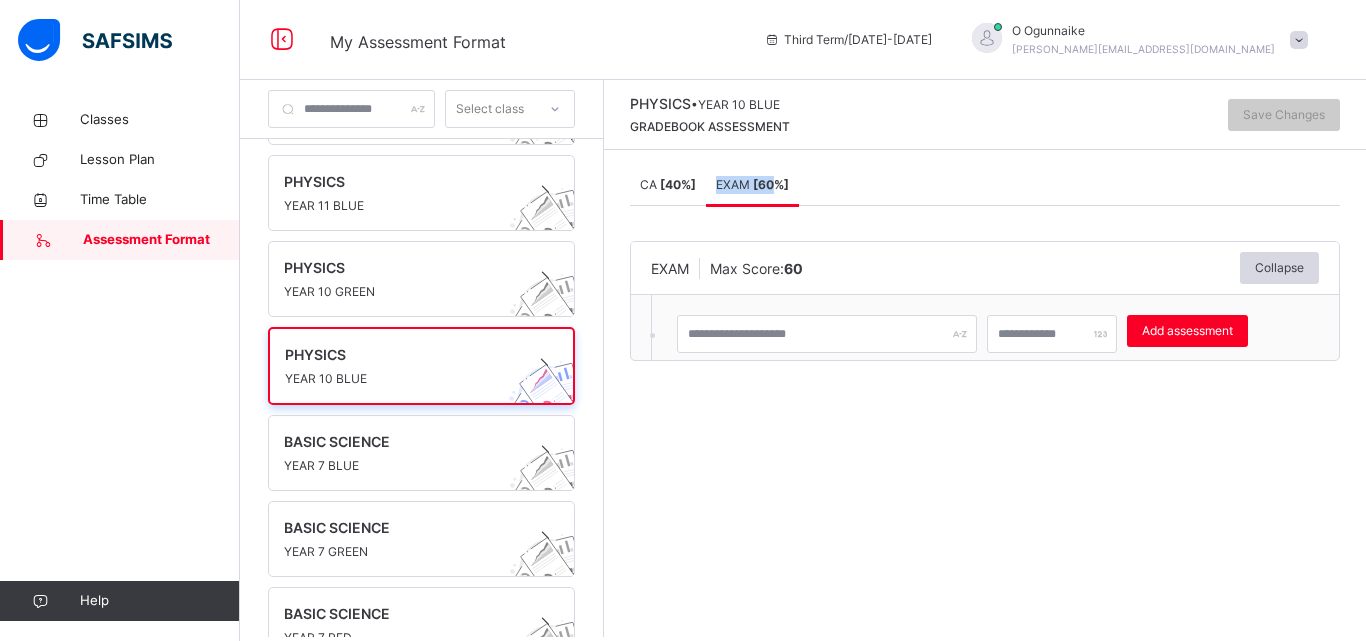 drag, startPoint x: 784, startPoint y: 187, endPoint x: 806, endPoint y: 187, distance: 22 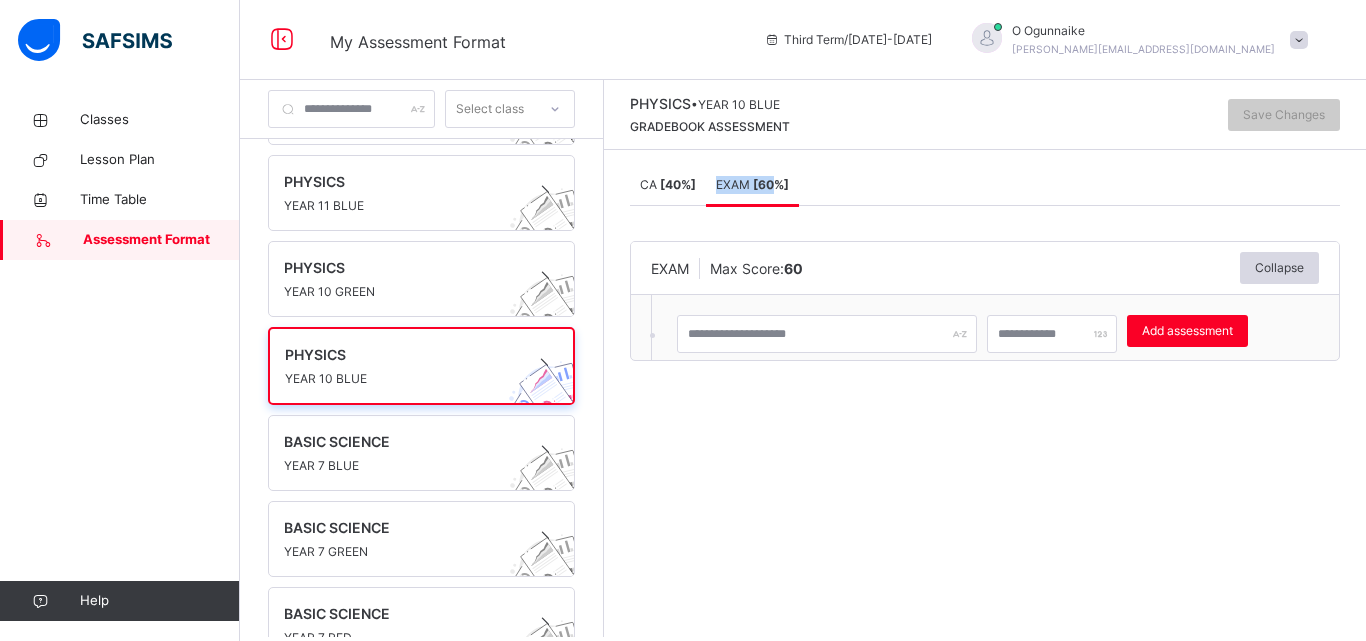 click on "EXAM   [ 60 %]" at bounding box center [752, 184] 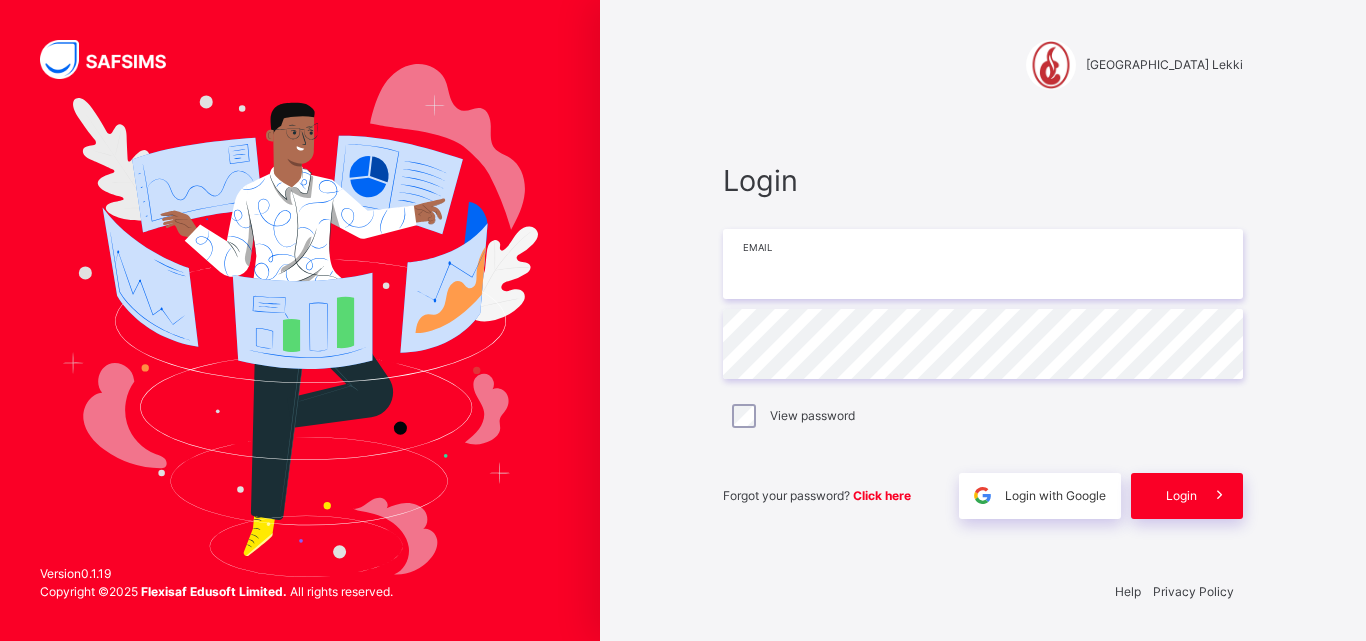 click at bounding box center [983, 264] 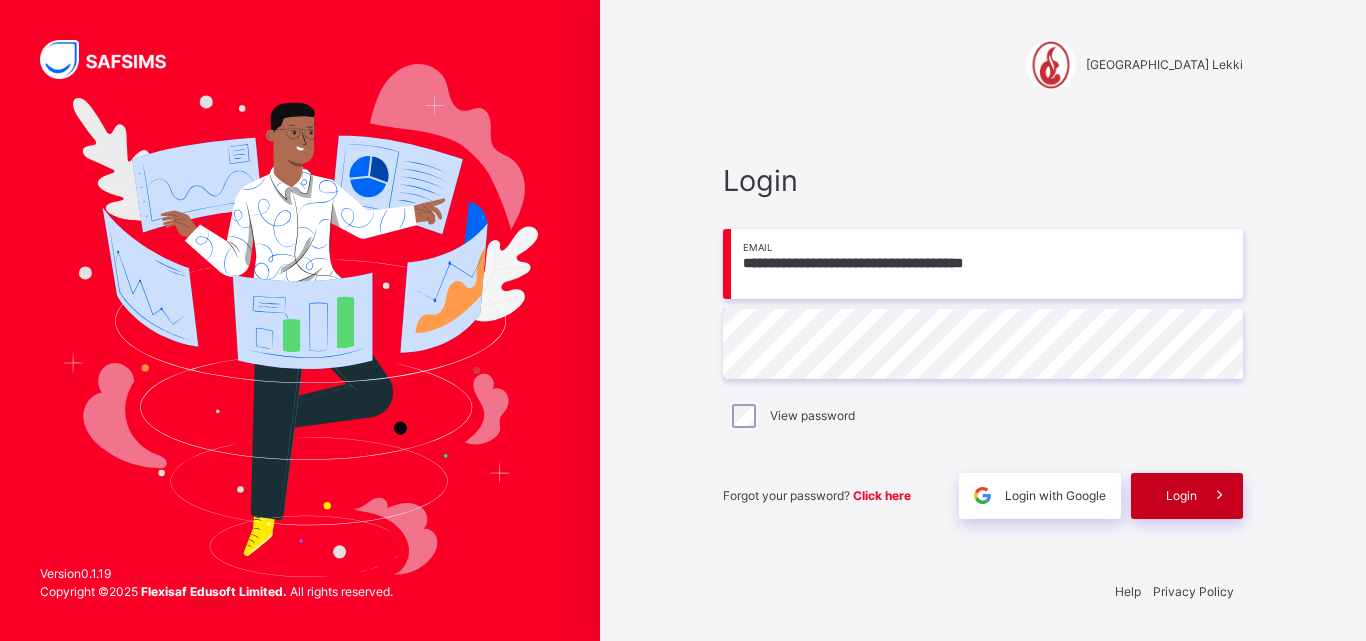 click on "Login" at bounding box center [1181, 496] 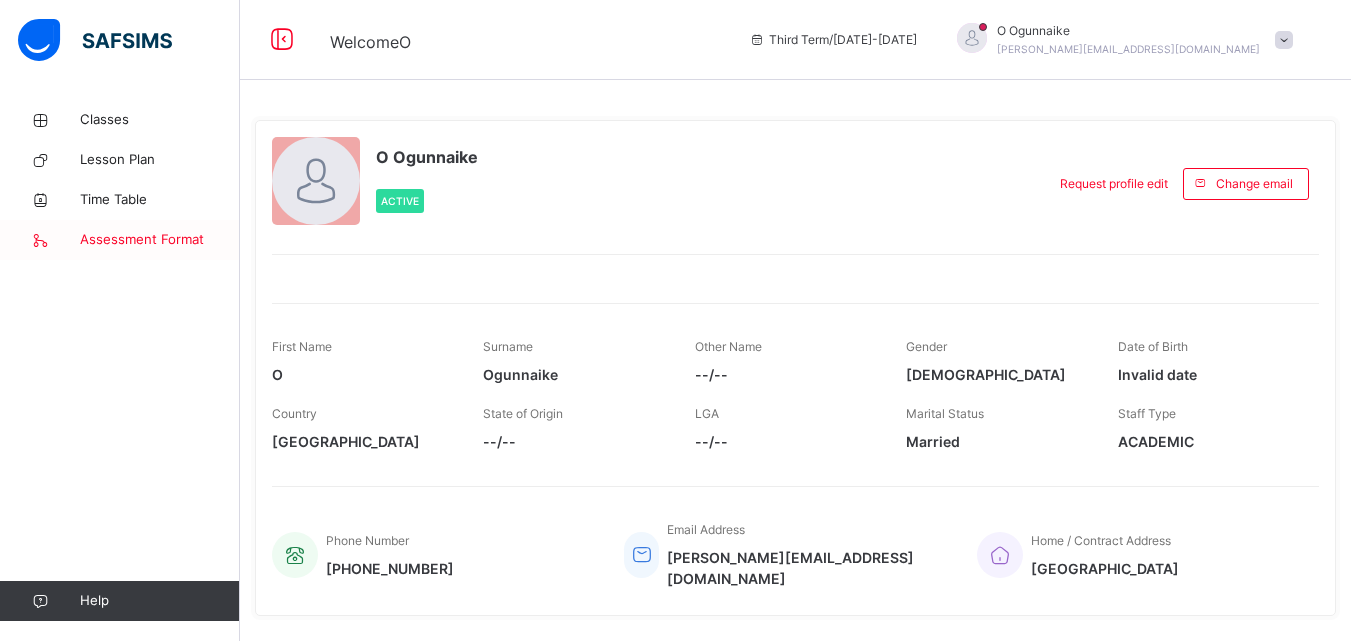 click on "Assessment Format" at bounding box center [160, 240] 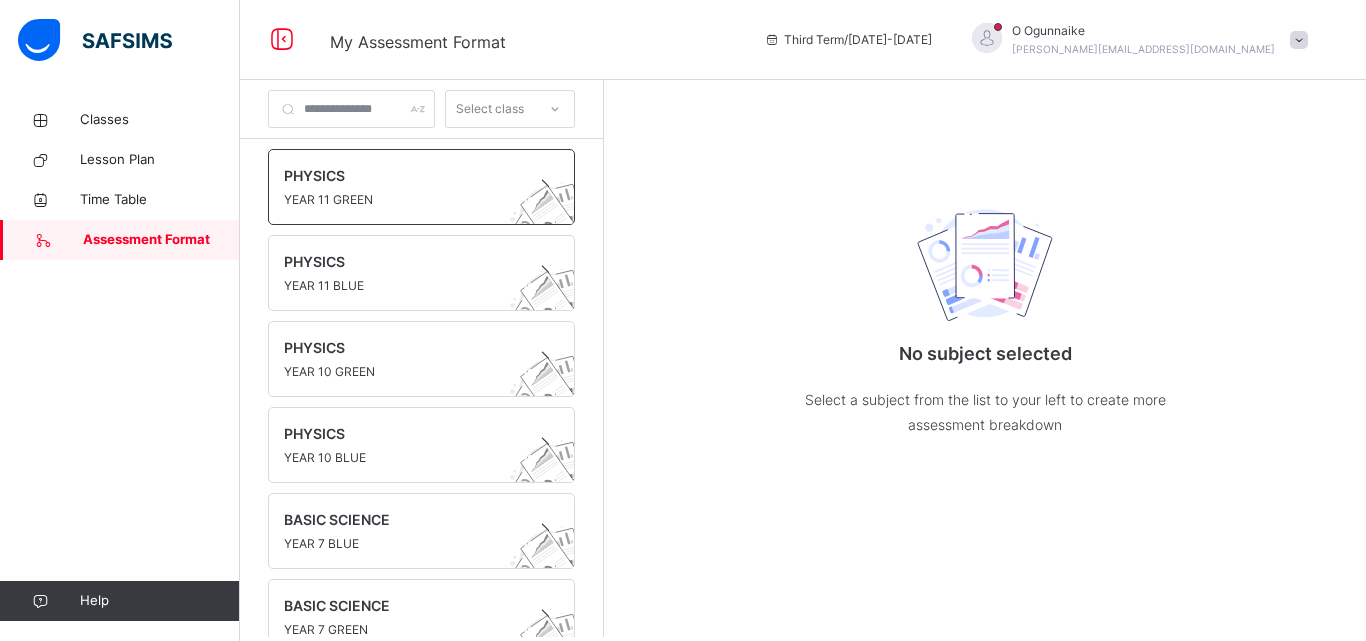click on "PHYSICS     YEAR 11 GREEN" at bounding box center [421, 187] 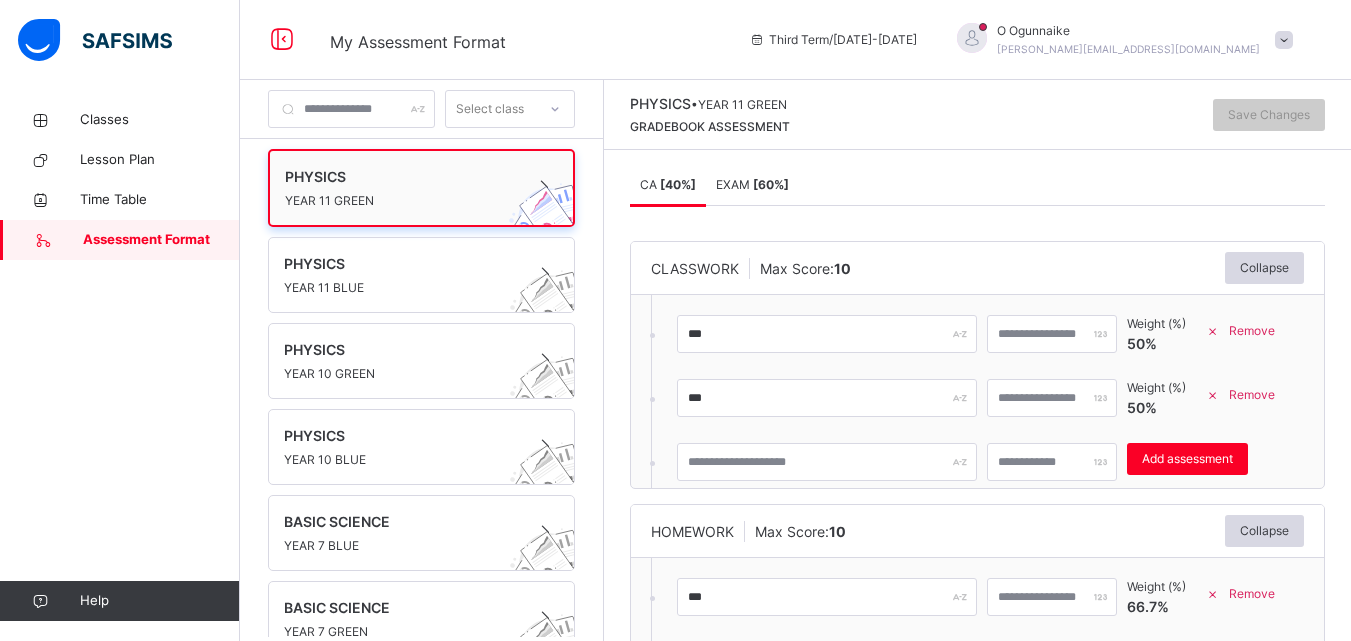 click on "YEAR 11 GREEN" at bounding box center [402, 201] 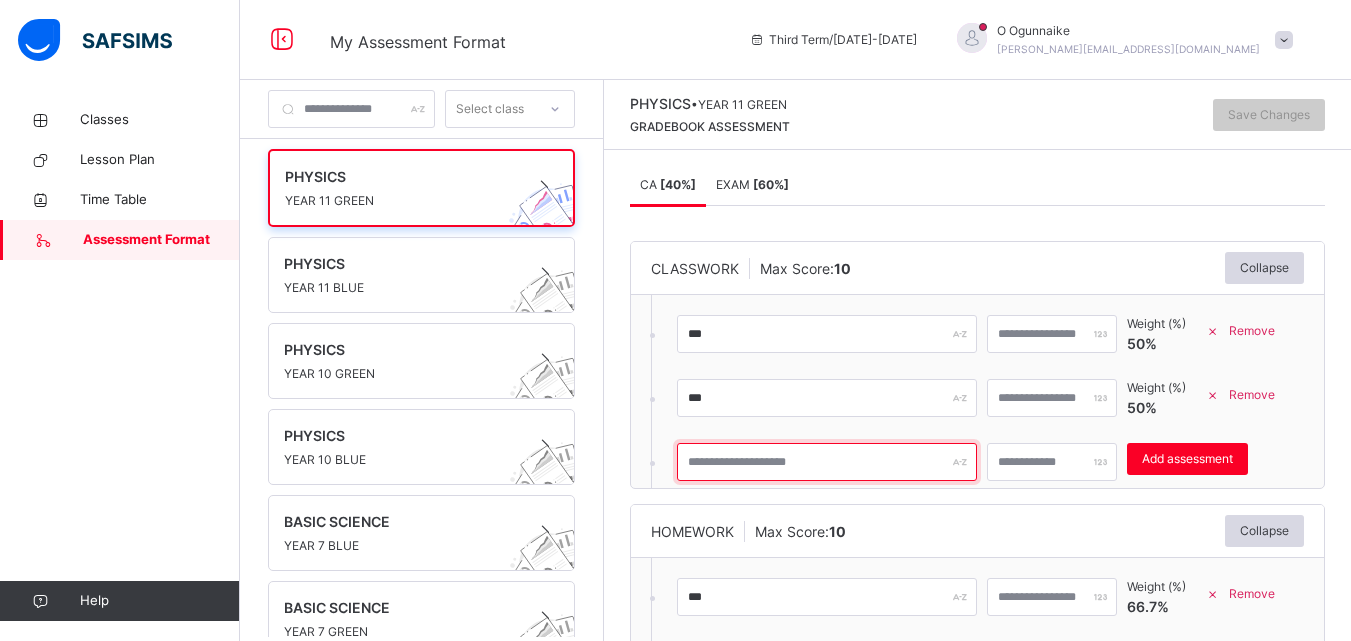 click at bounding box center (827, 462) 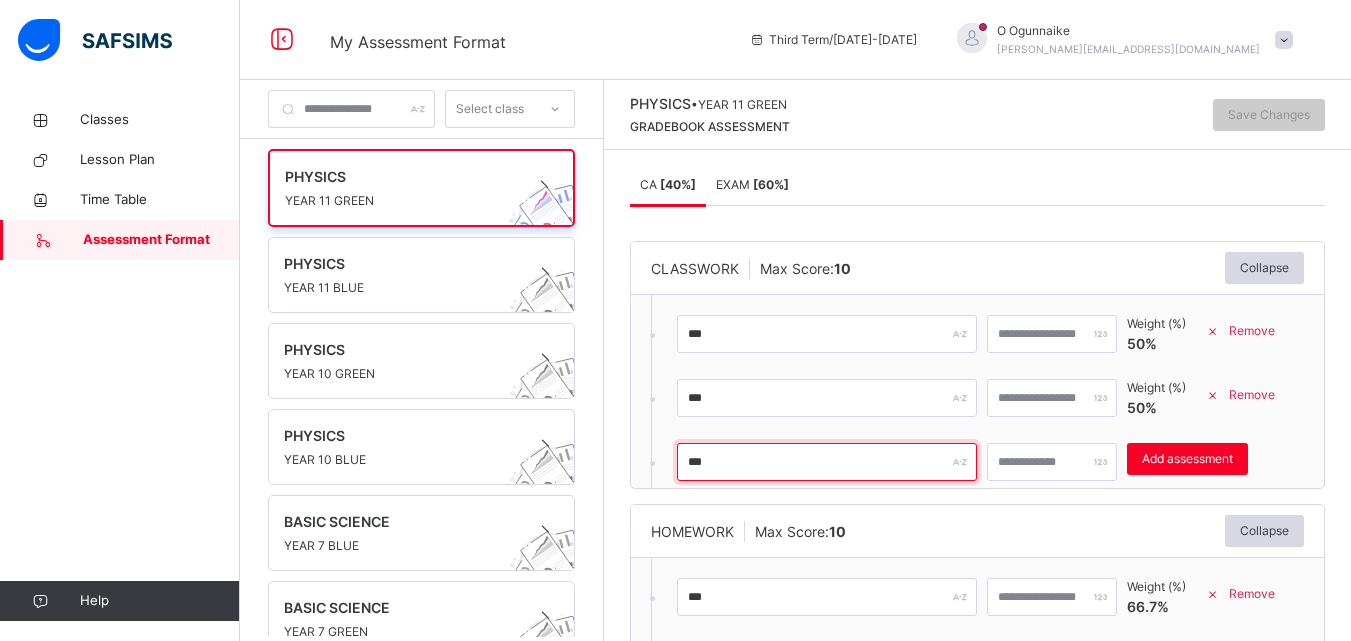 type on "***" 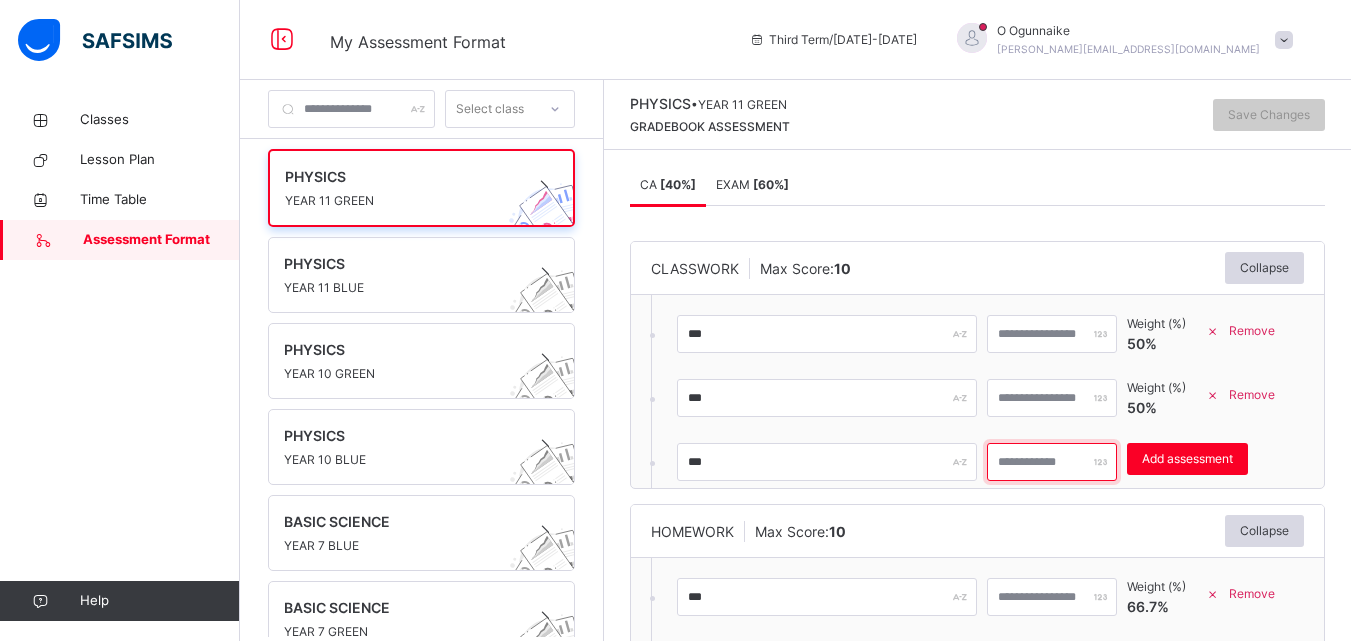 click at bounding box center [1052, 462] 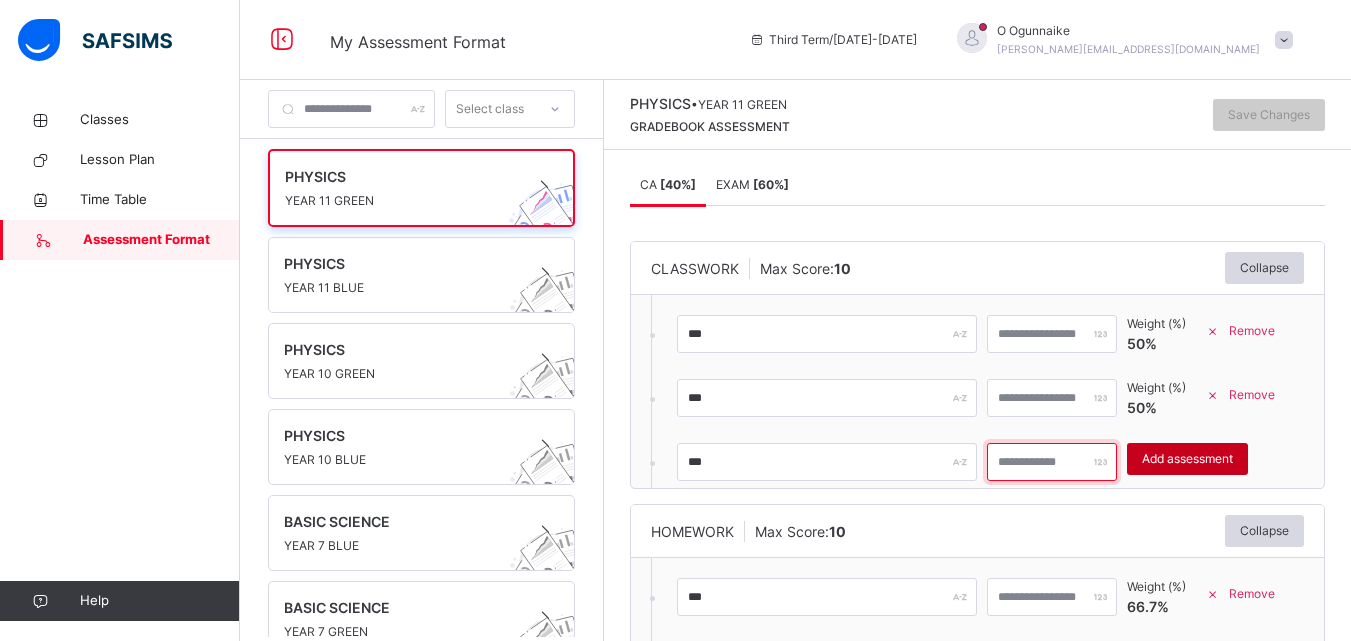 type on "**" 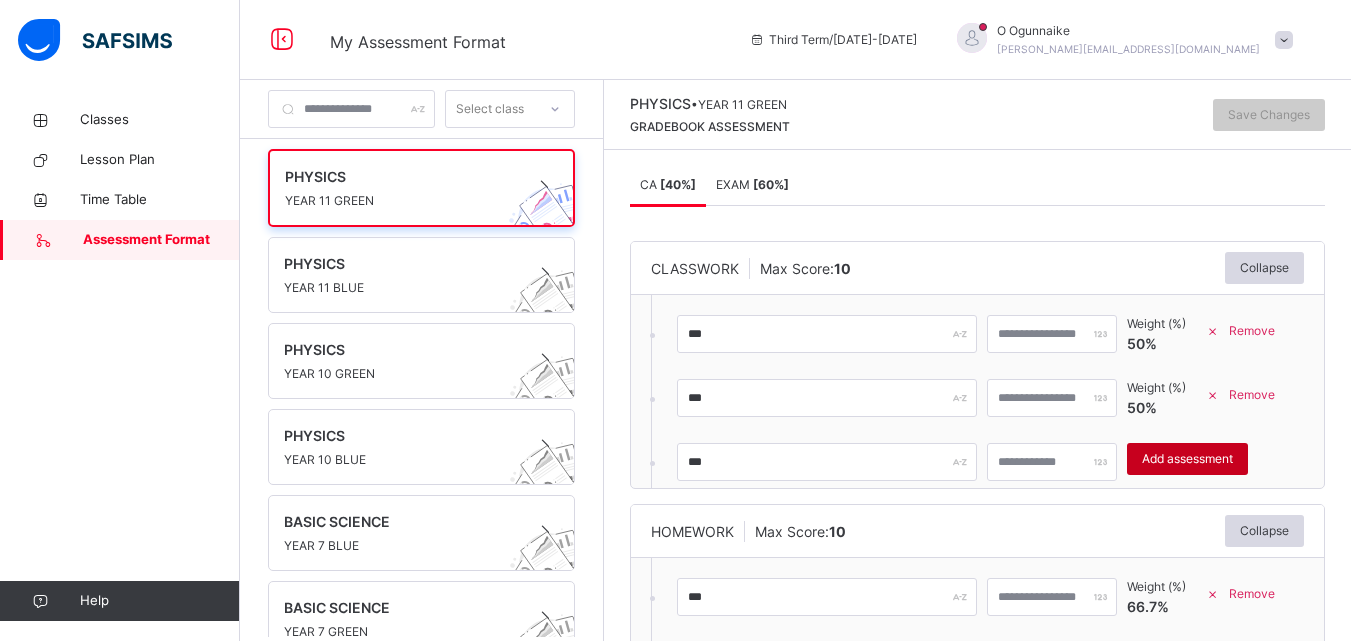 click on "Add assessment" at bounding box center (1187, 459) 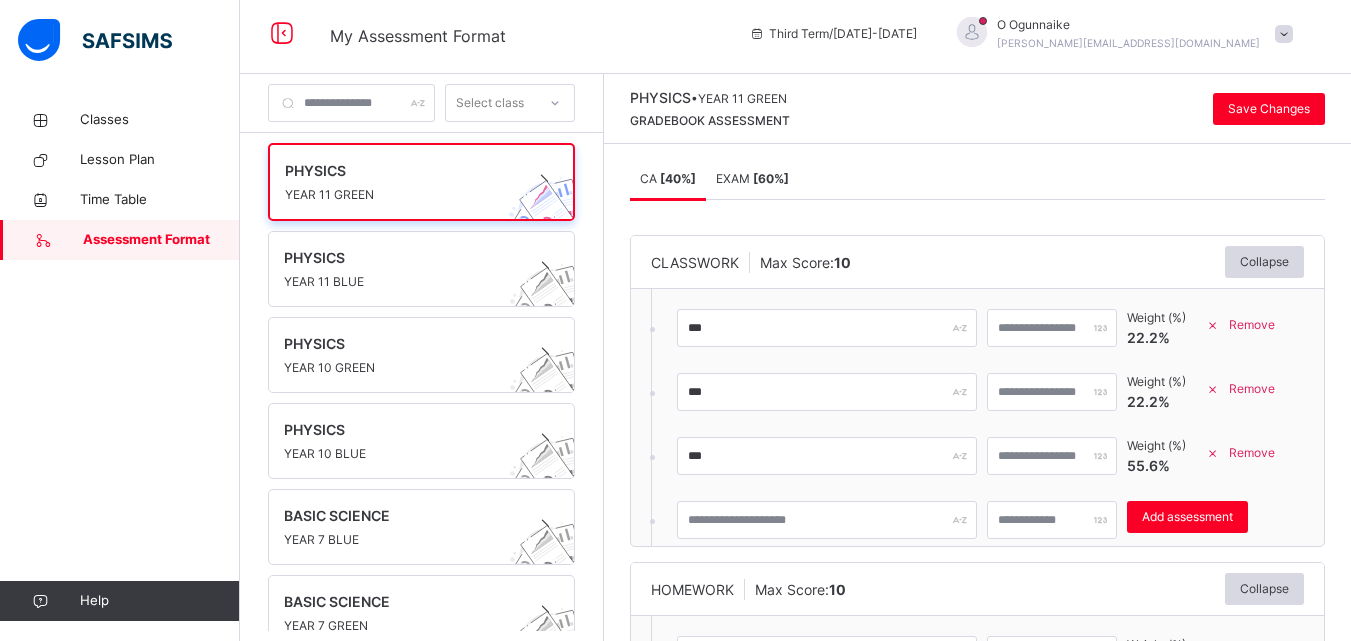 scroll, scrollTop: 7, scrollLeft: 0, axis: vertical 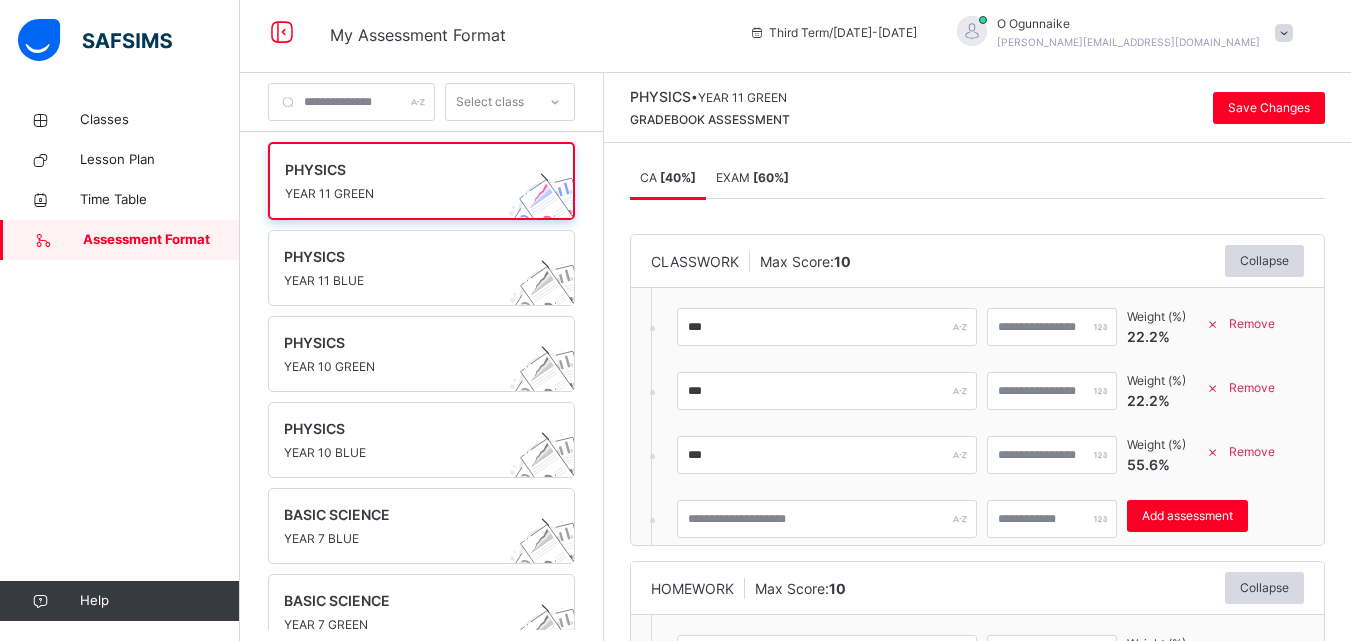 click at bounding box center [652, 456] 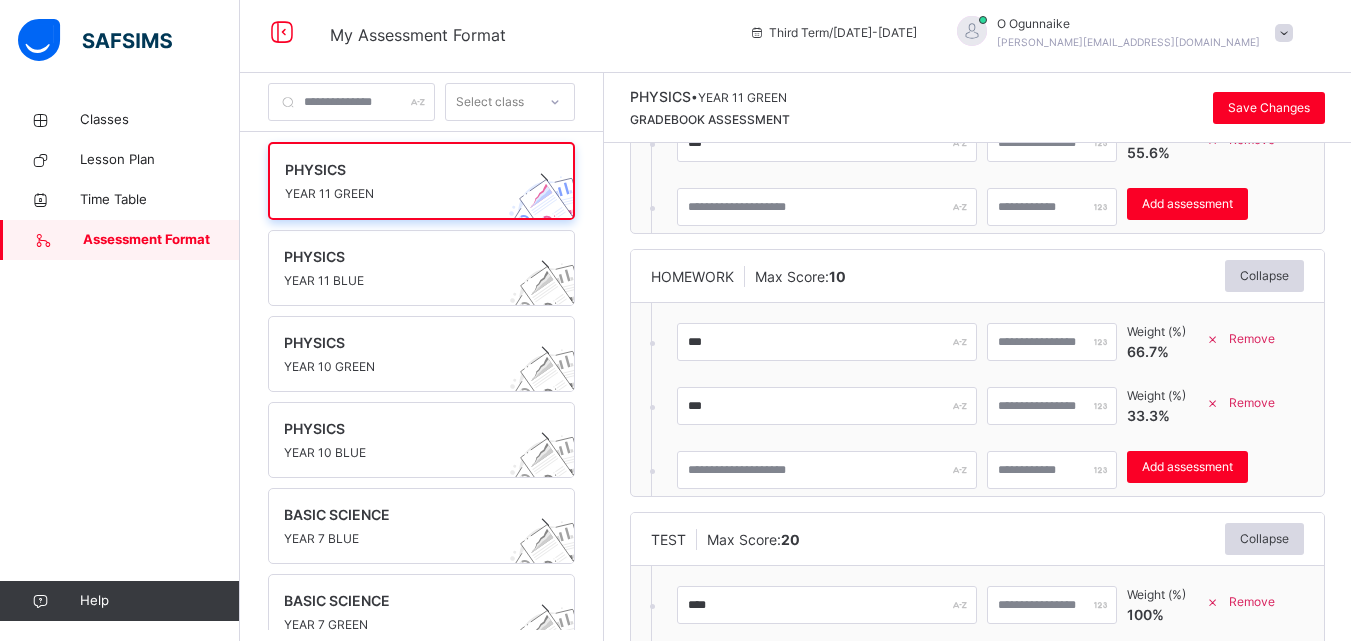 scroll, scrollTop: 320, scrollLeft: 0, axis: vertical 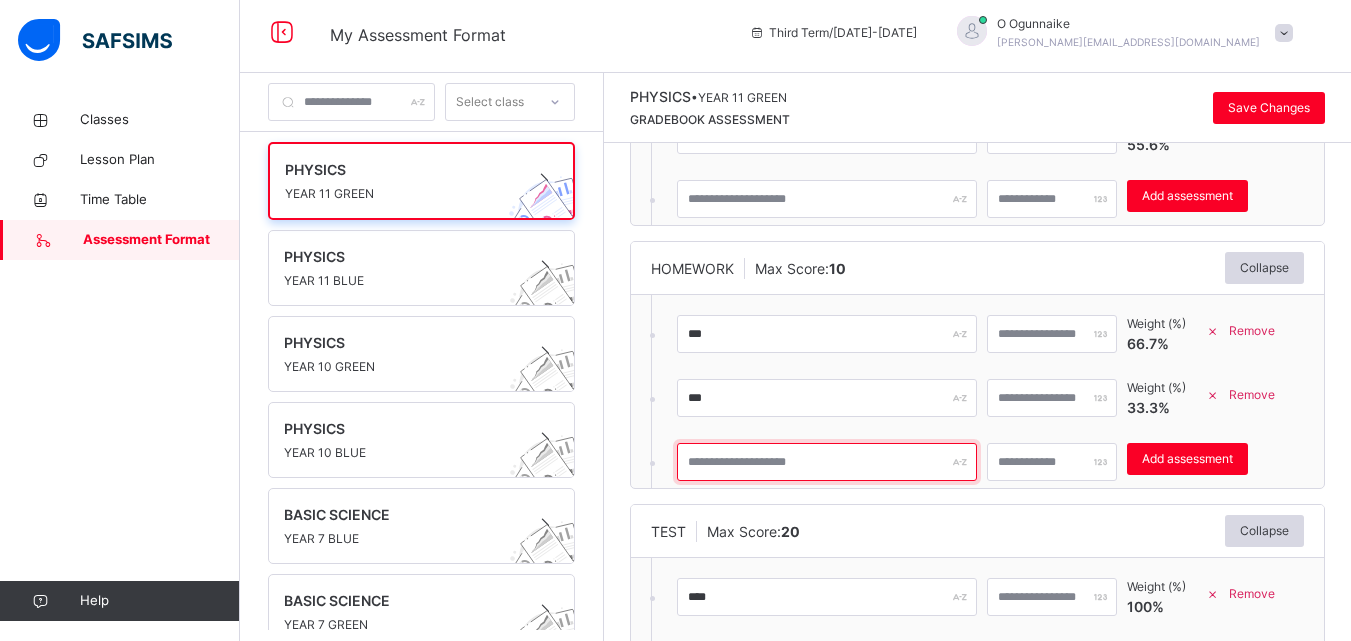 click at bounding box center (827, 462) 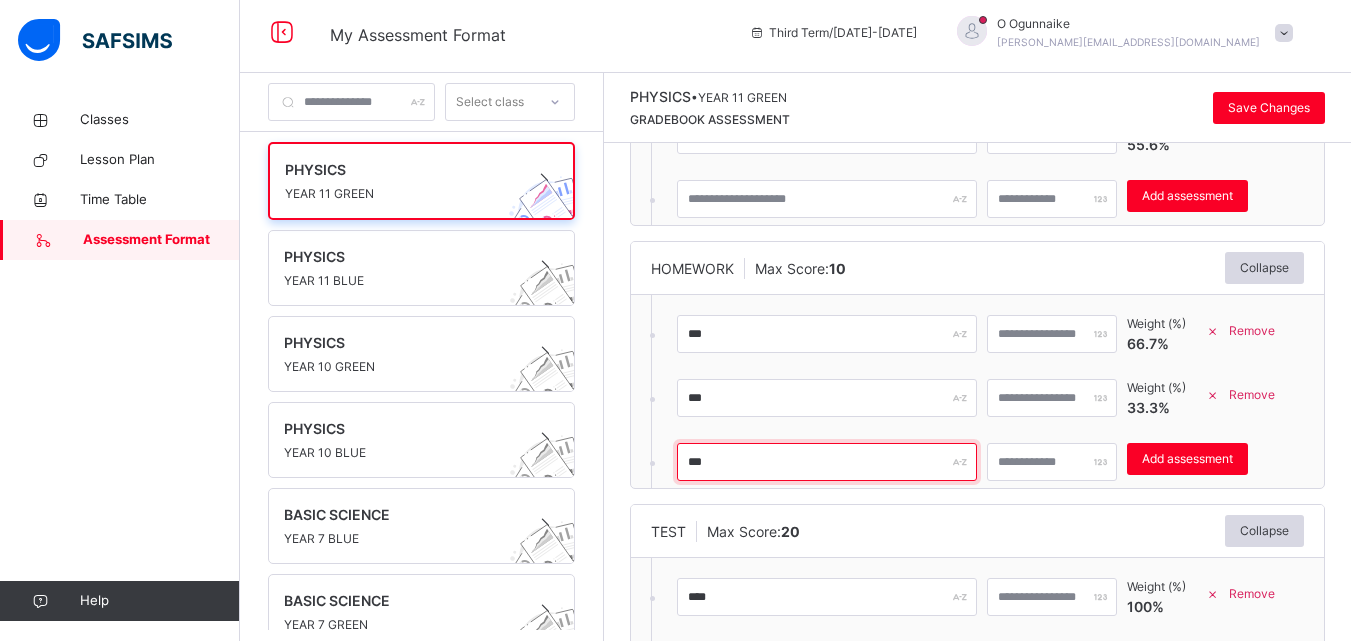 type on "***" 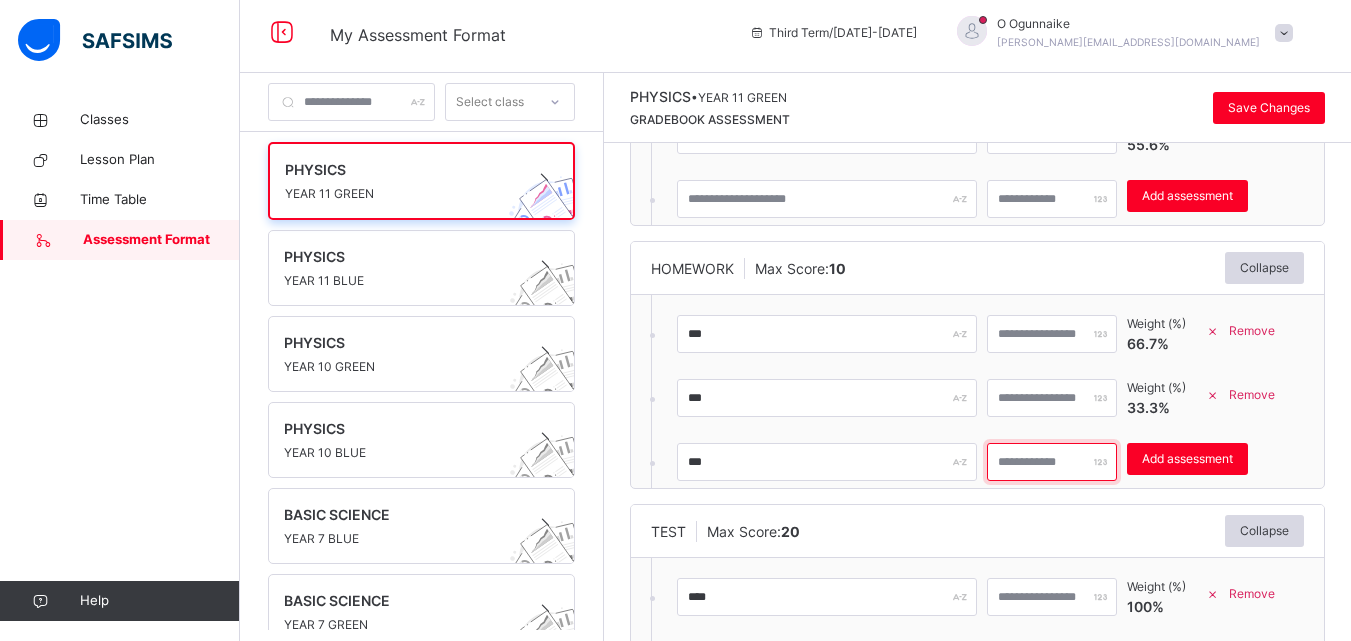 click at bounding box center (1052, 462) 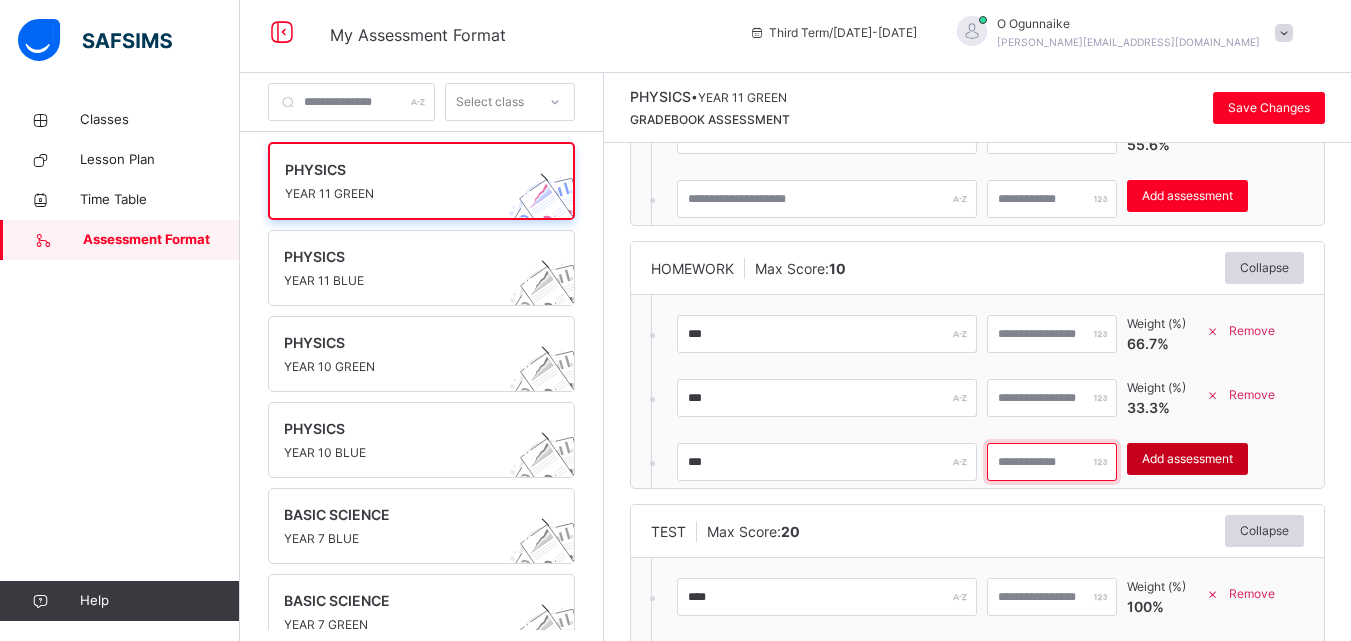 type on "**" 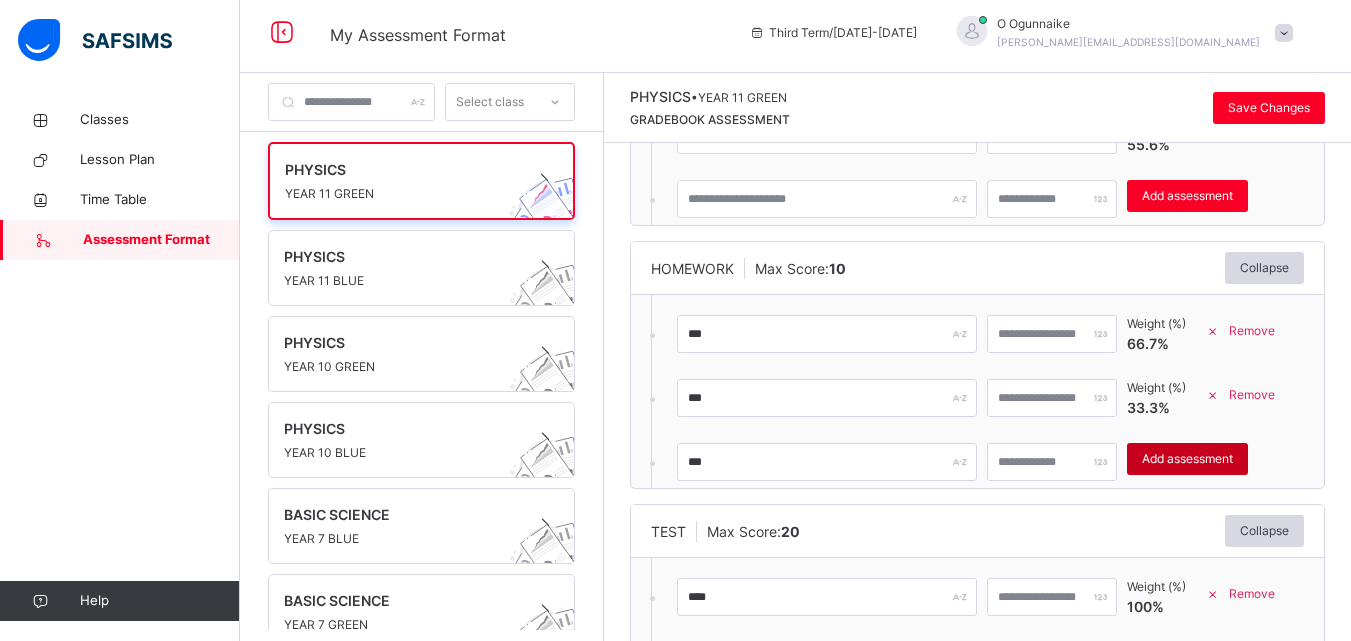 click on "Add assessment" at bounding box center [1187, 459] 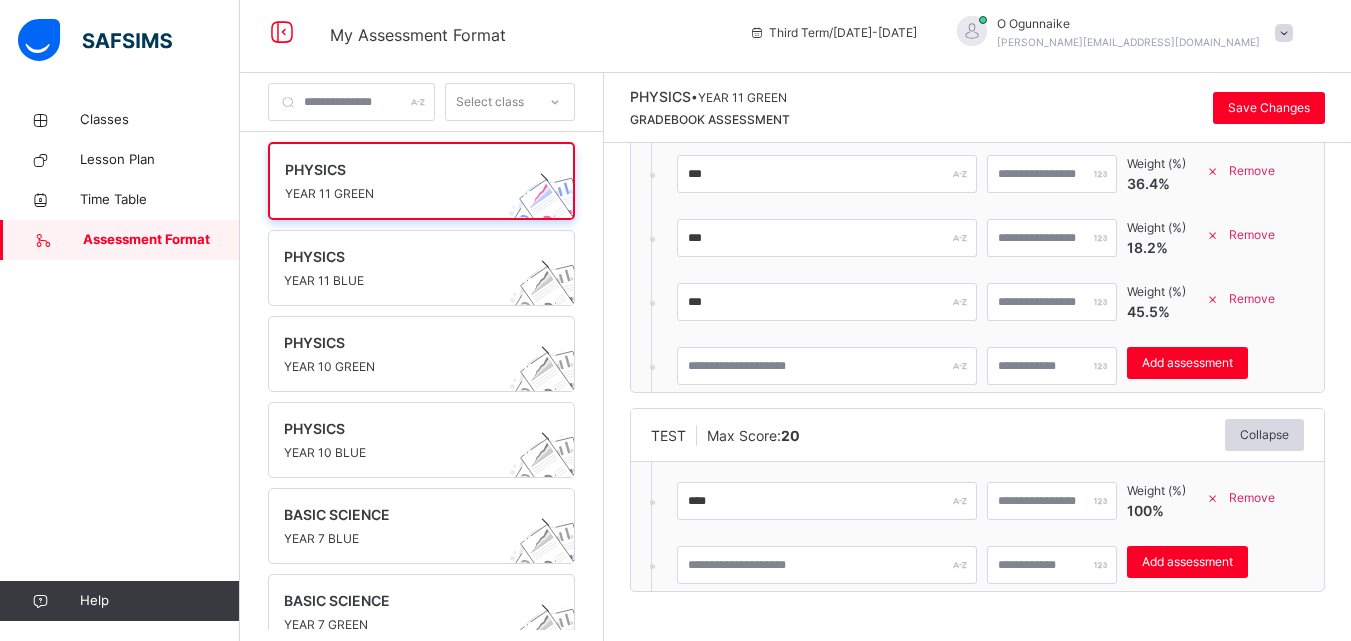 scroll, scrollTop: 481, scrollLeft: 0, axis: vertical 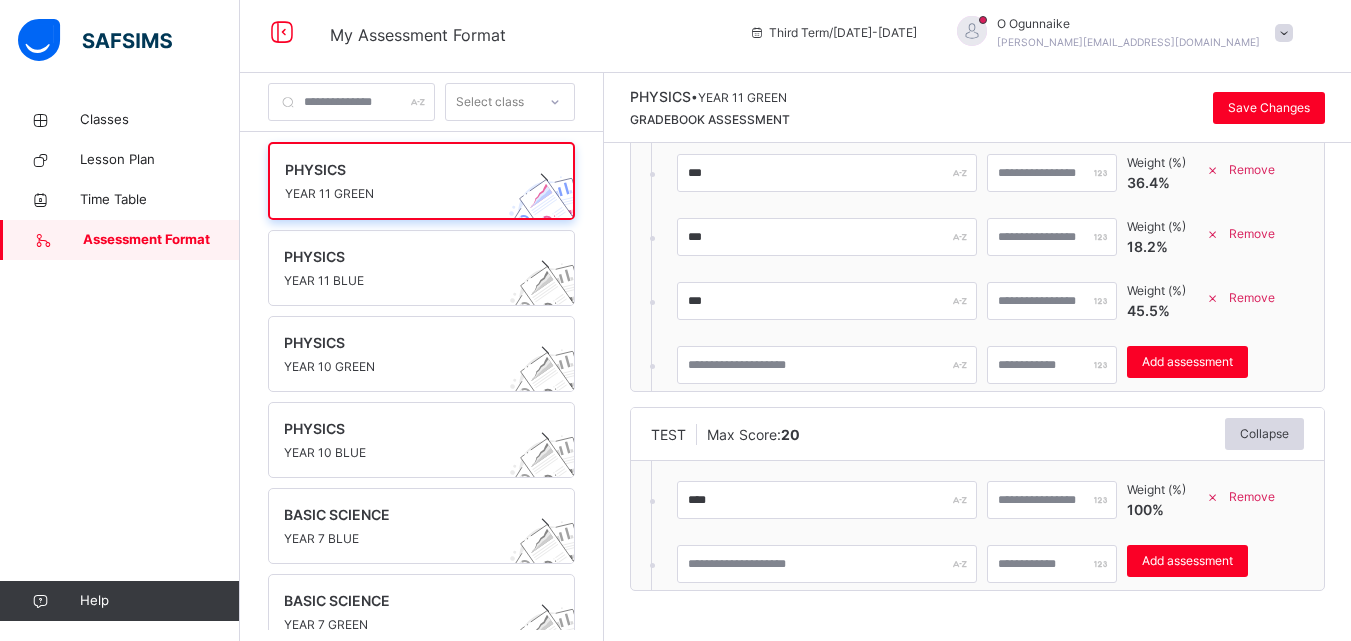 click on "**** **  Weight (%)  100 %   Remove   Add assessment" at bounding box center [945, 525] 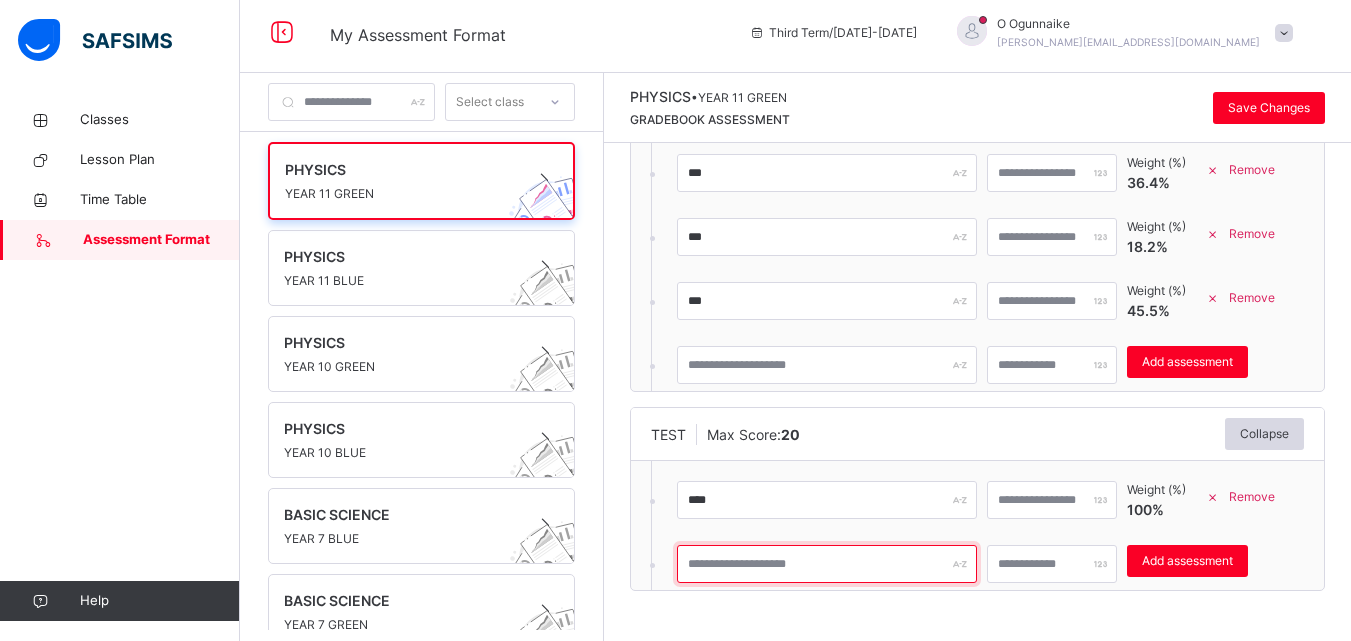 click at bounding box center [827, 564] 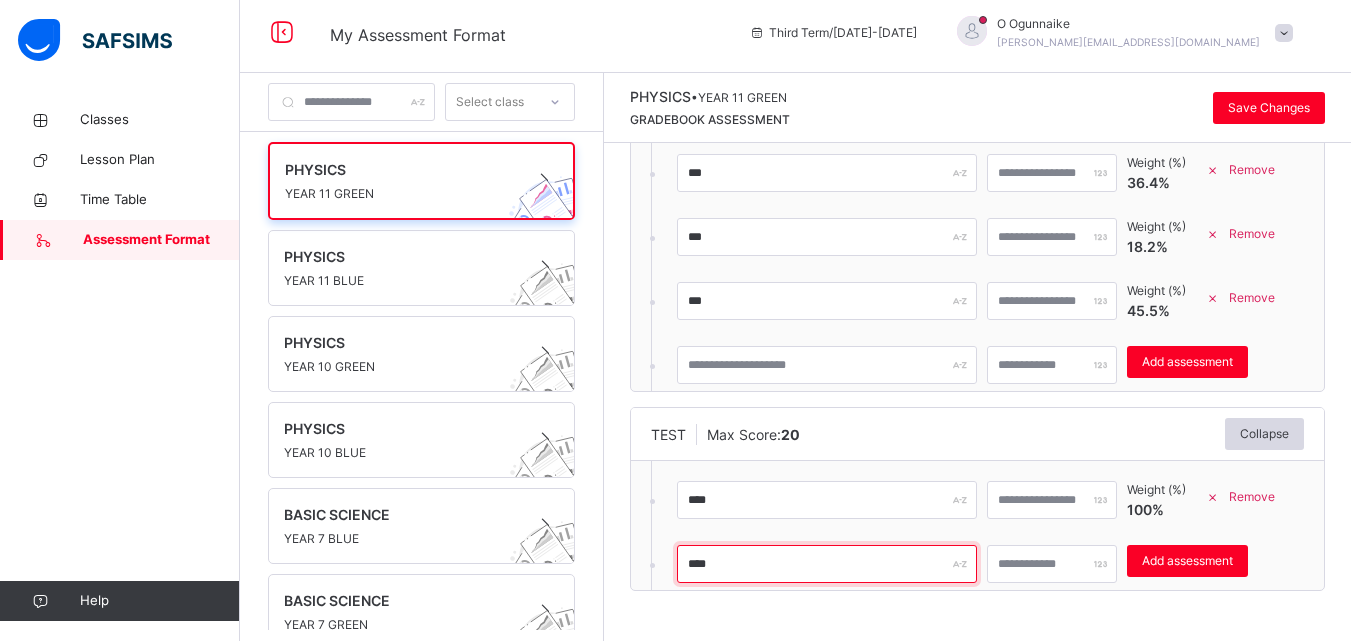 type on "****" 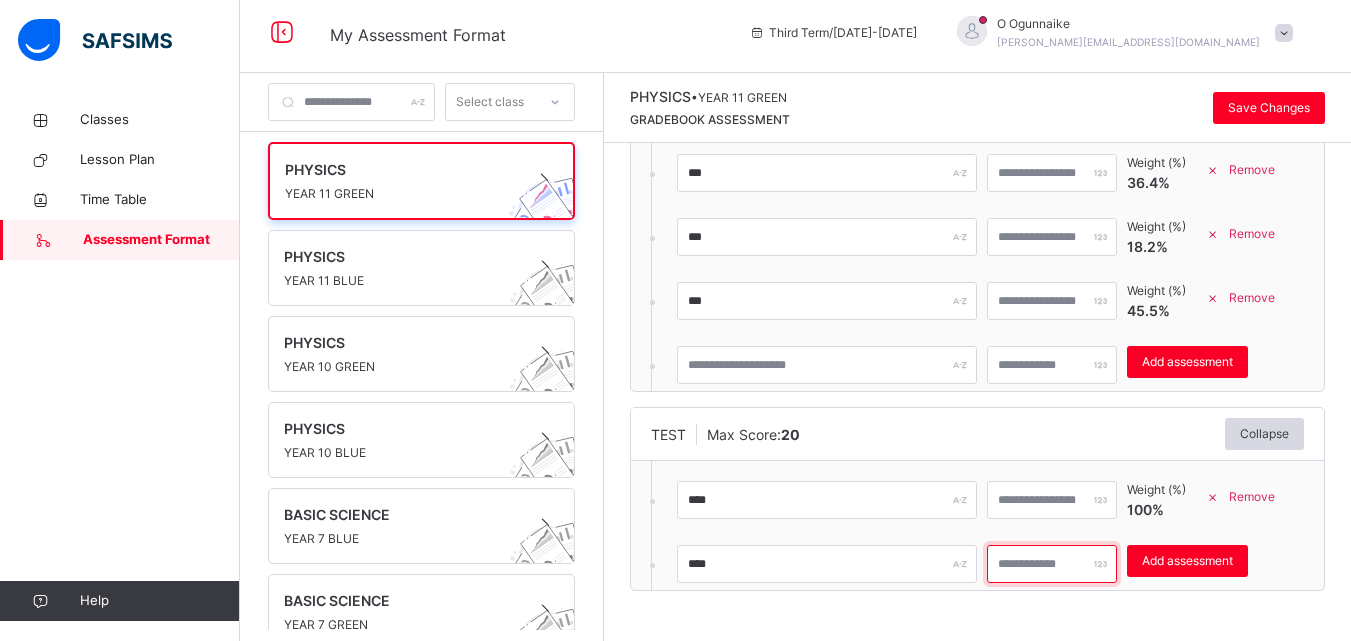 click at bounding box center [1052, 564] 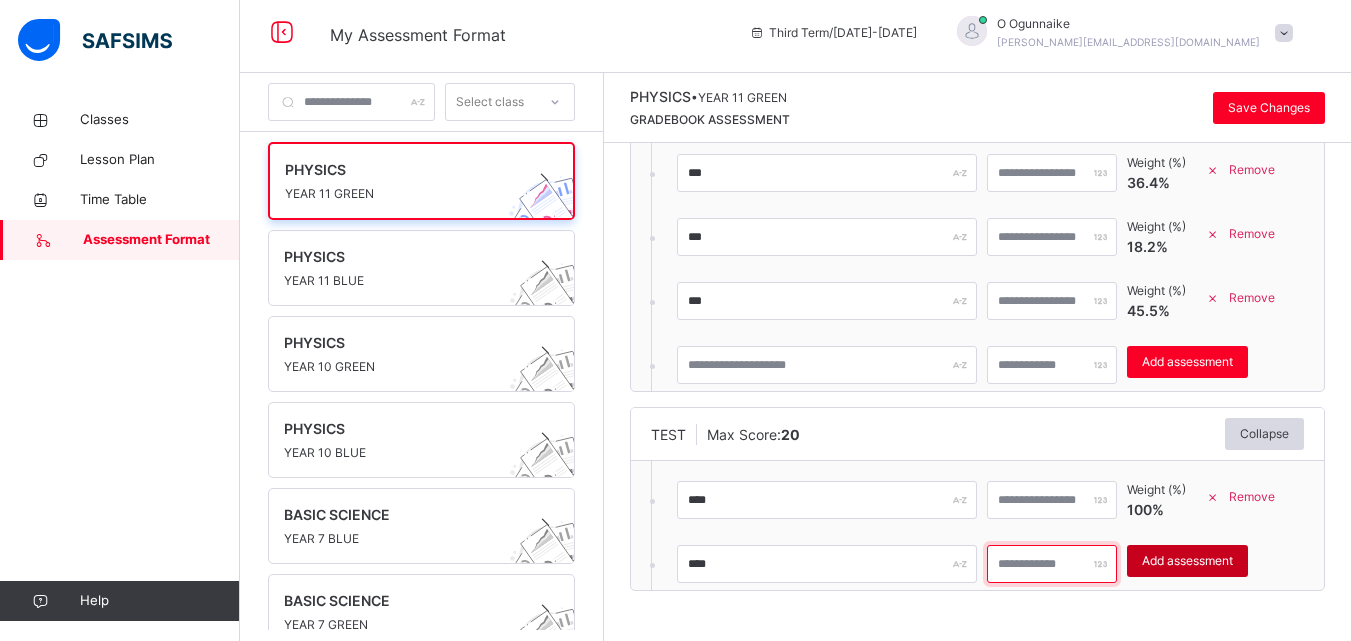 type on "**" 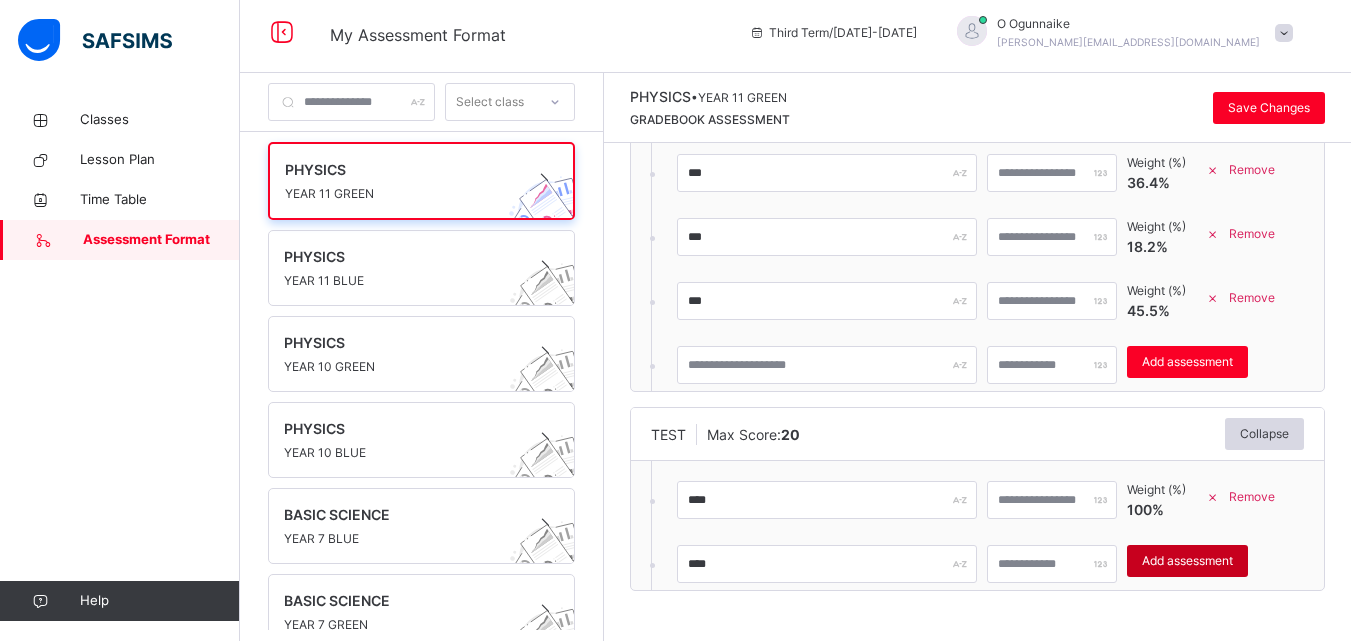 click on "Add assessment" at bounding box center [1187, 561] 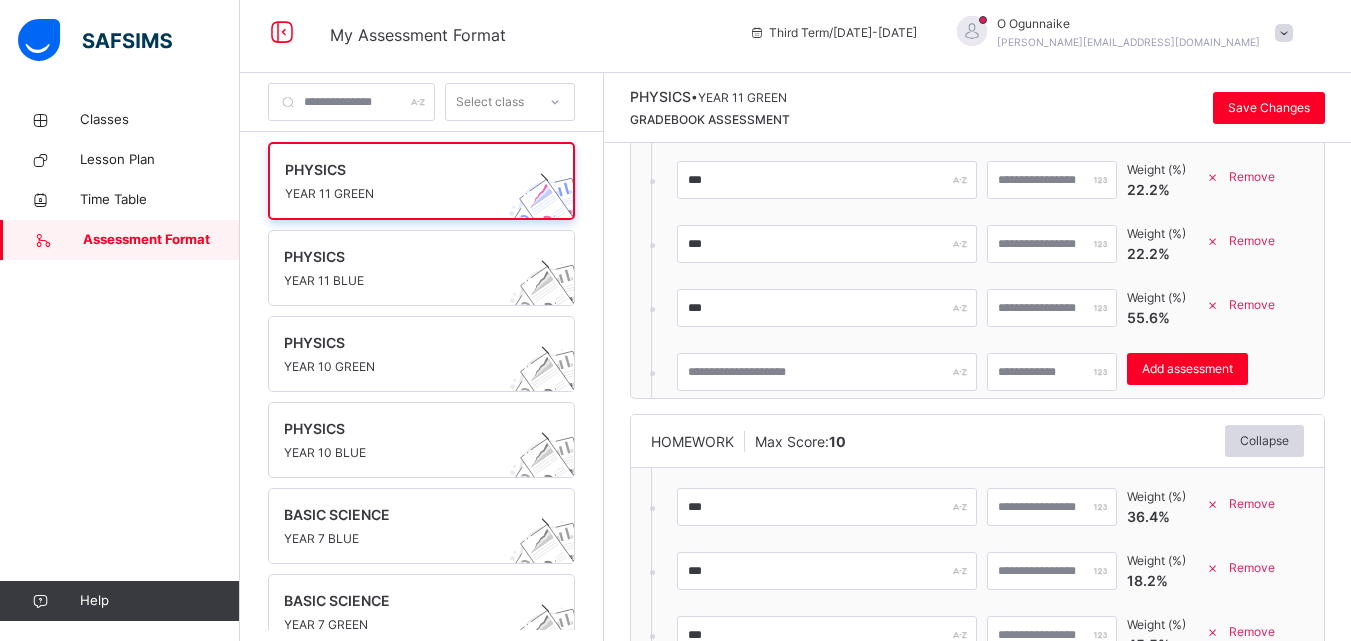 scroll, scrollTop: 0, scrollLeft: 0, axis: both 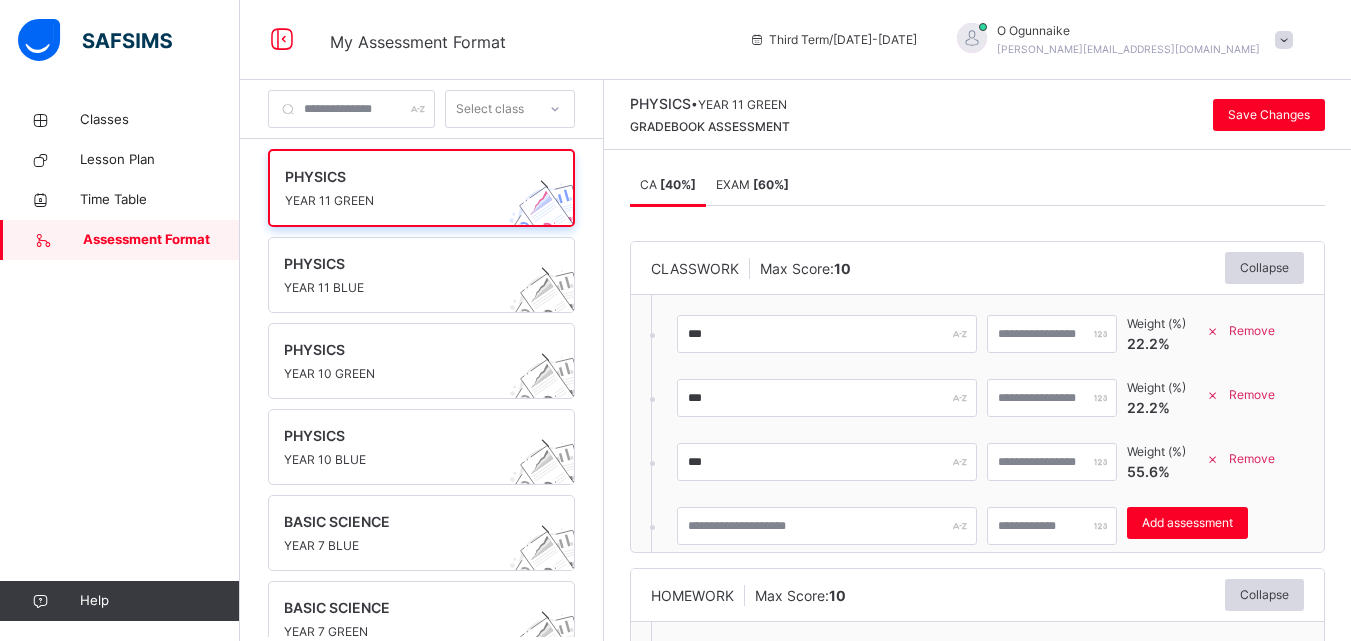 click on "EXAM   [ 60 %]" at bounding box center (752, 184) 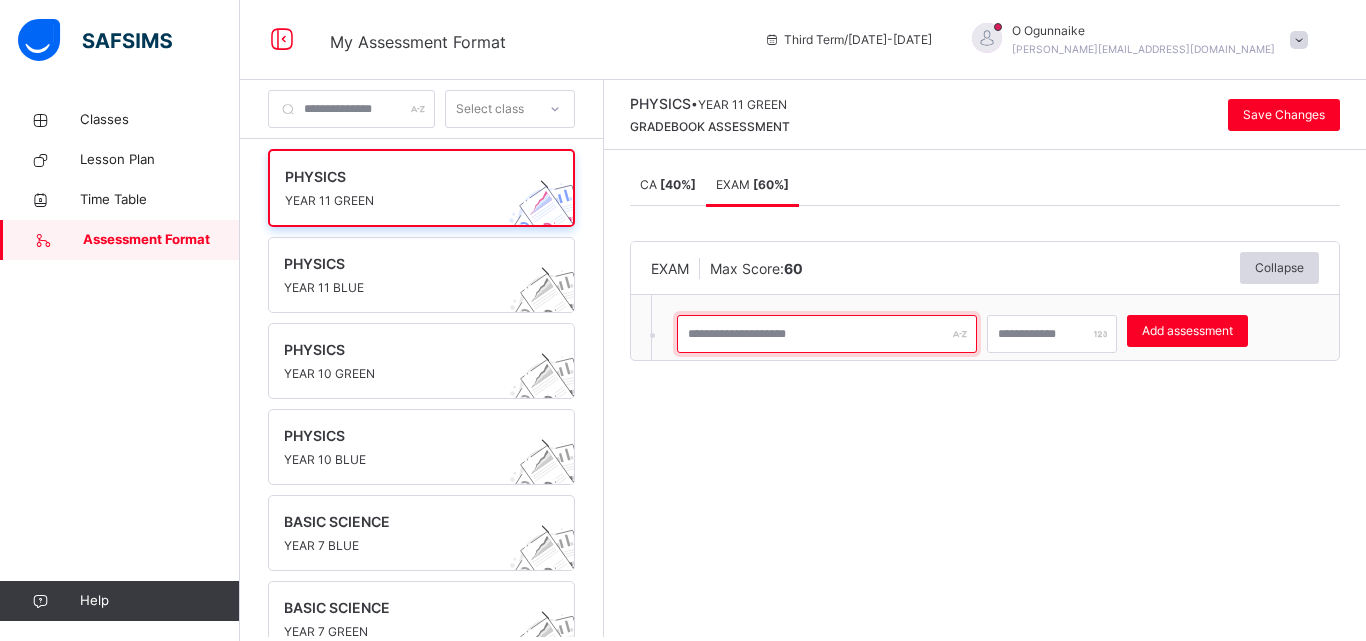click at bounding box center [827, 334] 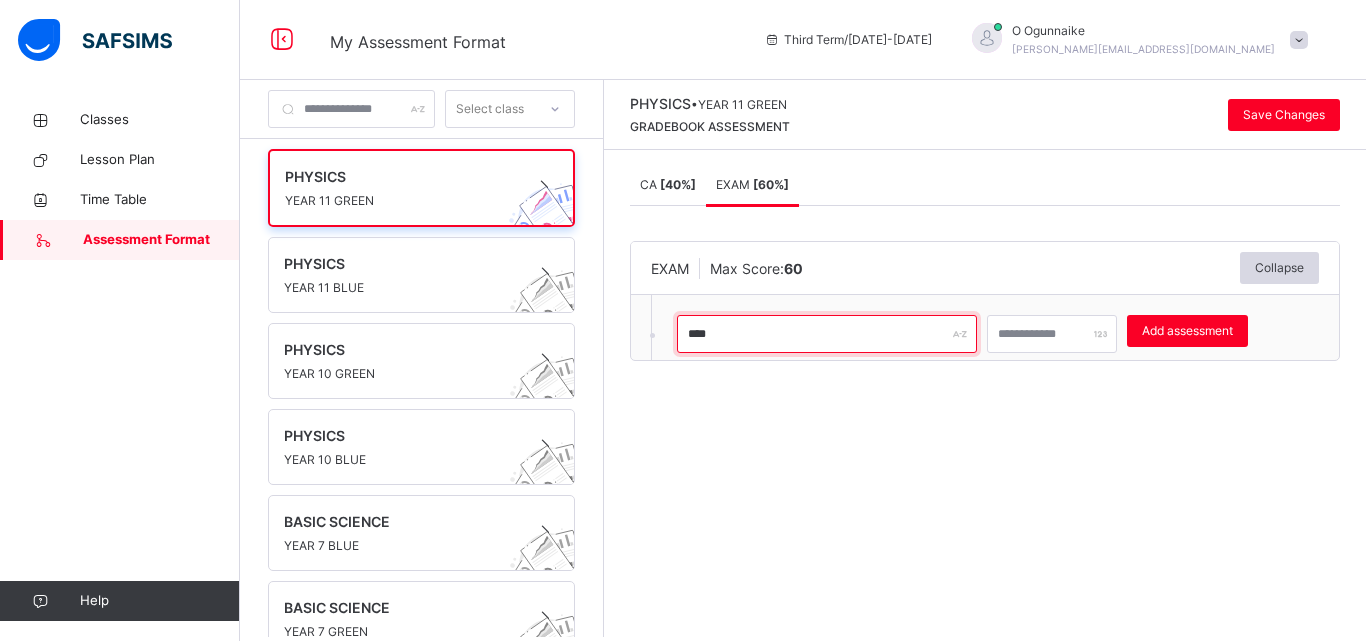type on "****" 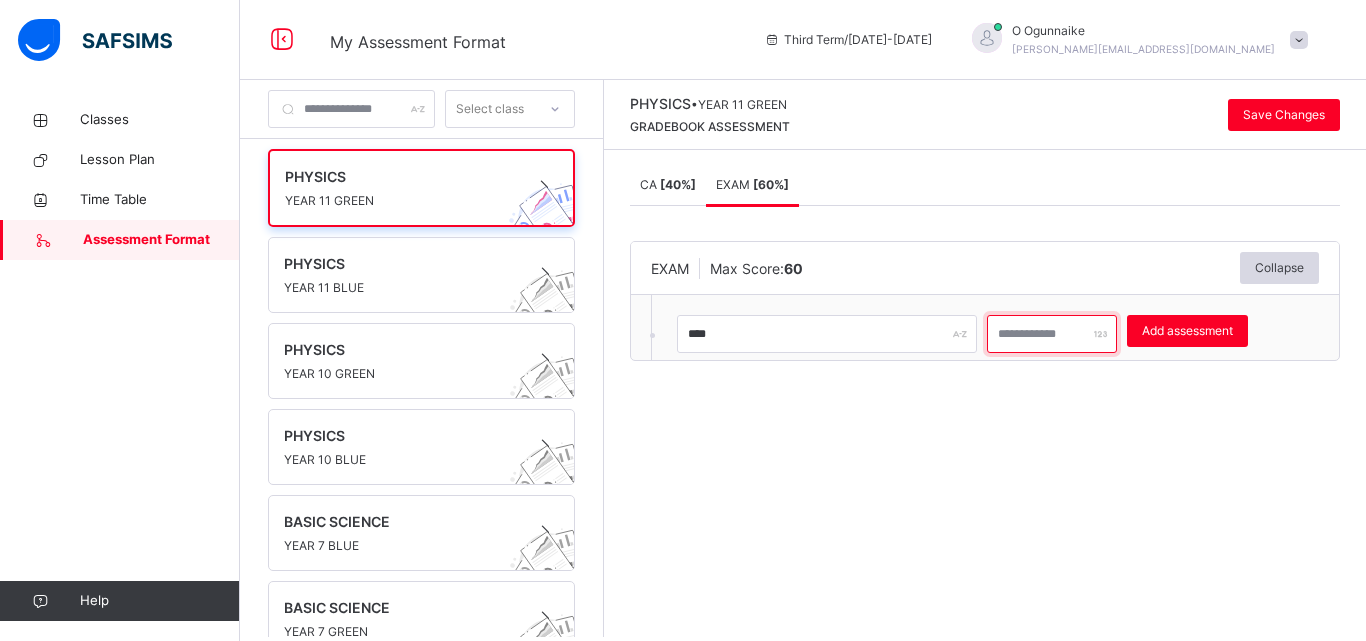 click at bounding box center [1052, 334] 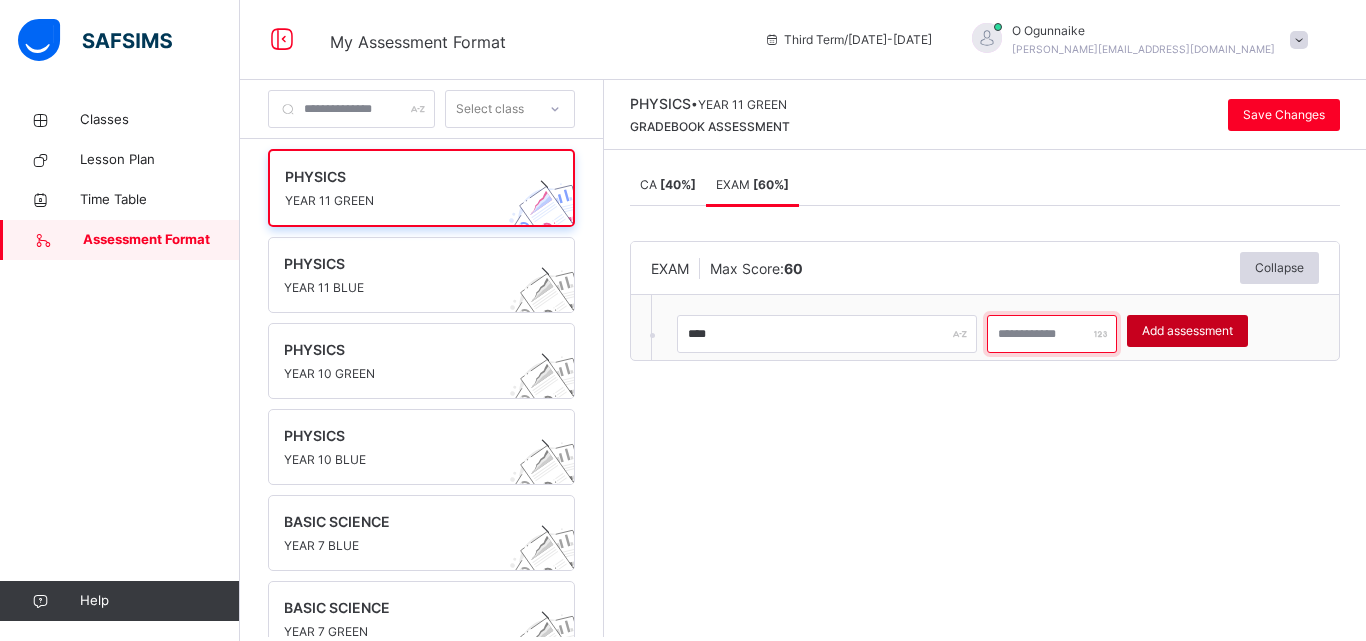 type on "**" 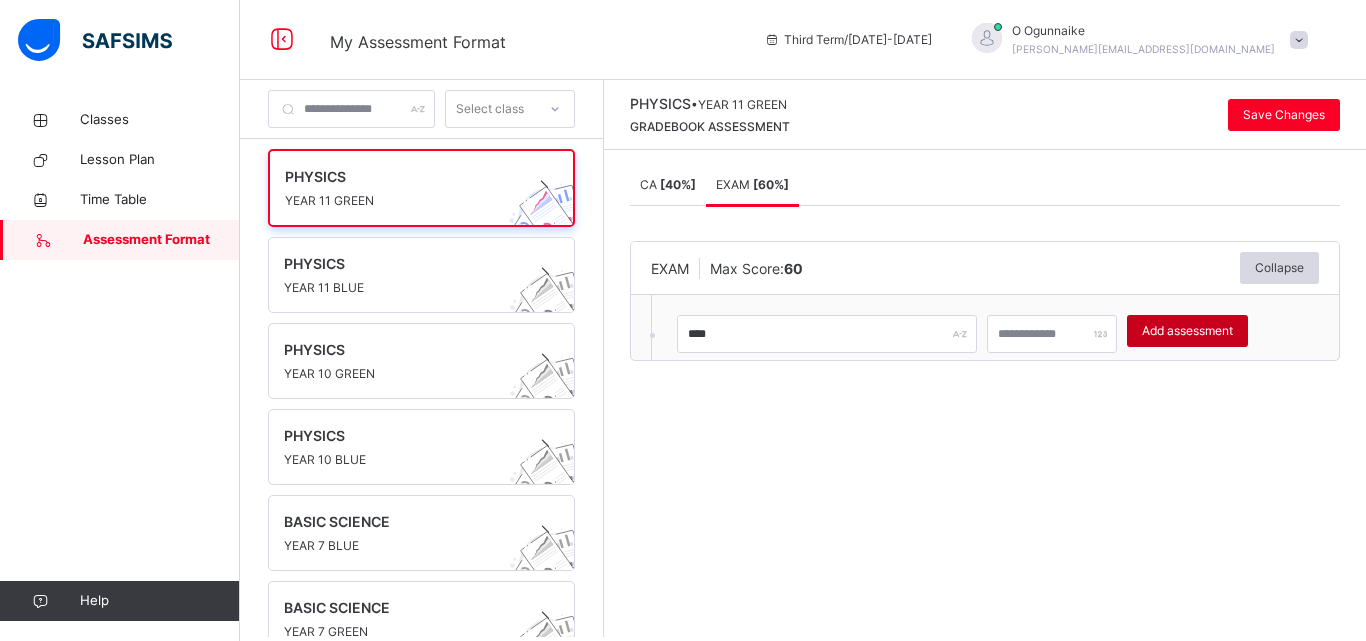 click on "Add assessment" at bounding box center (1187, 331) 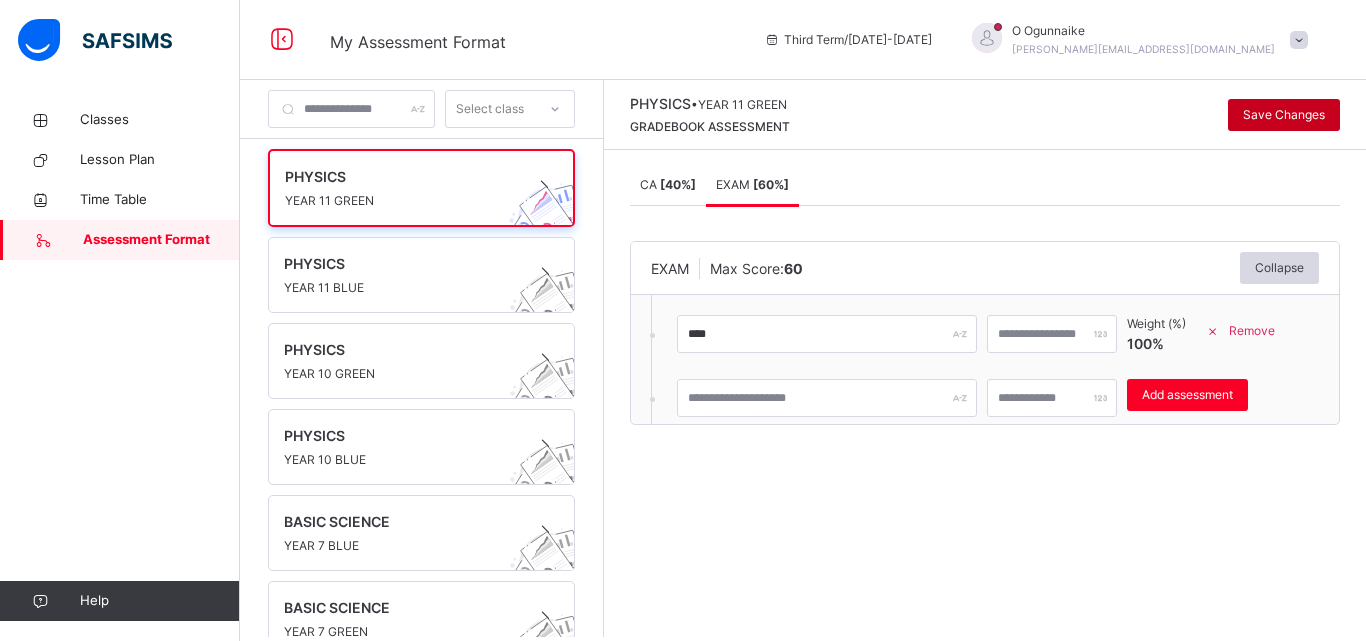click on "Save Changes" at bounding box center [1284, 115] 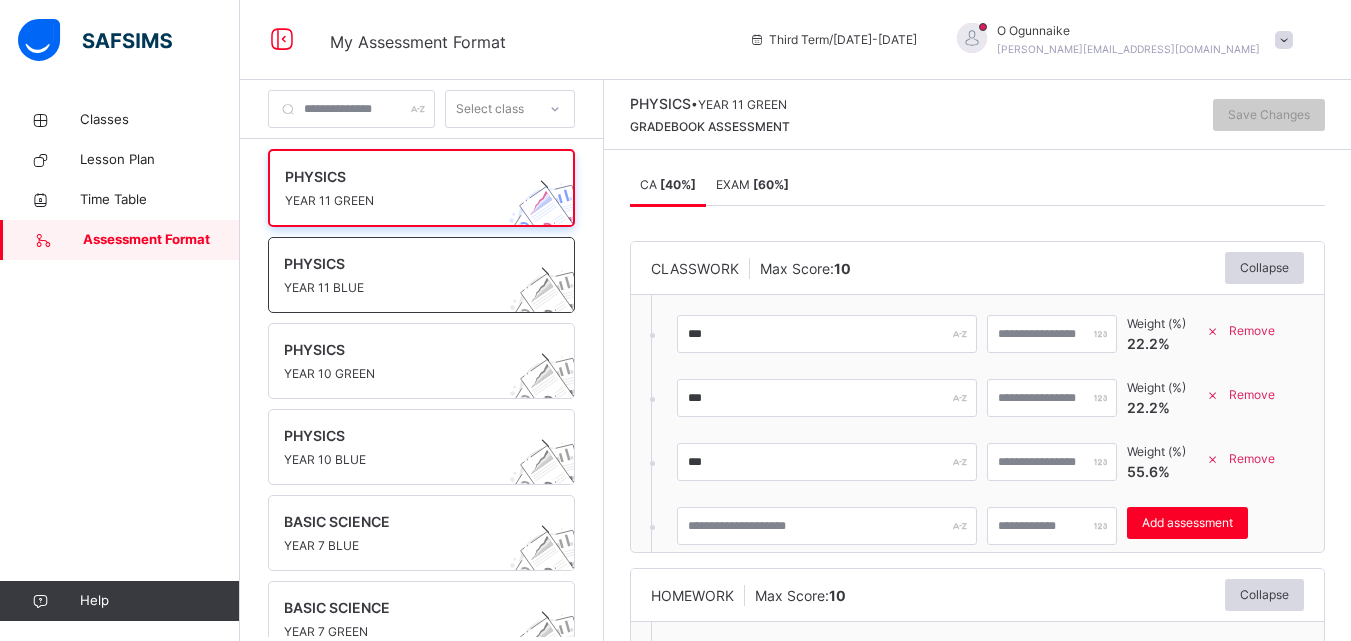 click on "YEAR 11 BLUE" at bounding box center [402, 288] 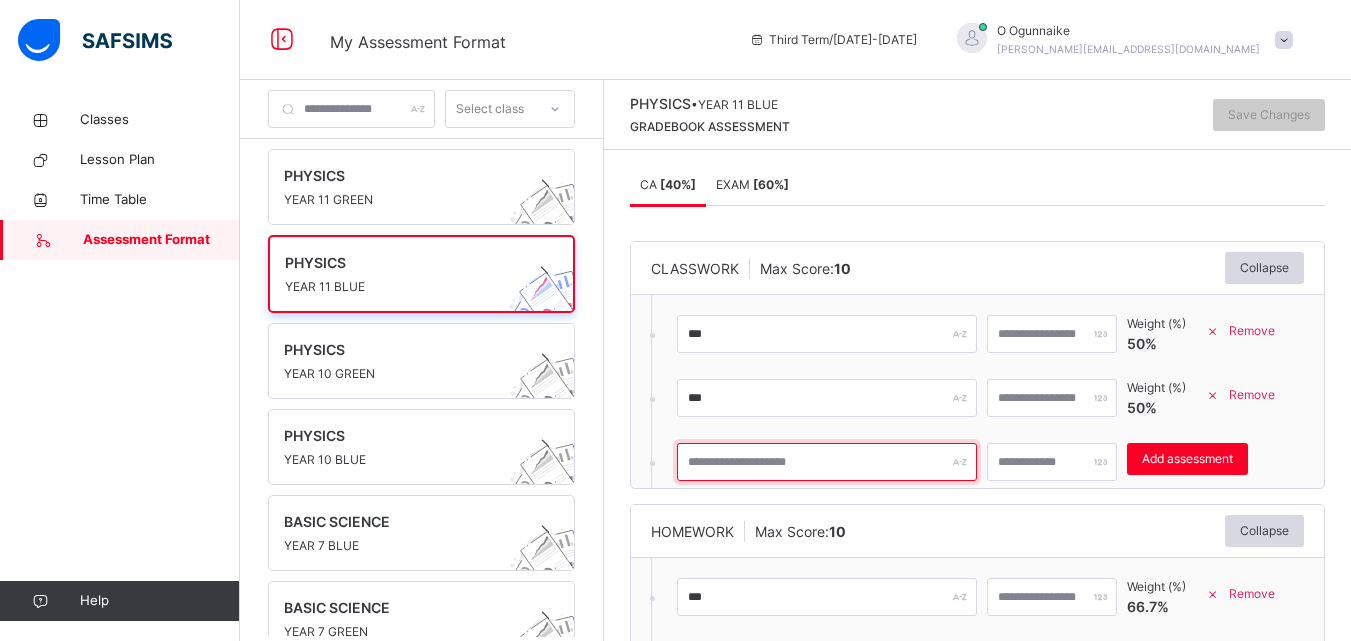 click at bounding box center (827, 462) 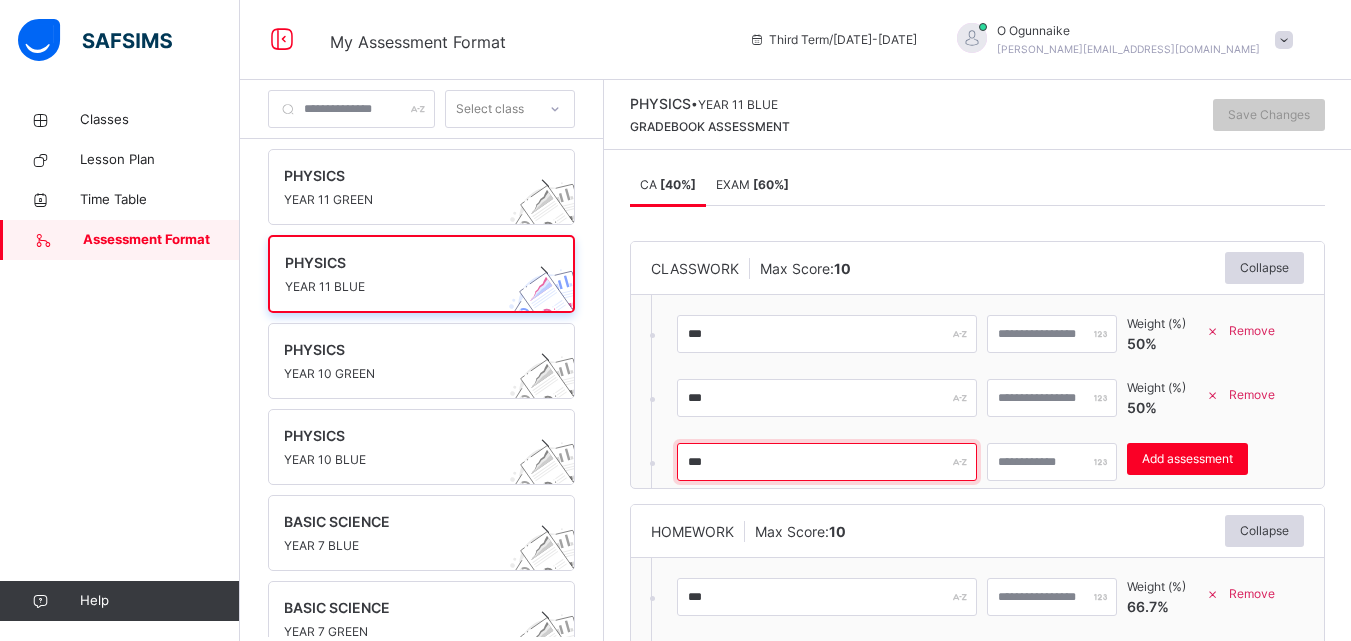 type on "***" 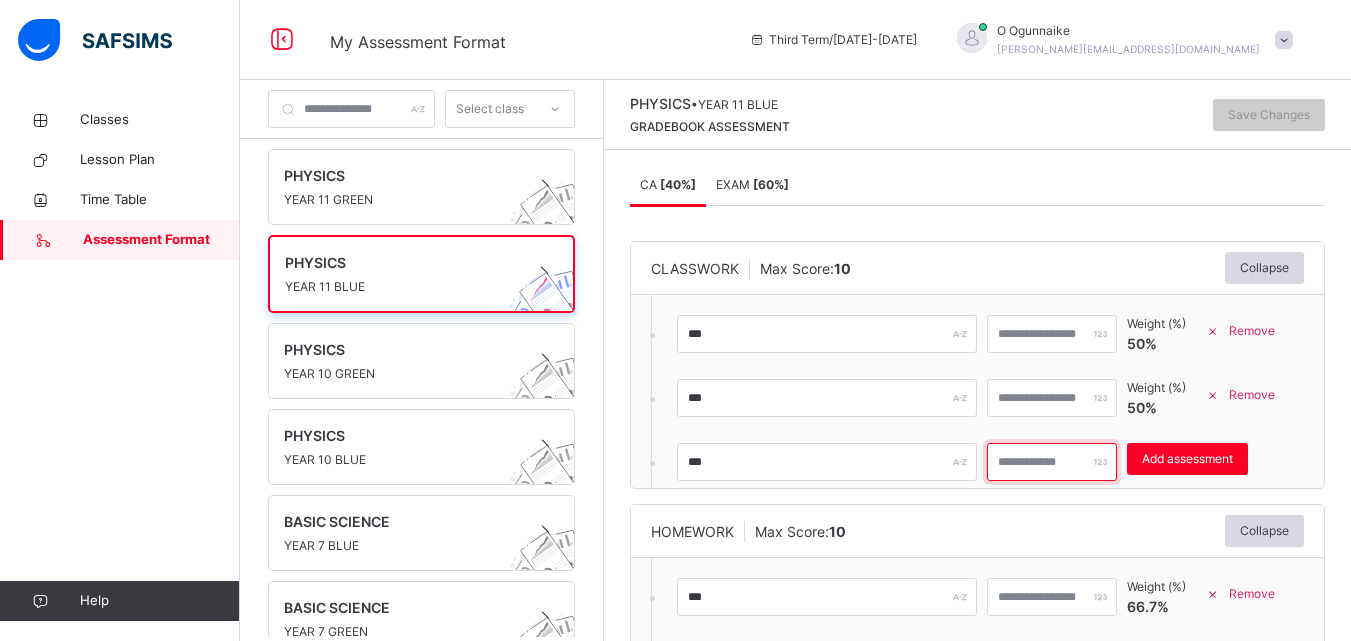 click at bounding box center [1052, 462] 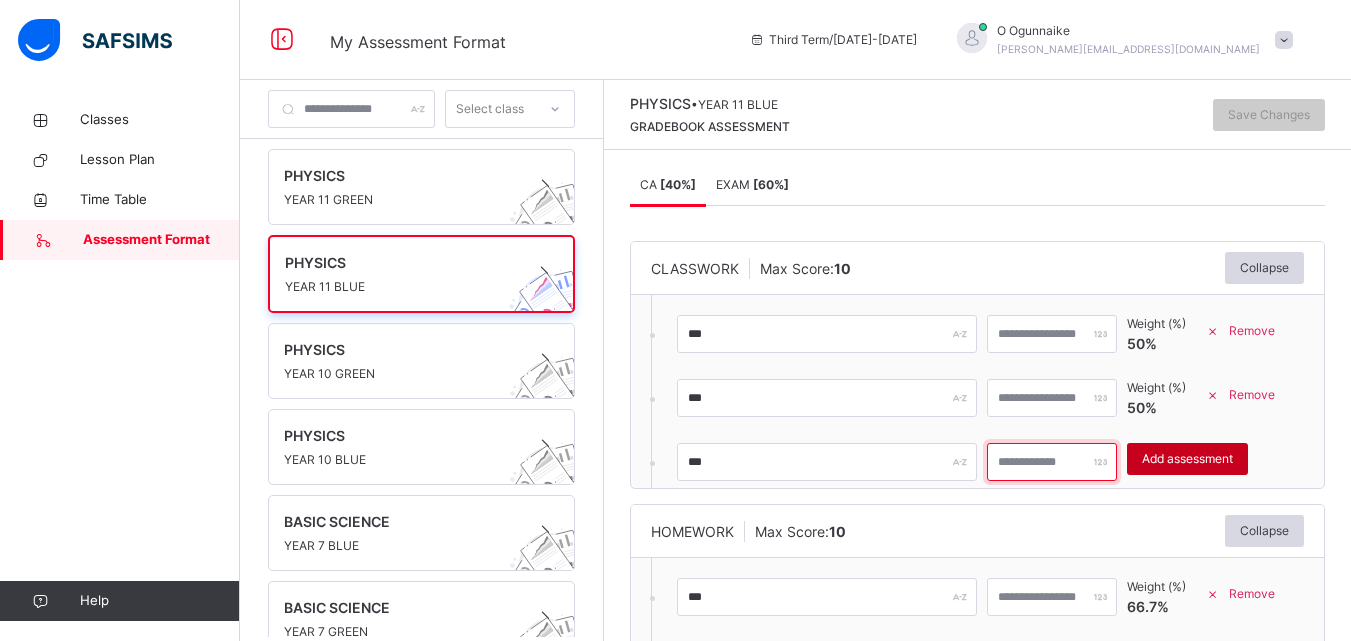 type on "**" 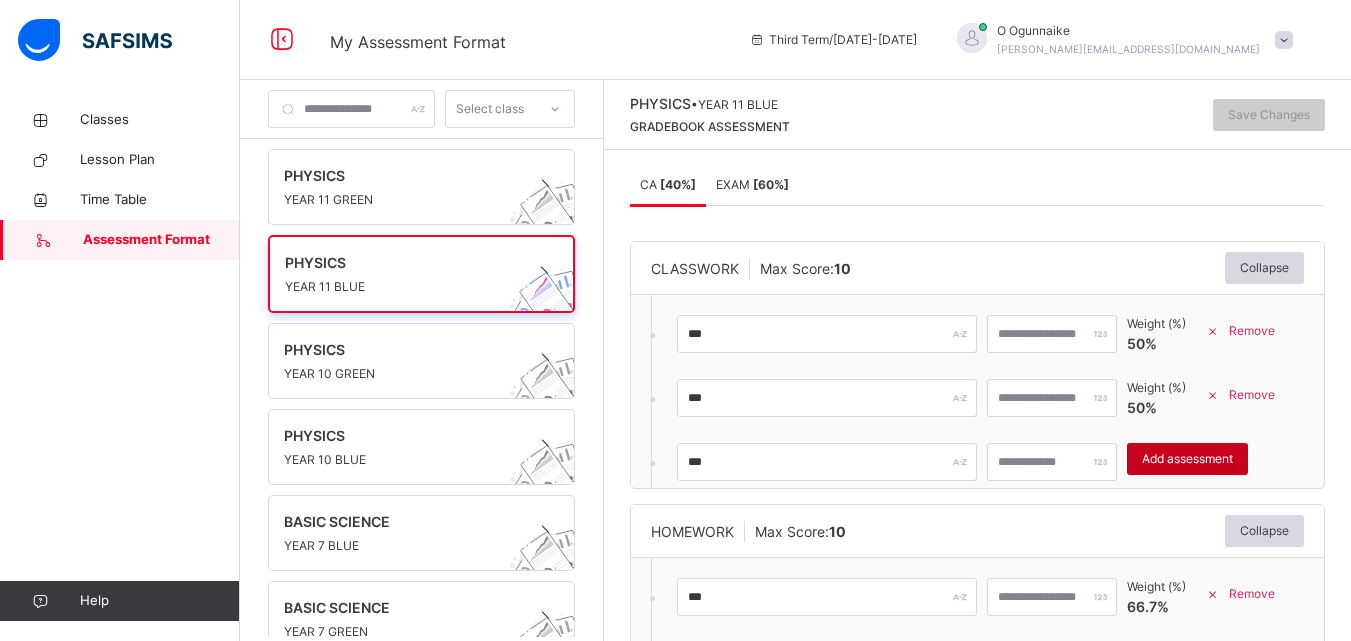 click on "Add assessment" at bounding box center (1187, 459) 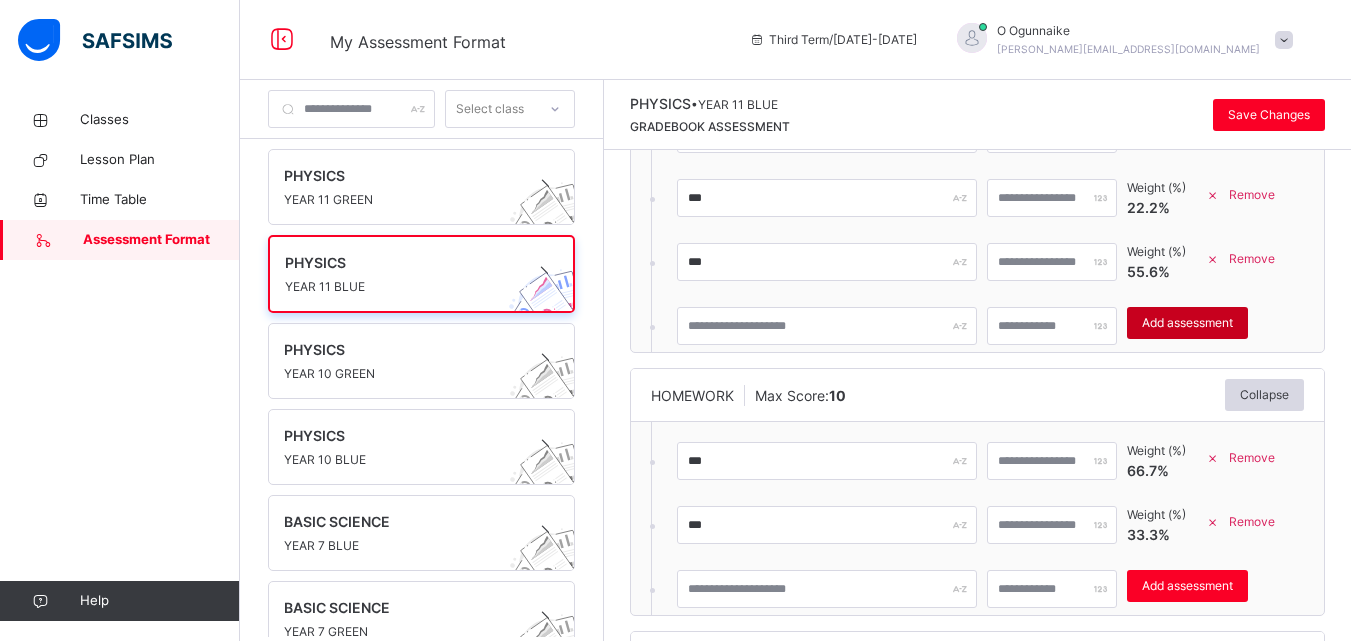 scroll, scrollTop: 240, scrollLeft: 0, axis: vertical 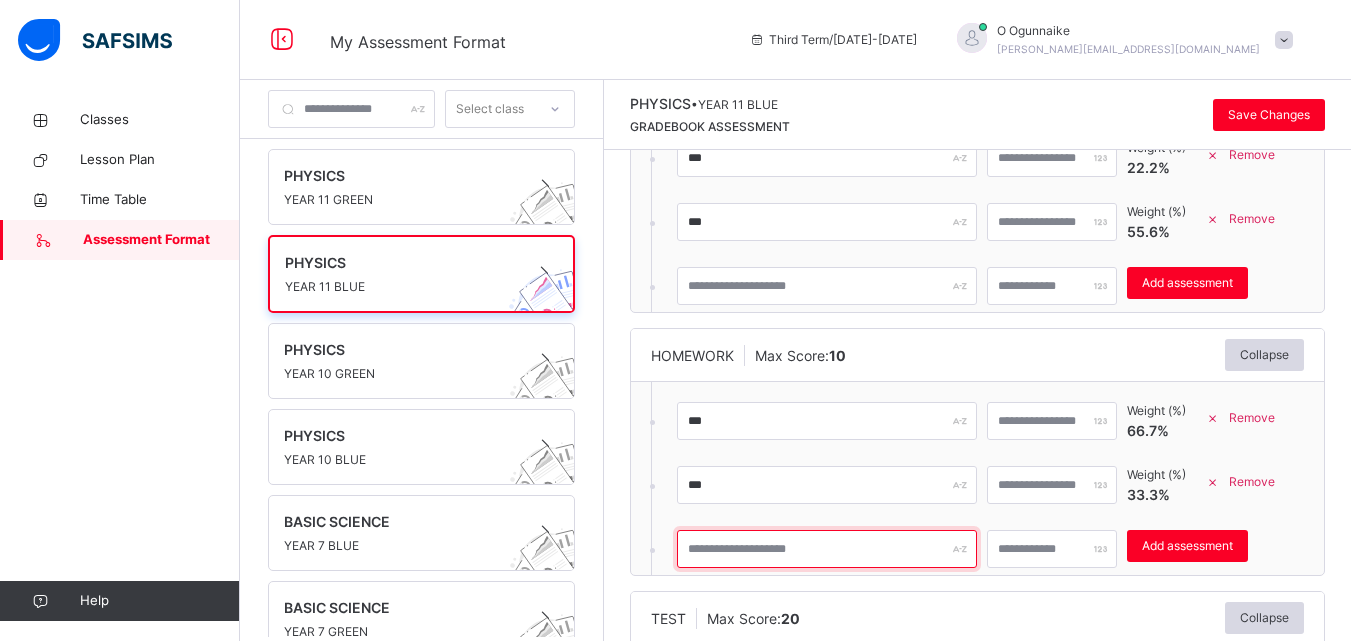 click at bounding box center (827, 549) 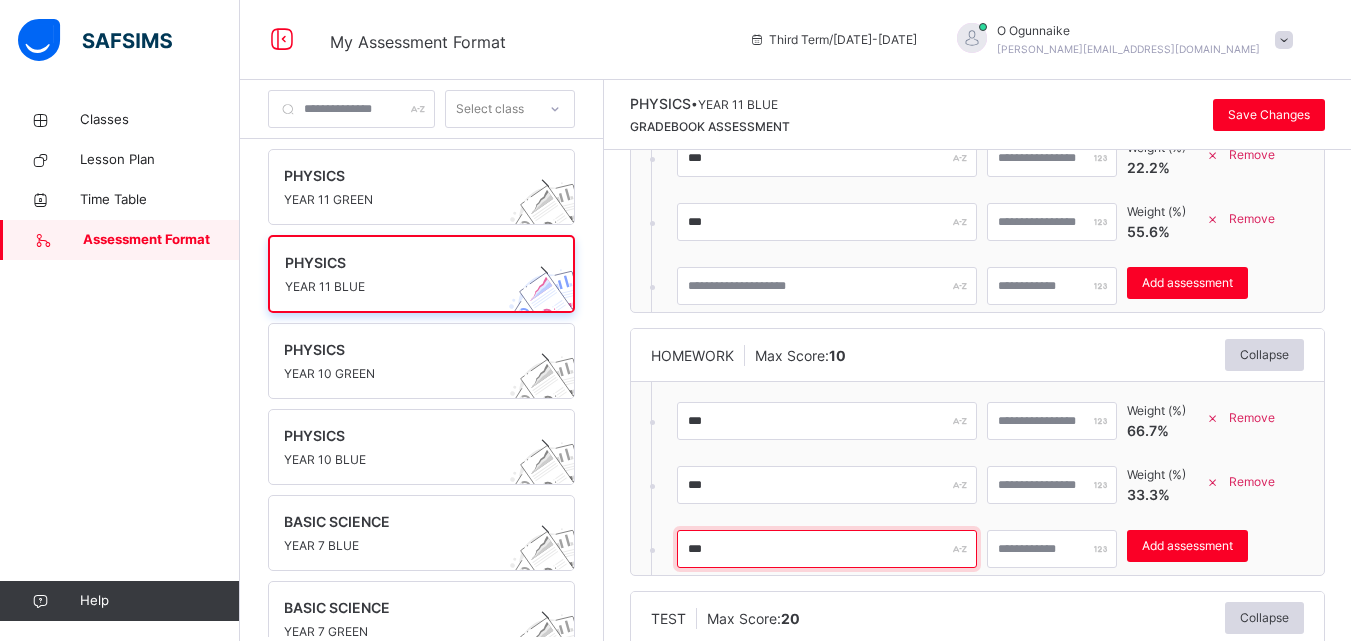 type on "***" 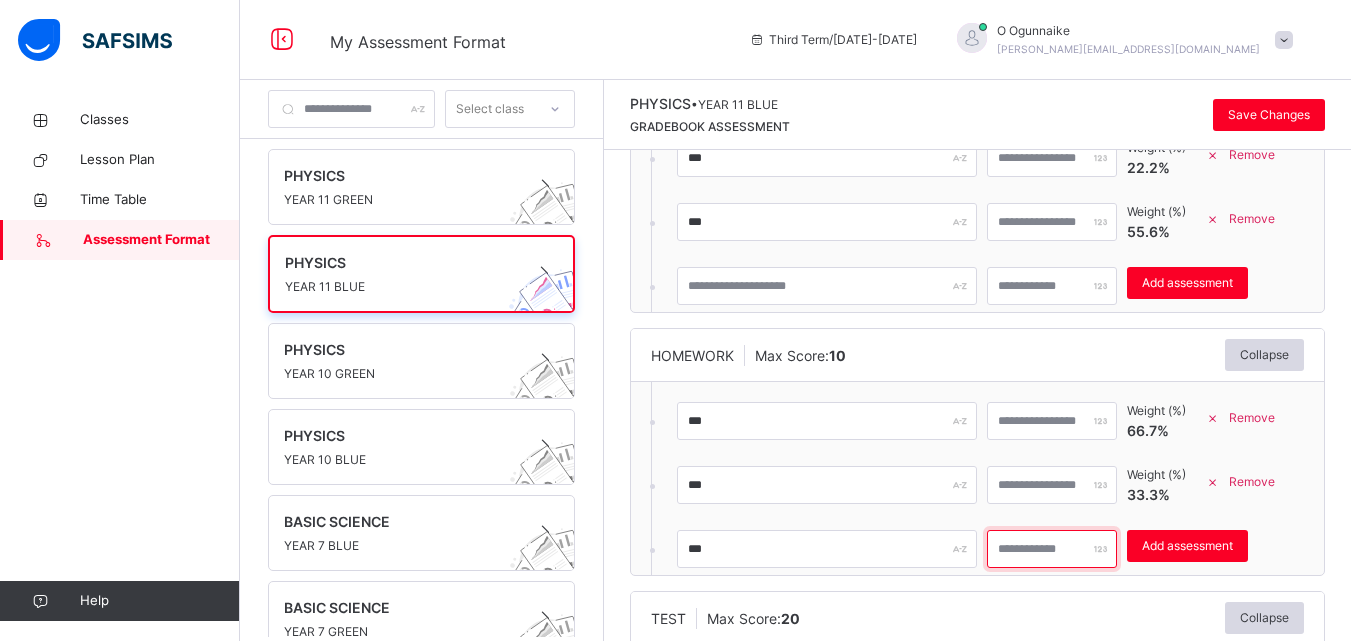 click at bounding box center (1052, 549) 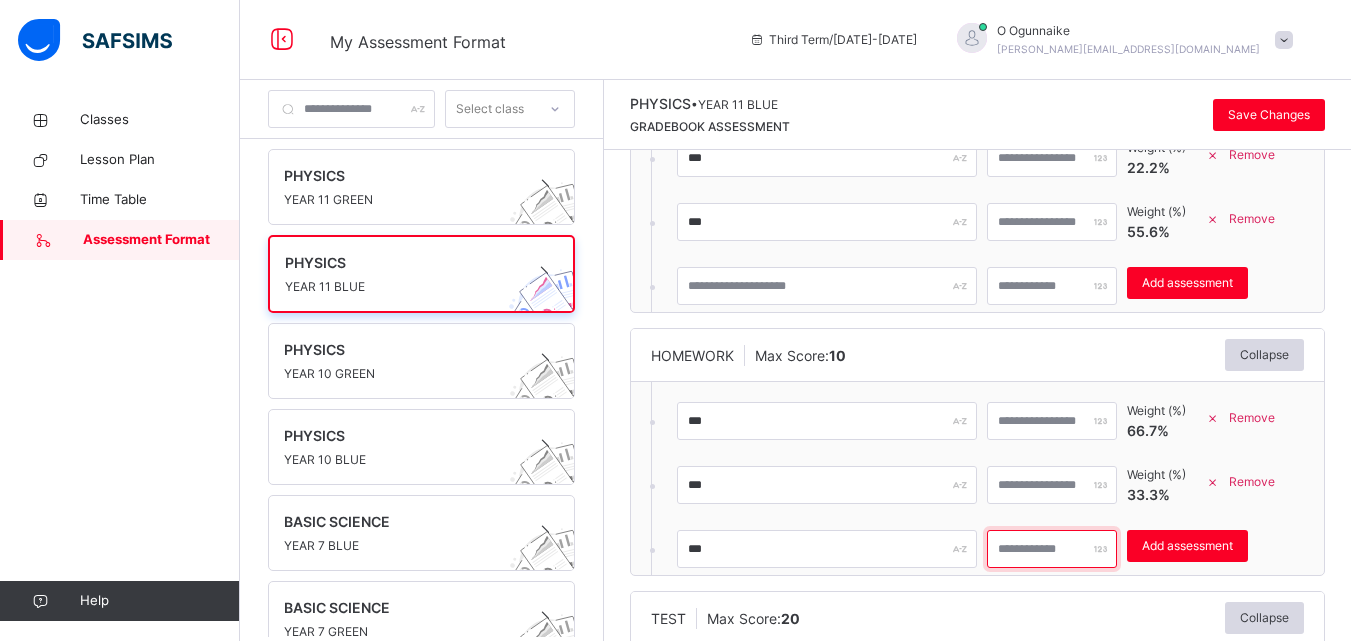 type on "**" 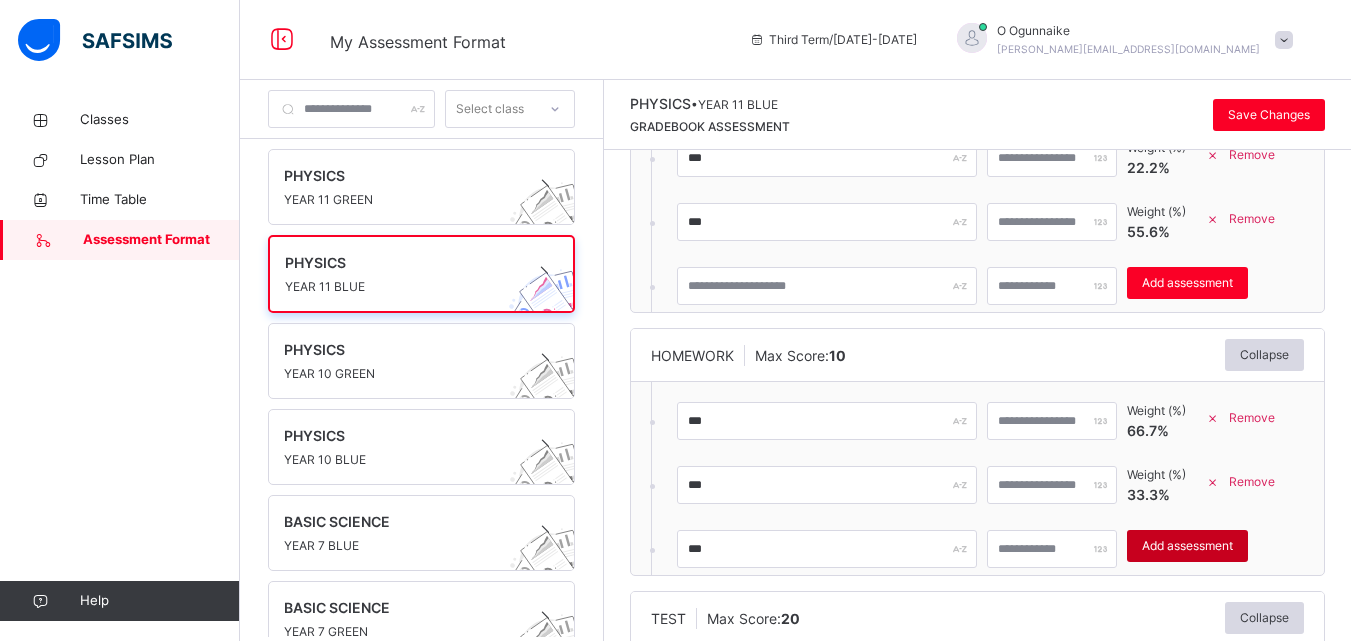 click on "Add assessment" at bounding box center (1187, 546) 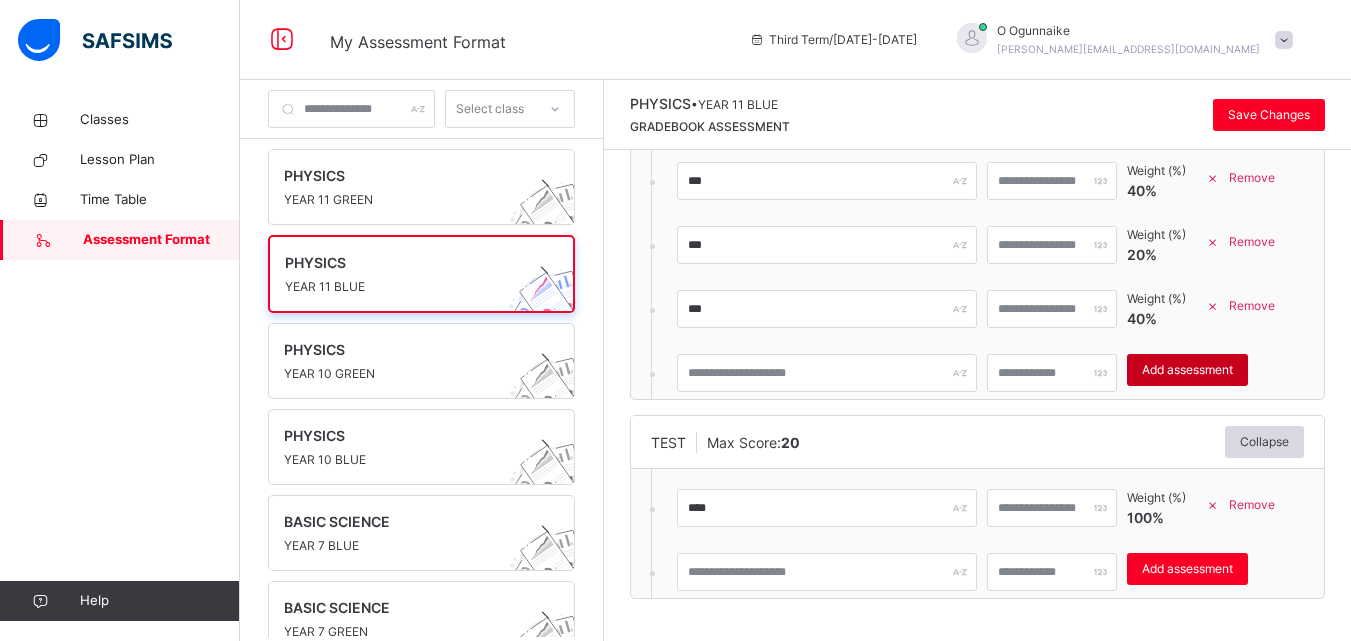 scroll, scrollTop: 481, scrollLeft: 0, axis: vertical 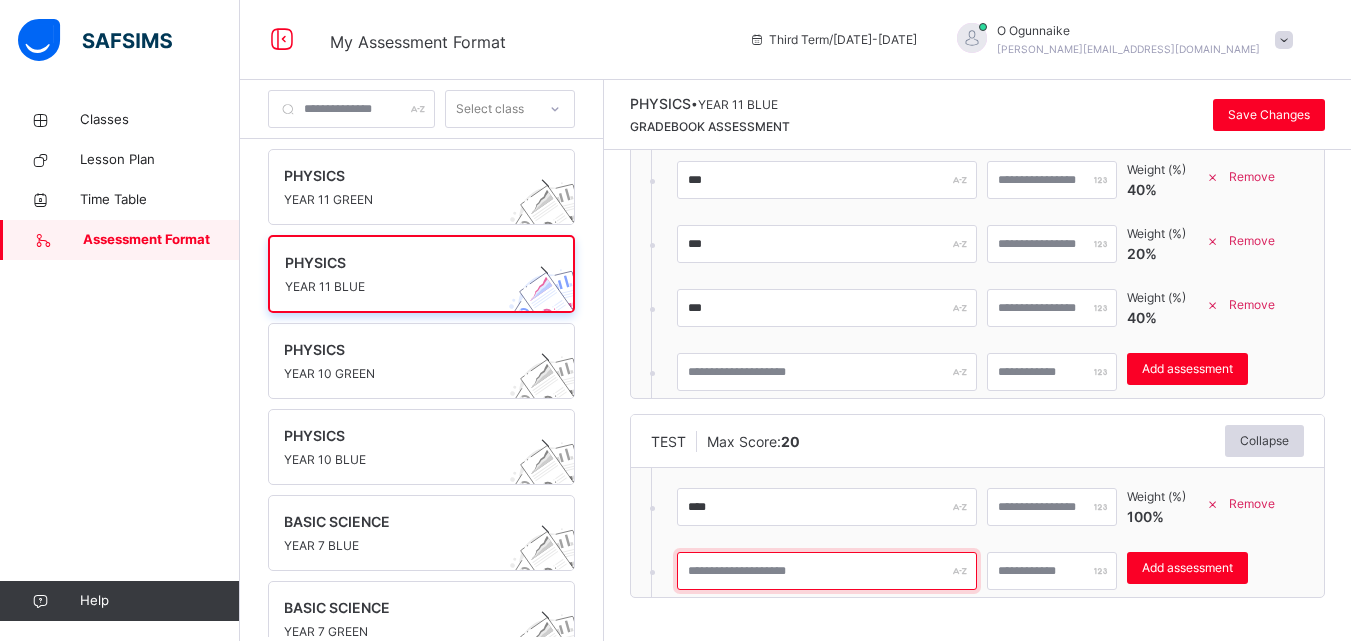 click at bounding box center [827, 571] 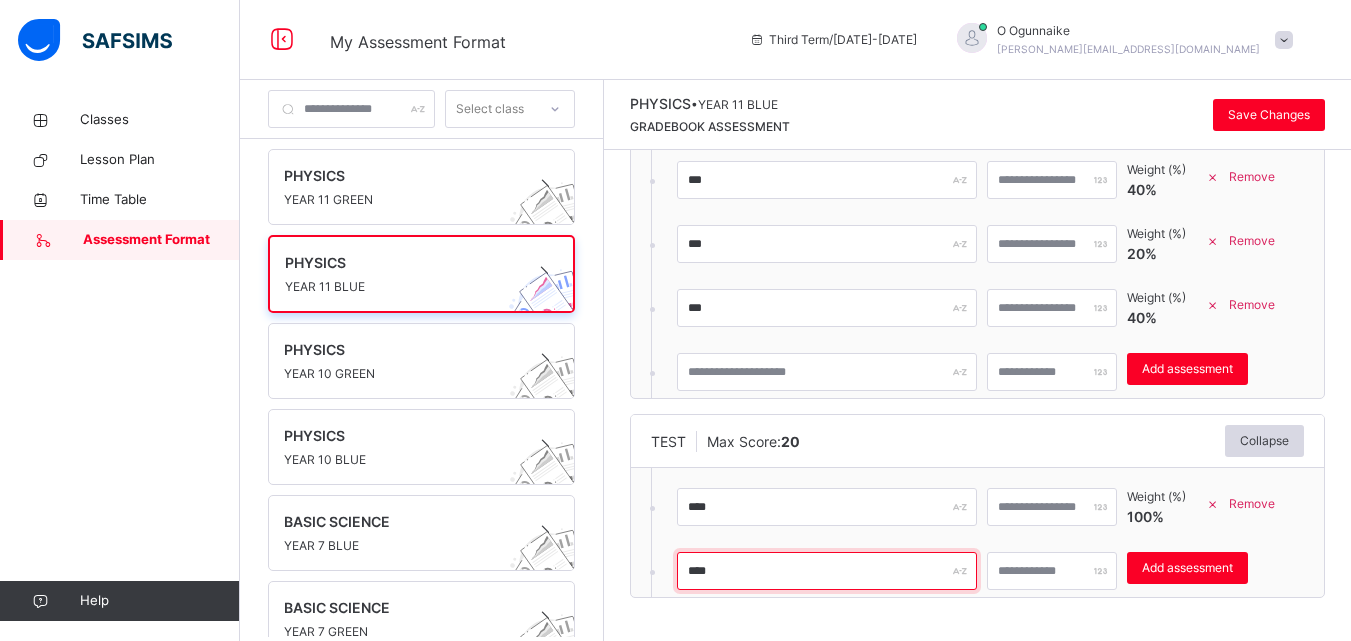 type on "****" 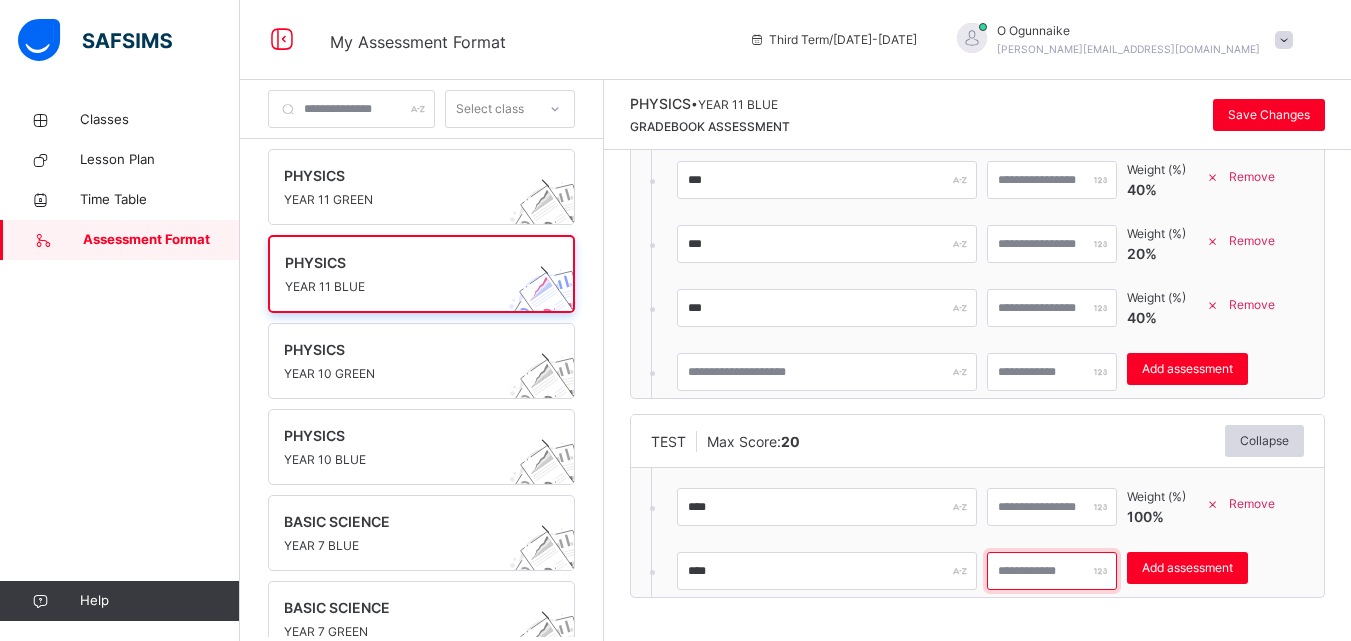 click at bounding box center (1052, 571) 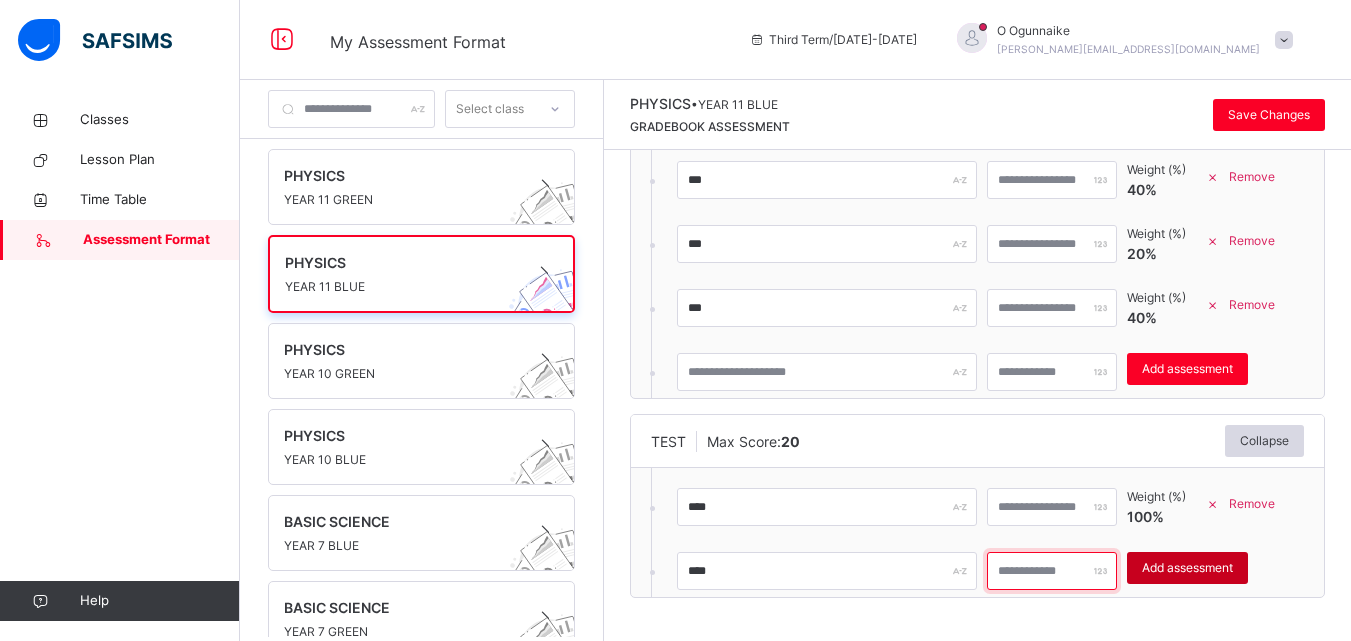 type on "**" 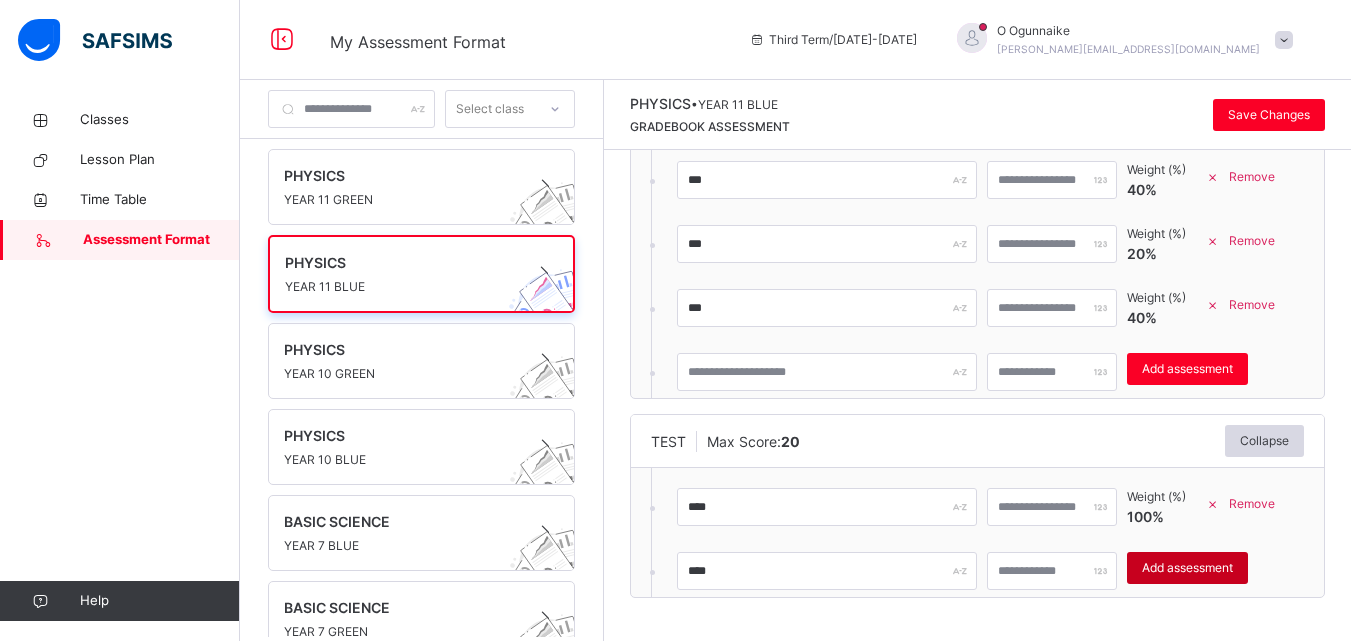 click on "Add assessment" at bounding box center (1187, 568) 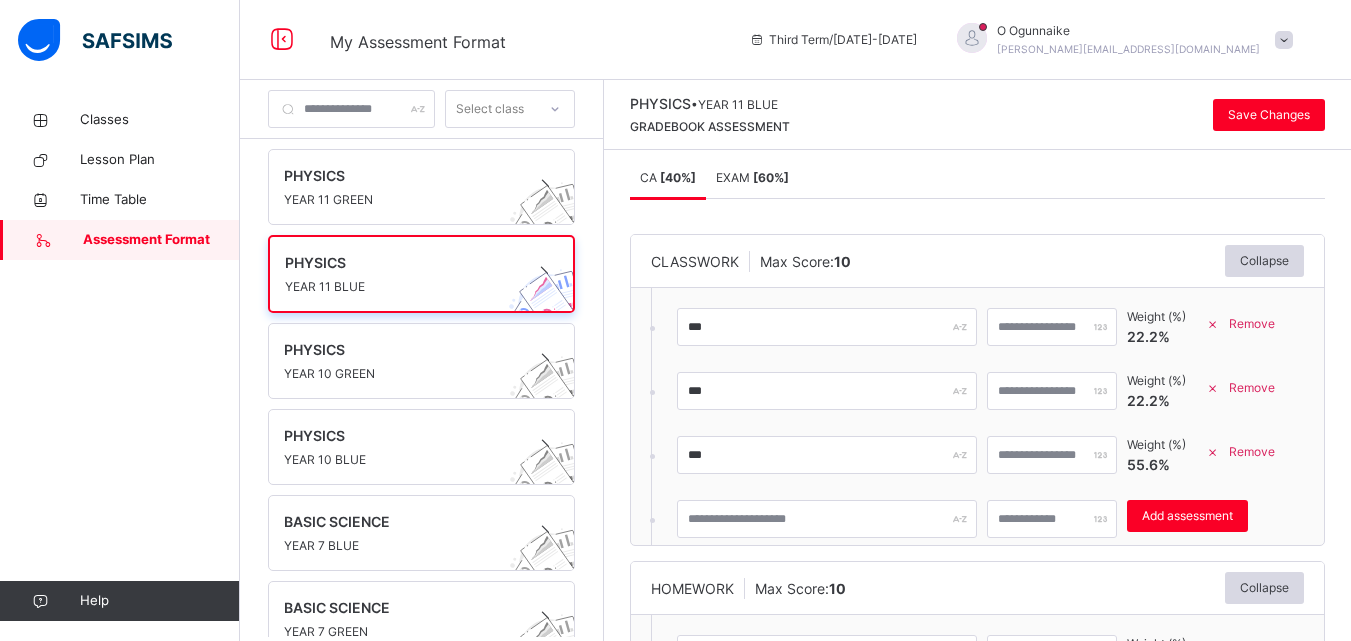scroll, scrollTop: 0, scrollLeft: 0, axis: both 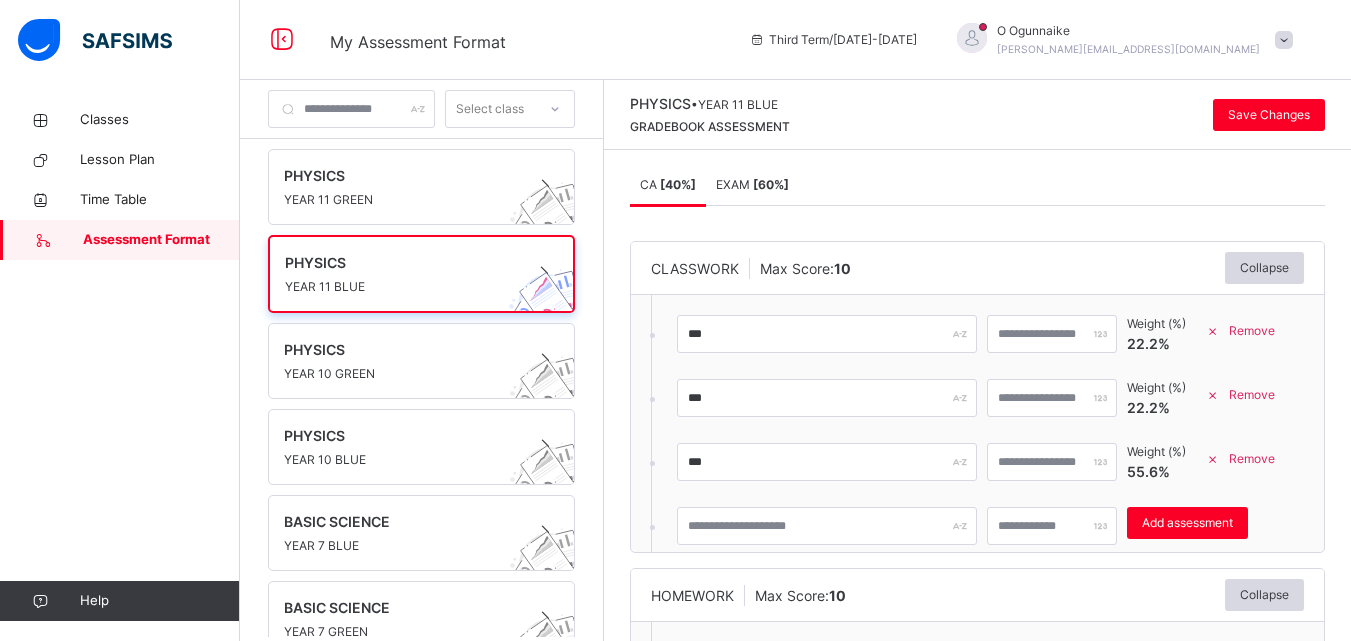 click on "[ 60 %]" at bounding box center [771, 184] 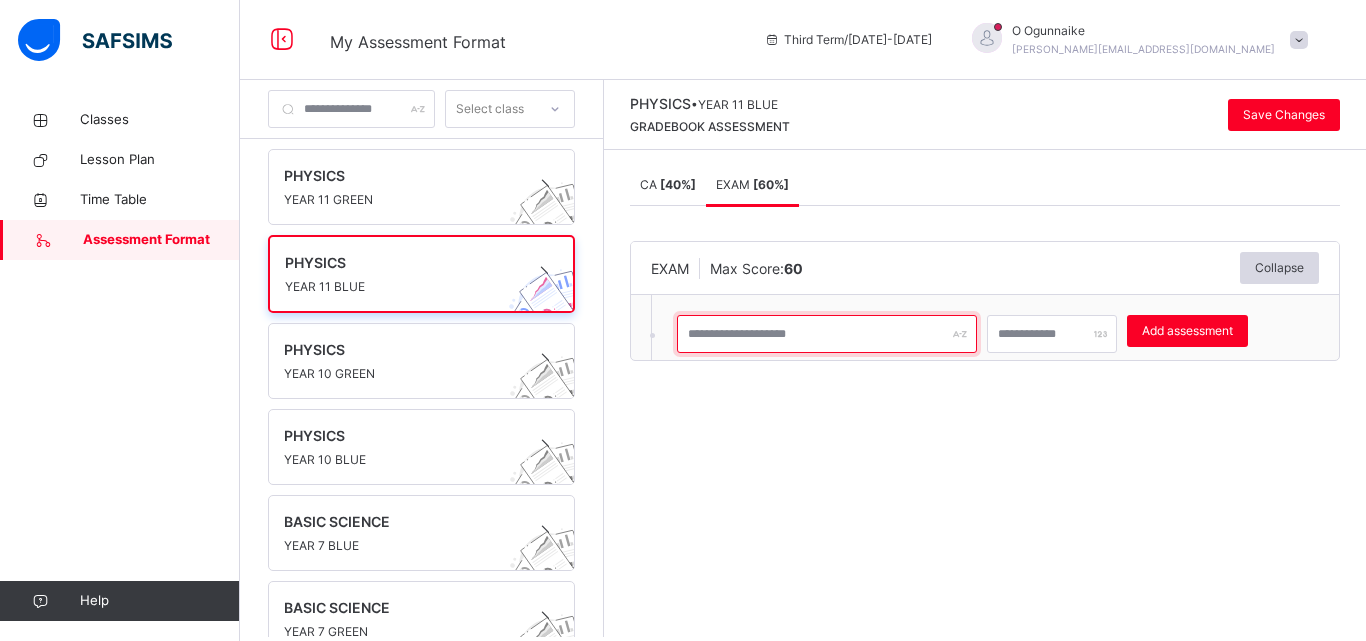 click at bounding box center (827, 334) 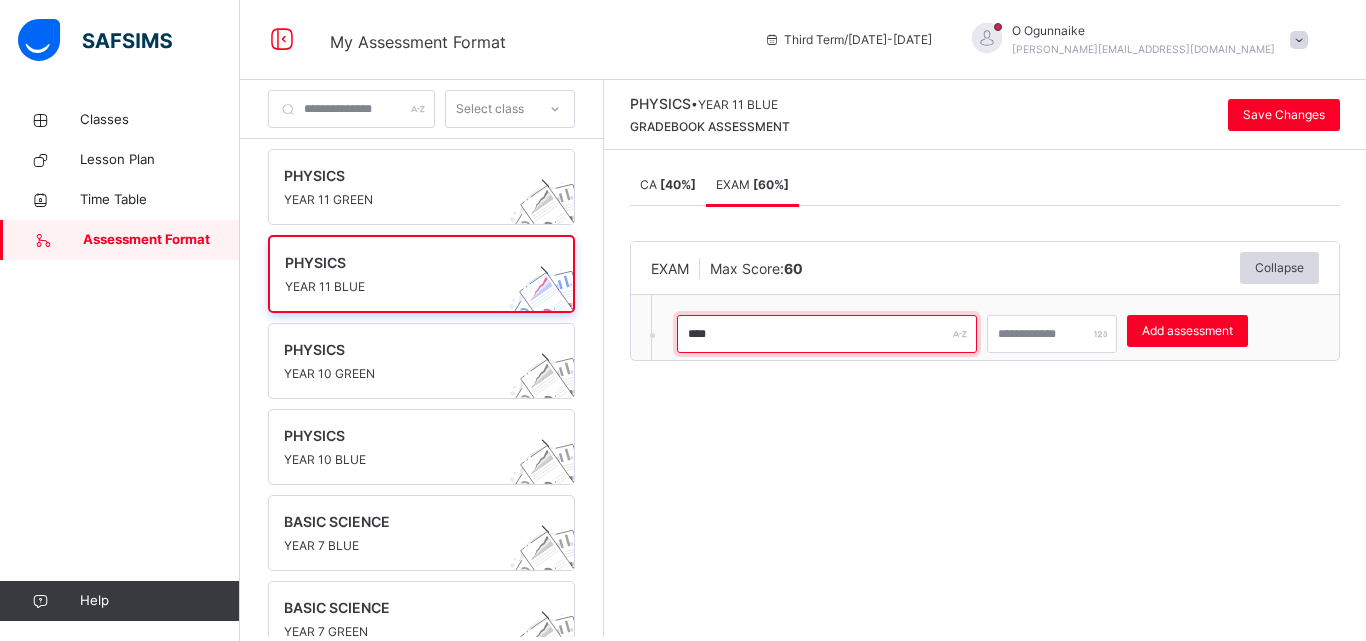 type on "****" 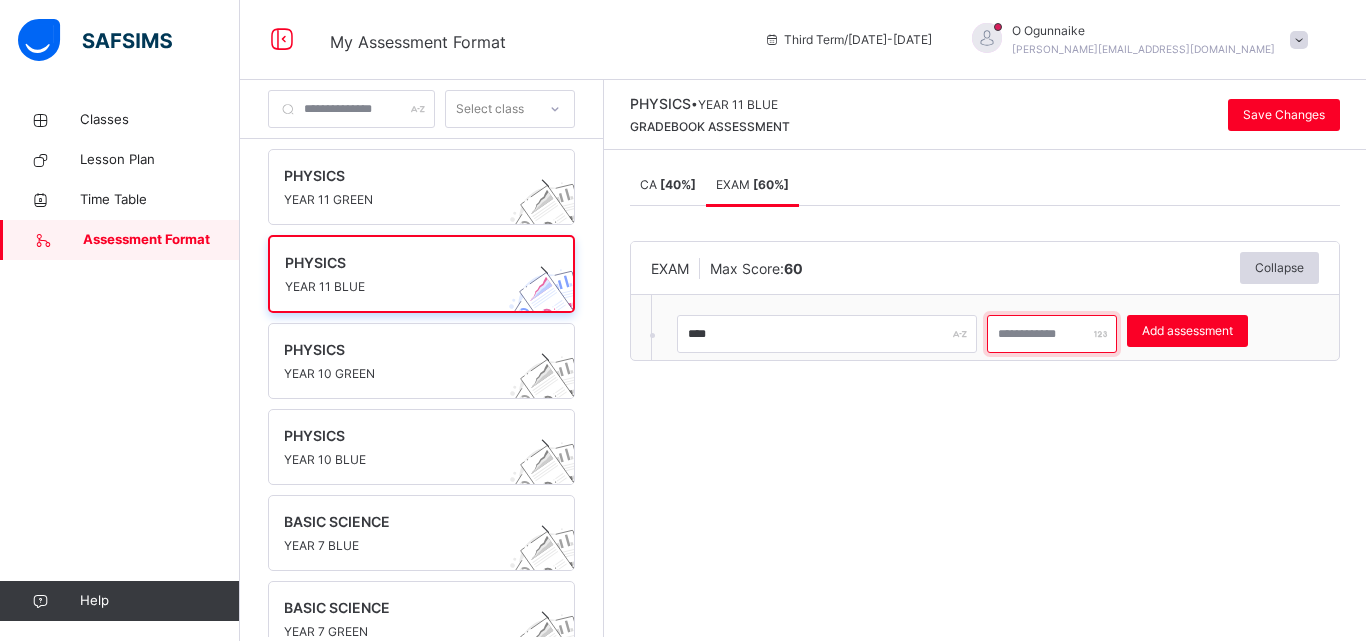 click at bounding box center [1052, 334] 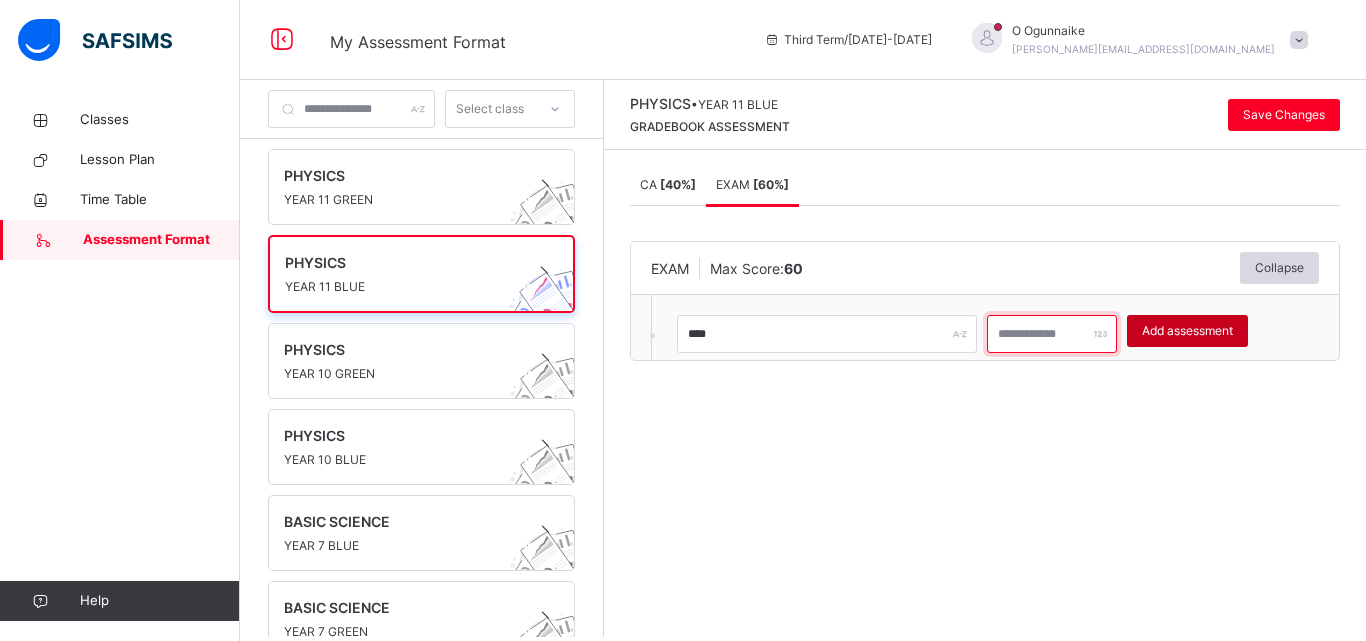 type on "**" 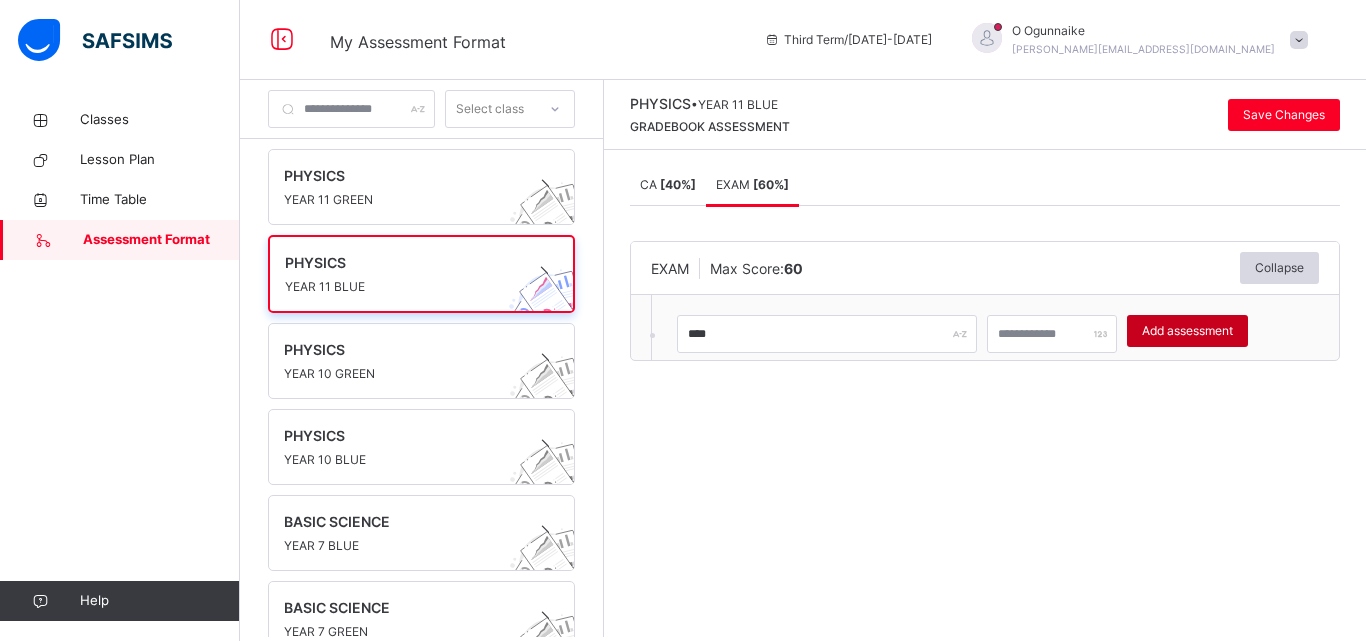 click on "Add assessment" at bounding box center [1187, 331] 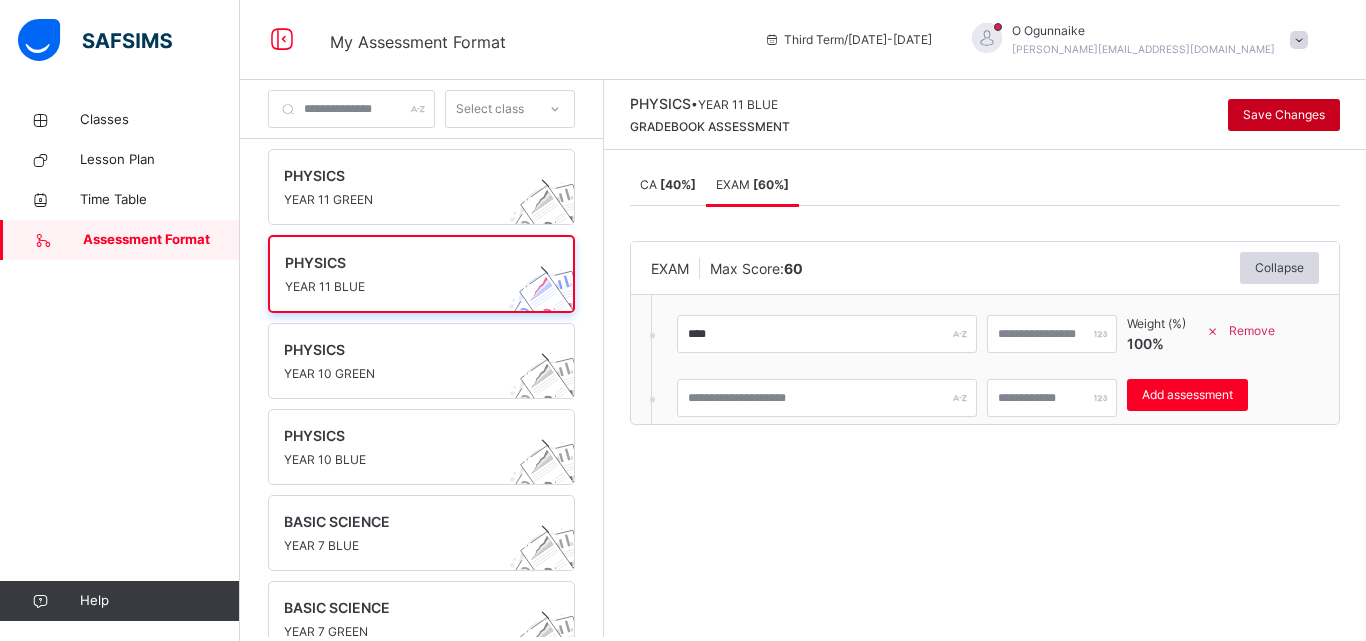 click on "Save Changes" at bounding box center [1284, 115] 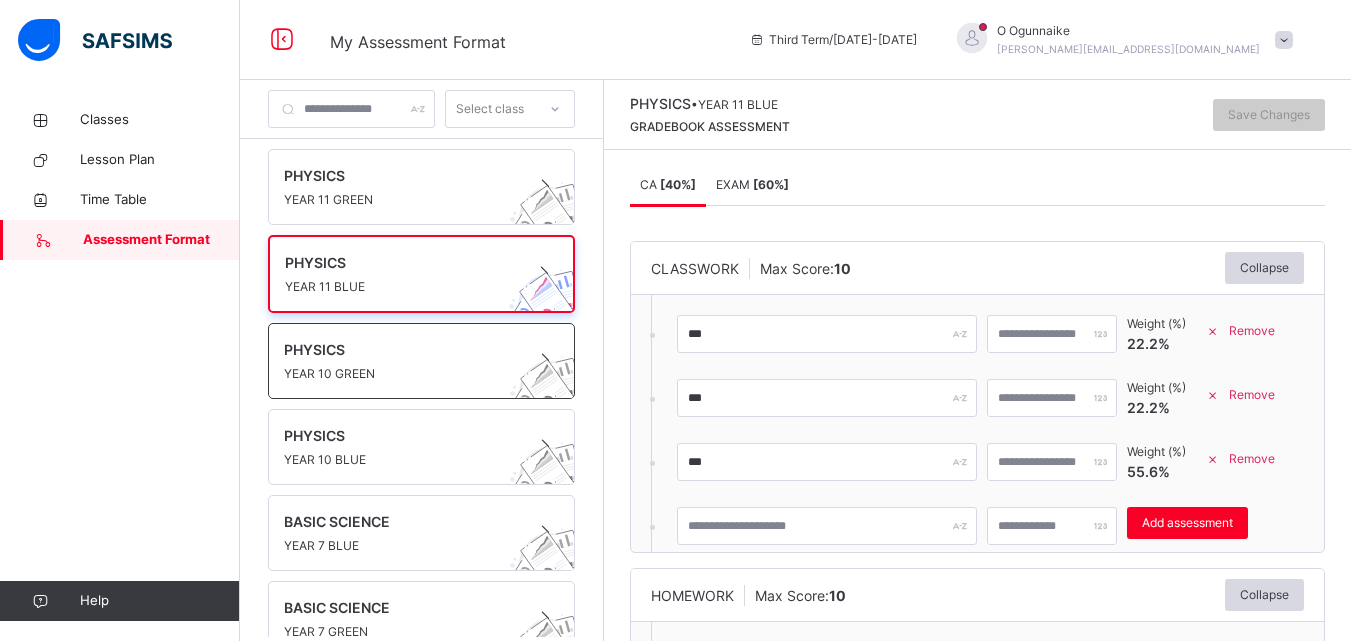 click on "YEAR 10 GREEN" at bounding box center [402, 374] 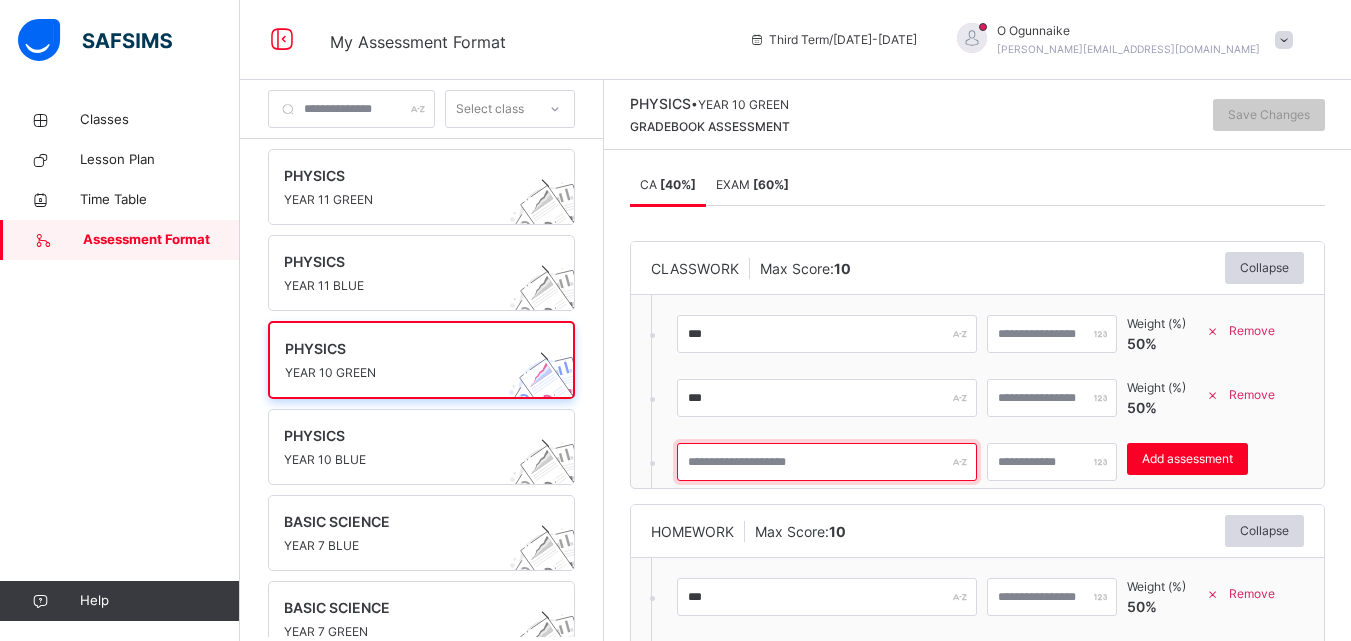 click at bounding box center (827, 462) 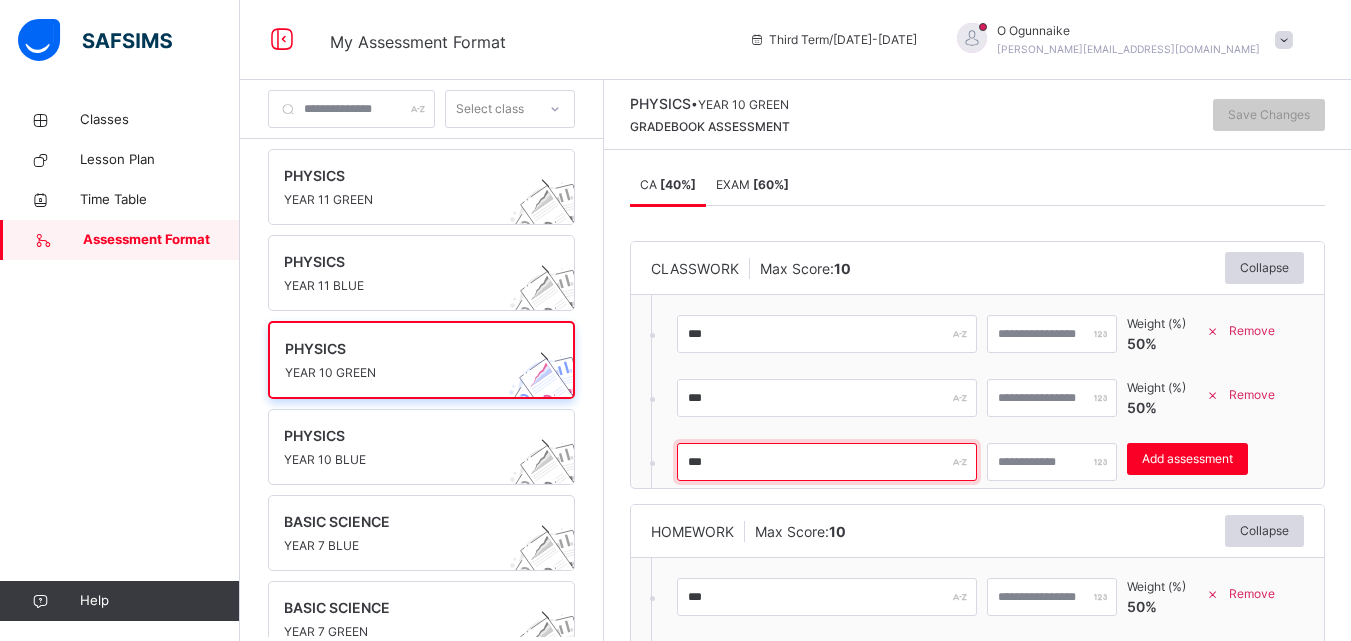 type on "***" 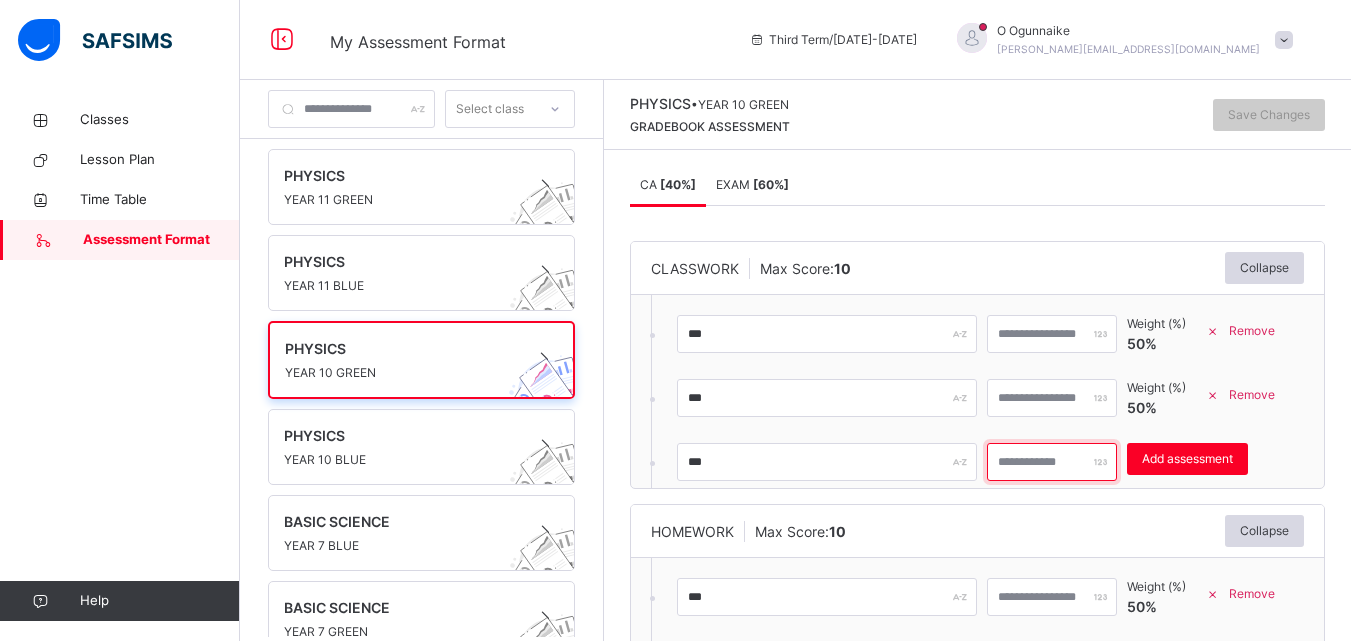 click at bounding box center (1052, 462) 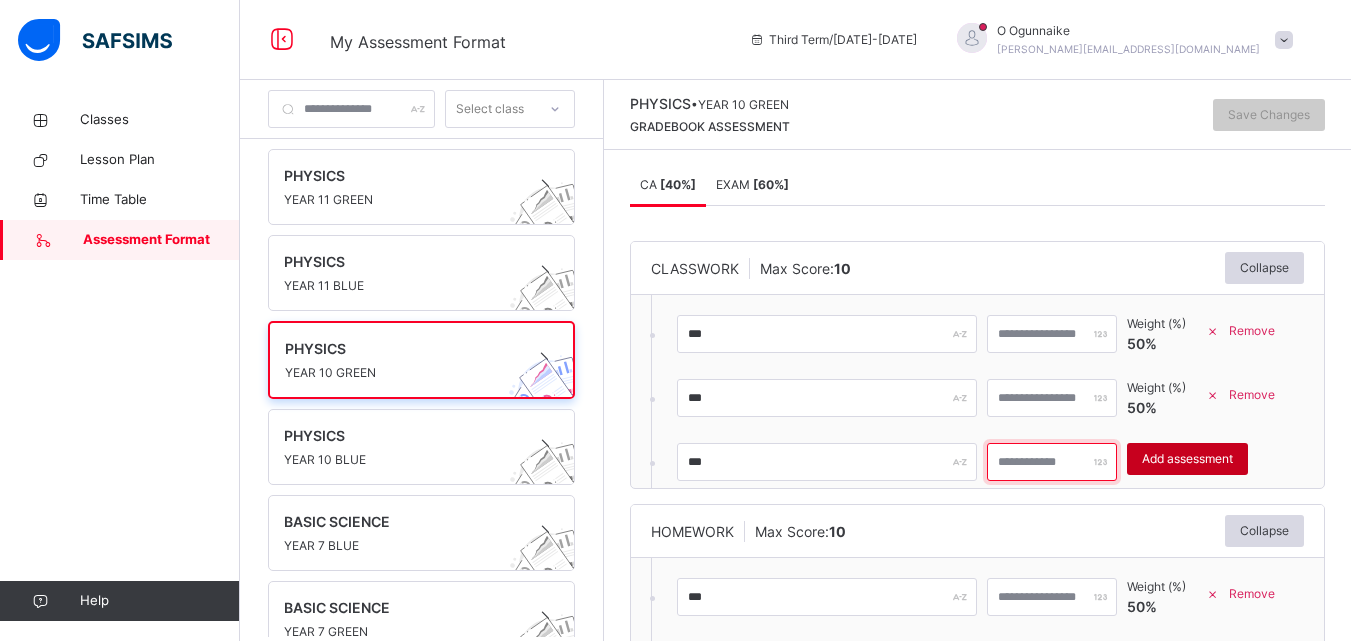 type on "**" 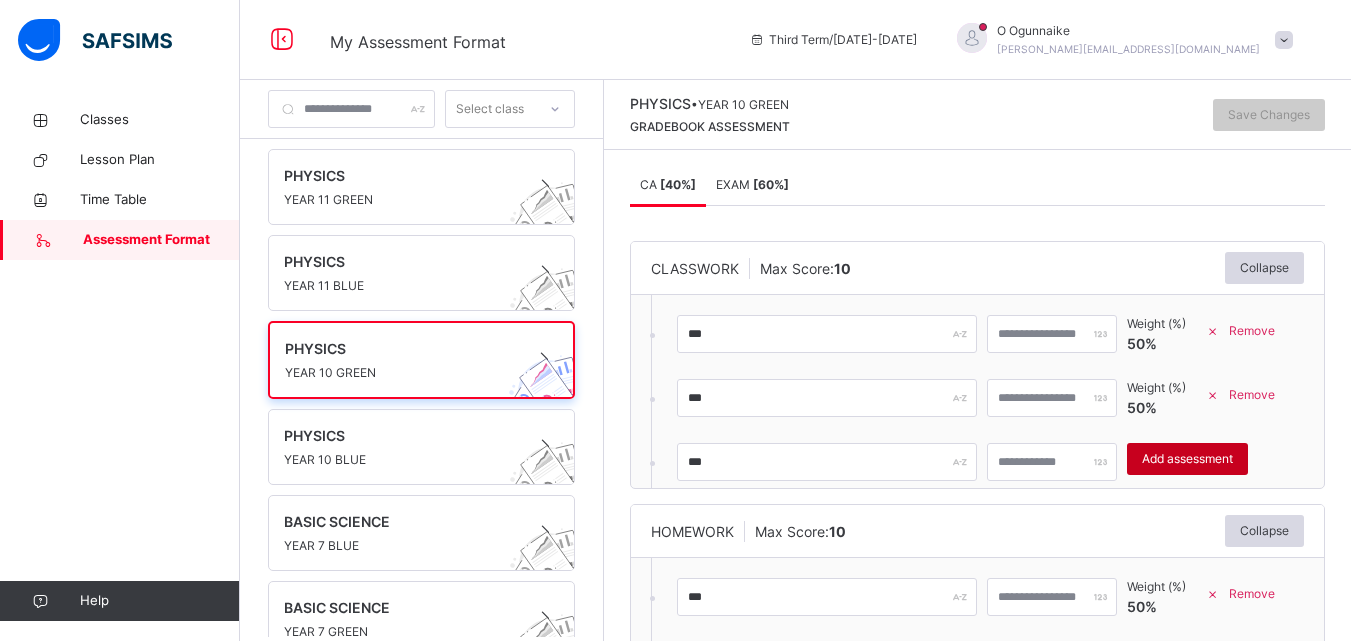 click on "Add assessment" at bounding box center (1187, 459) 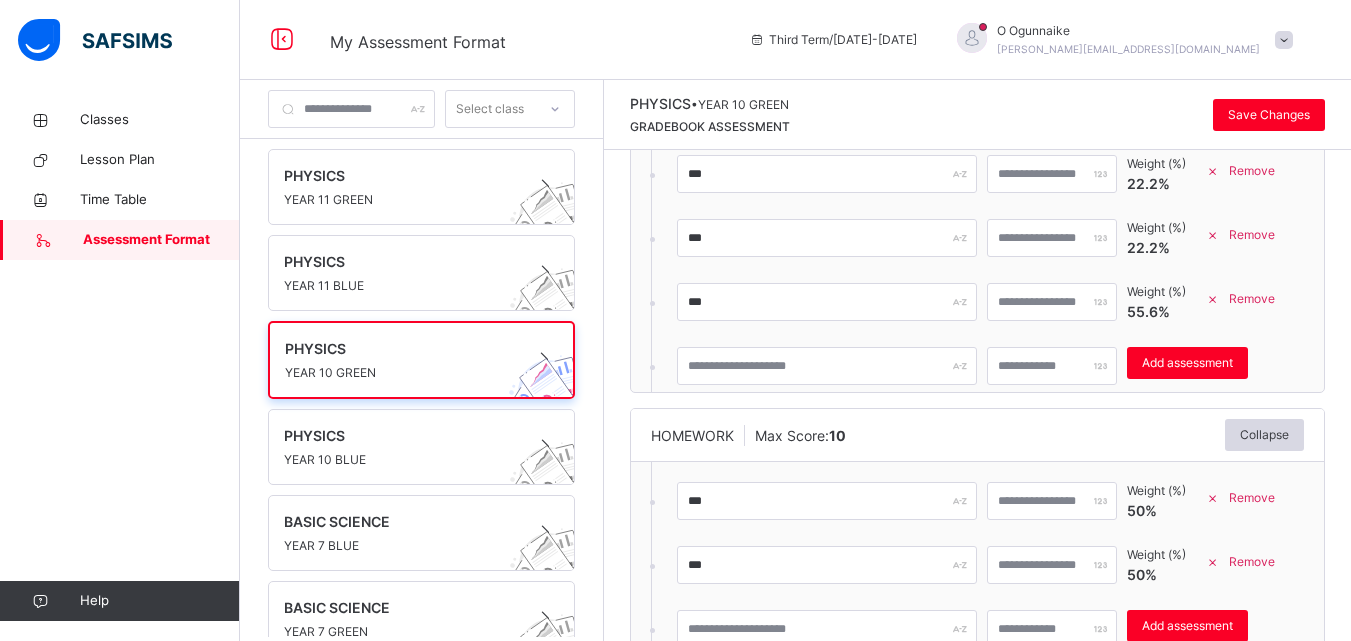 scroll, scrollTop: 200, scrollLeft: 0, axis: vertical 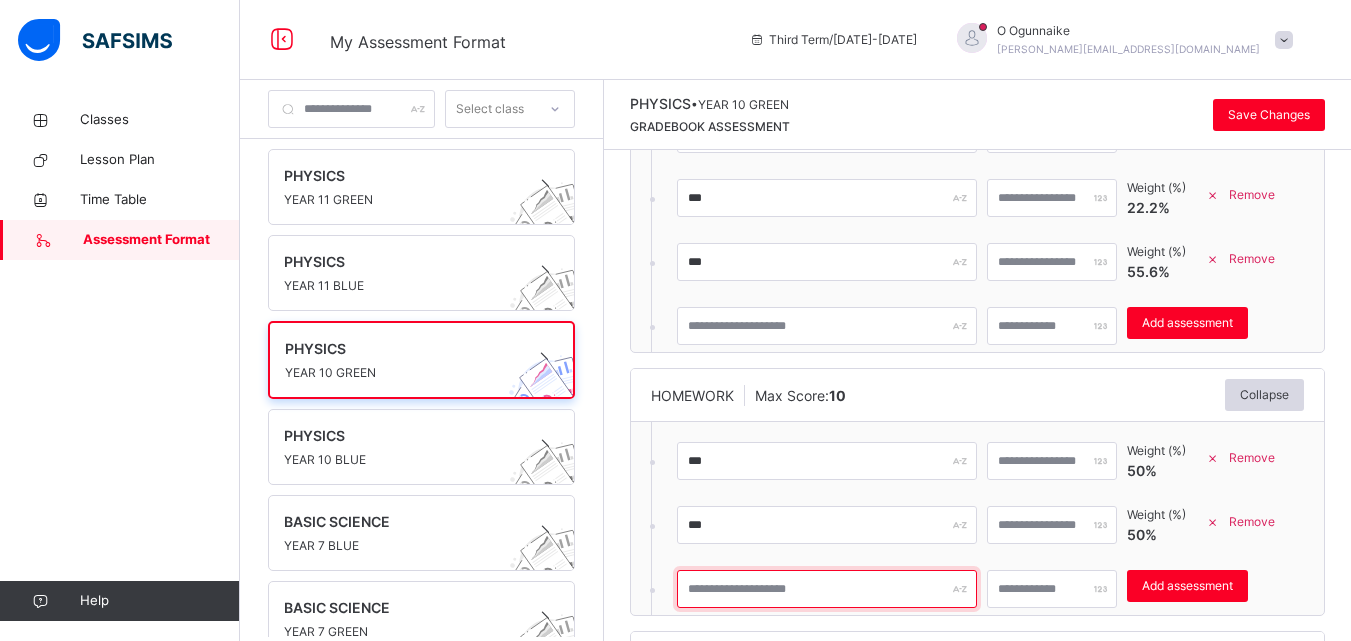 click at bounding box center (827, 589) 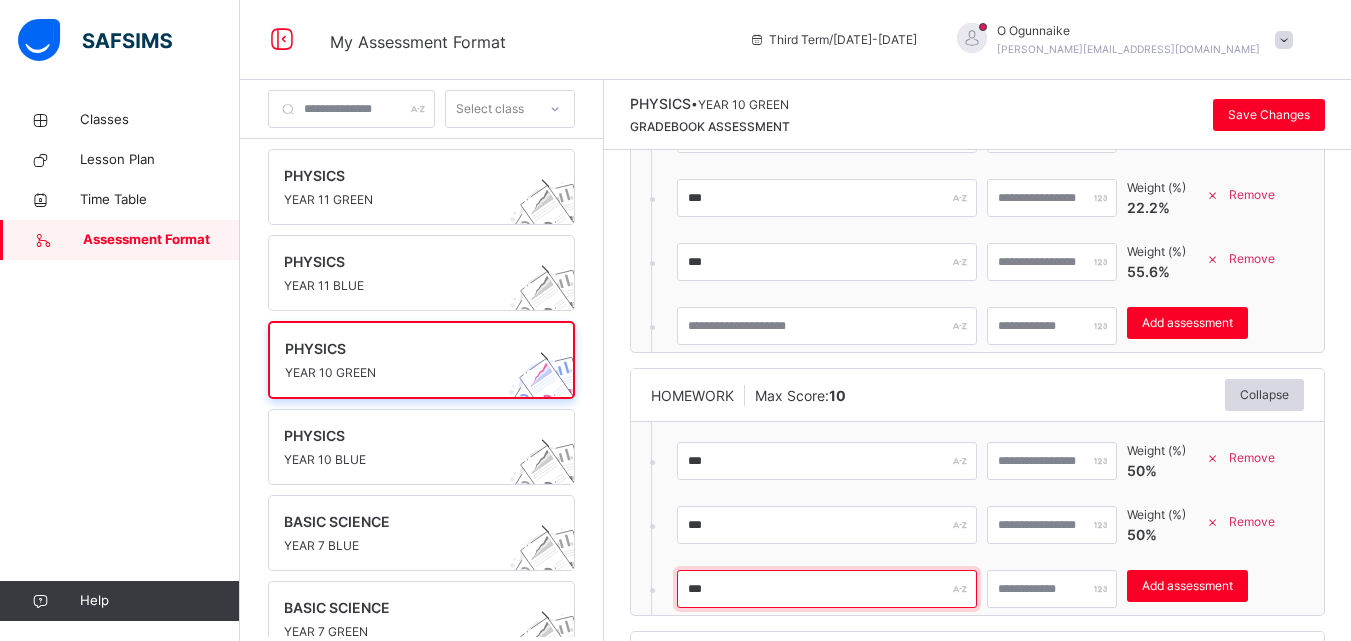type on "***" 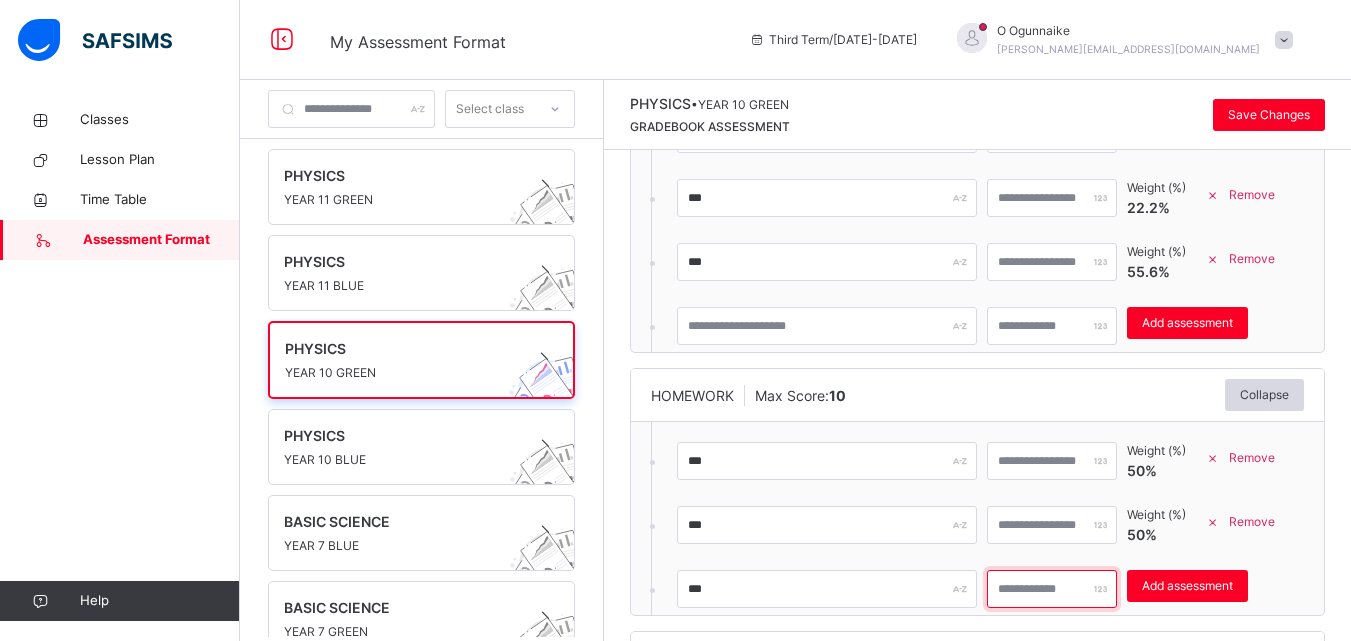 click at bounding box center [1052, 589] 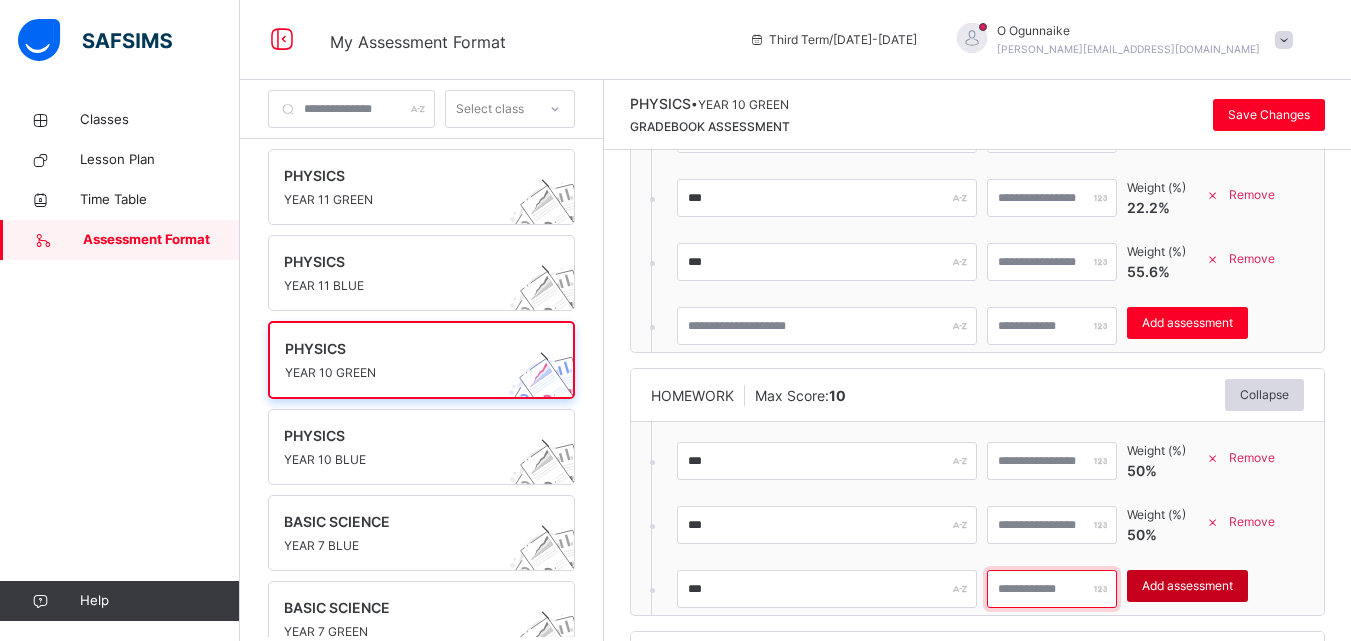 type on "**" 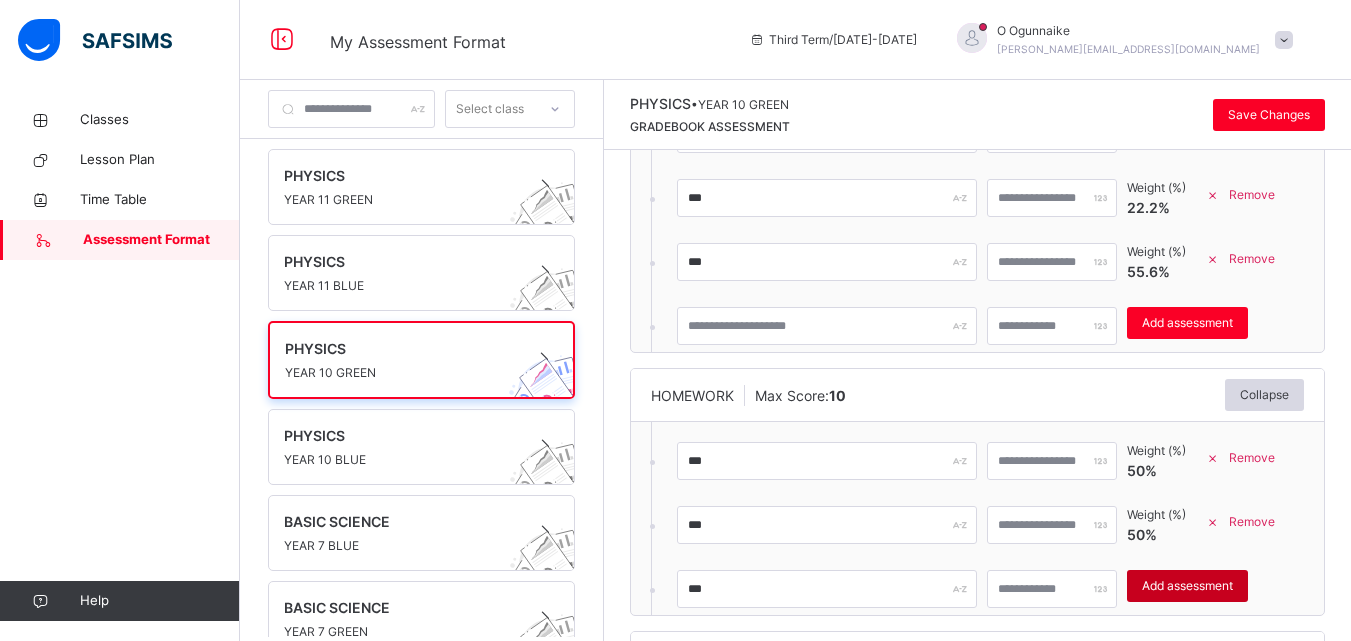 click on "Add assessment" at bounding box center (1187, 586) 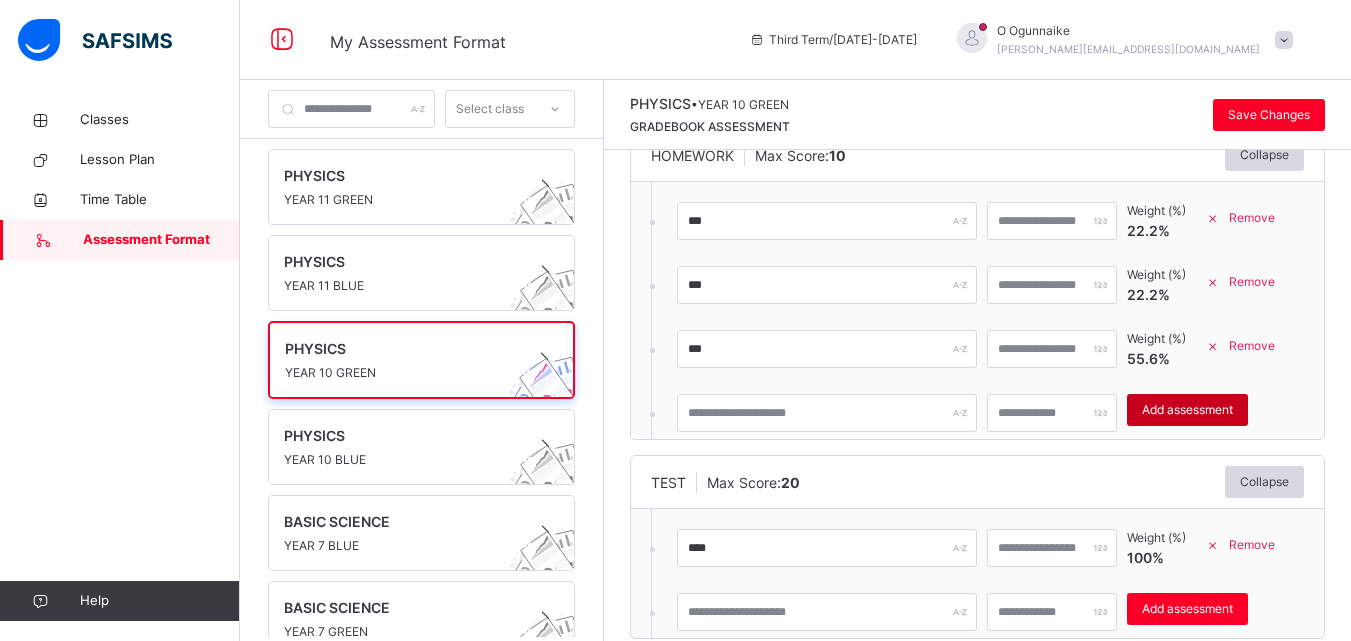 scroll, scrollTop: 480, scrollLeft: 0, axis: vertical 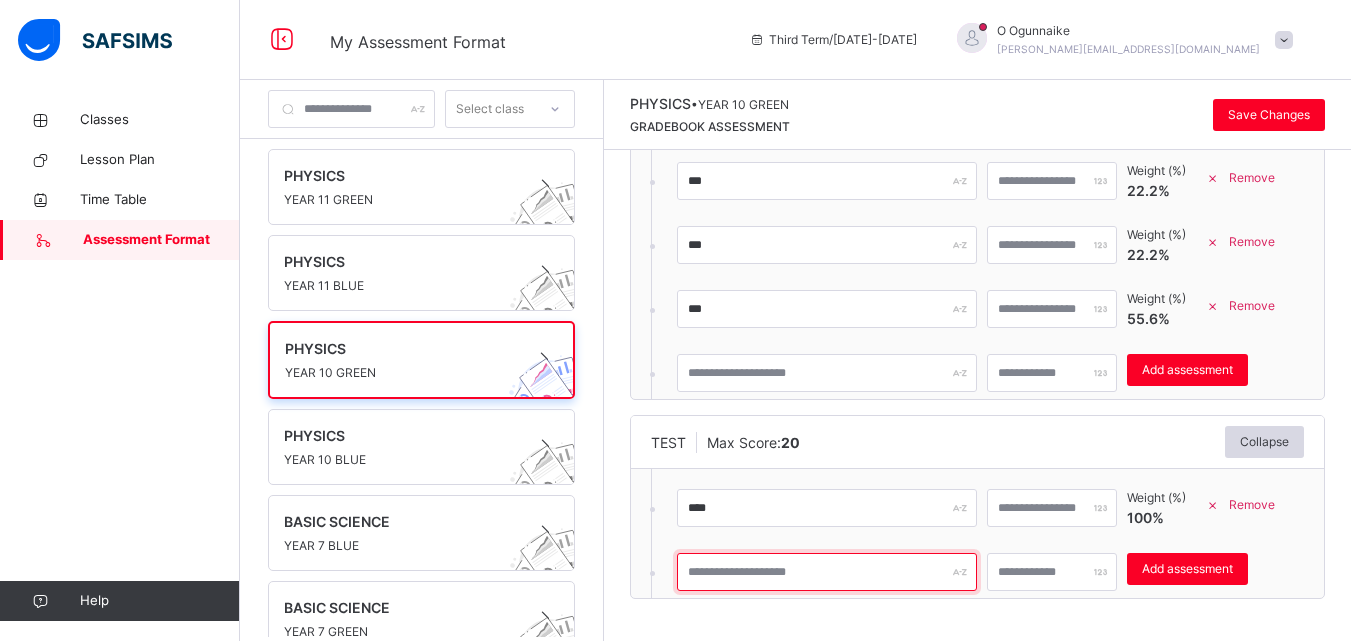 click at bounding box center (827, 572) 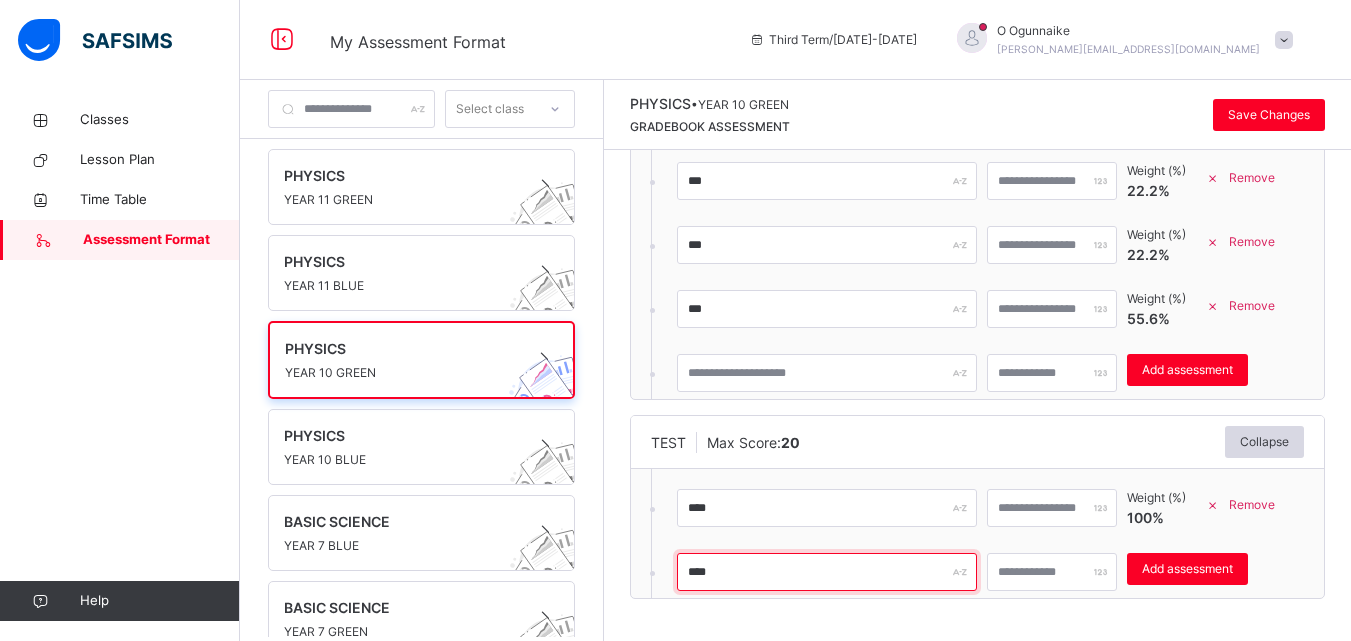 type on "****" 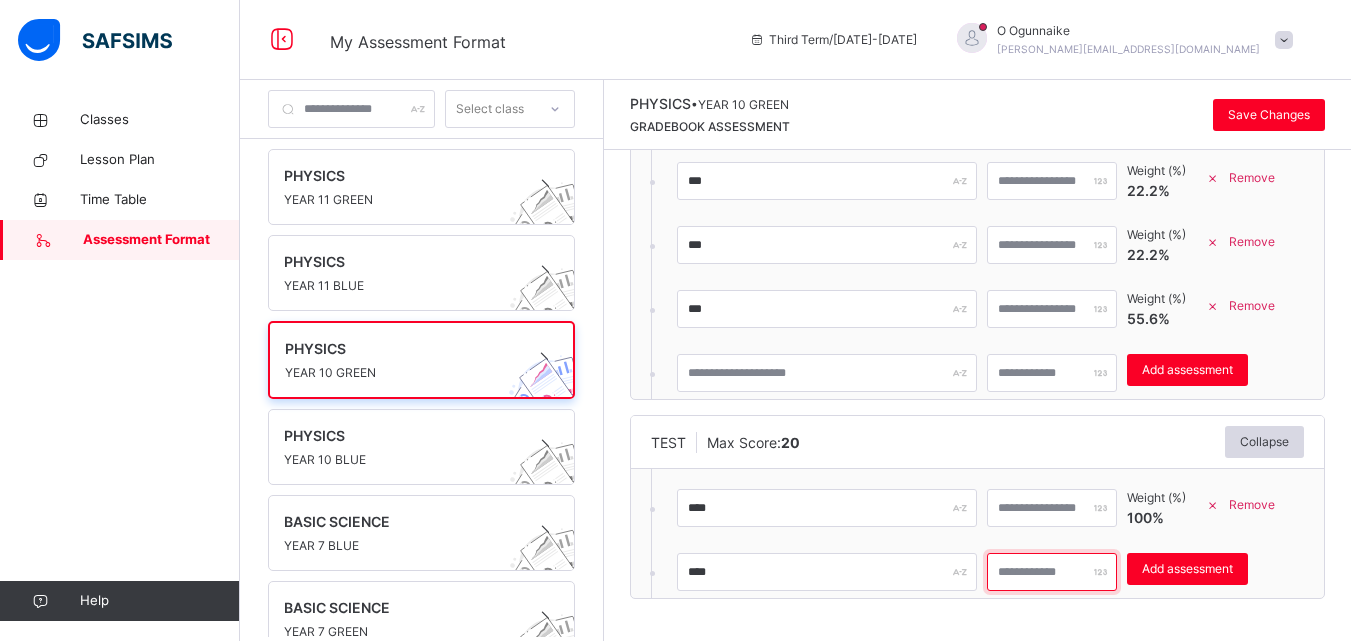 click at bounding box center [1052, 572] 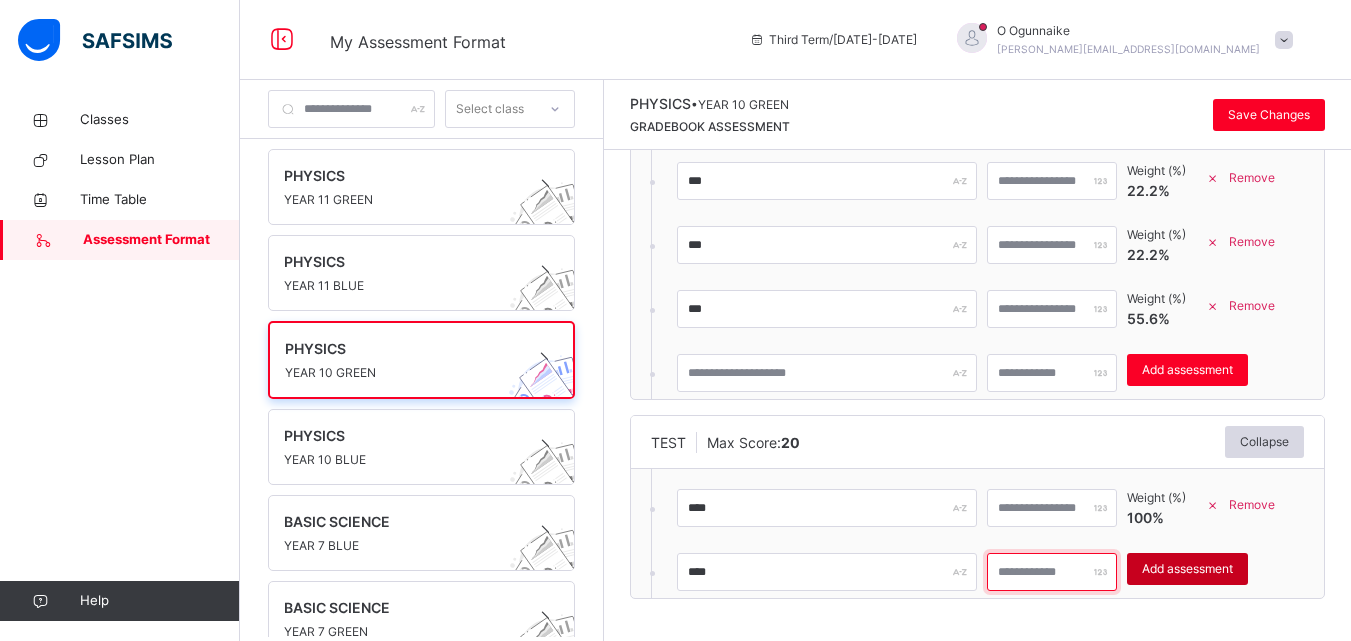 type on "**" 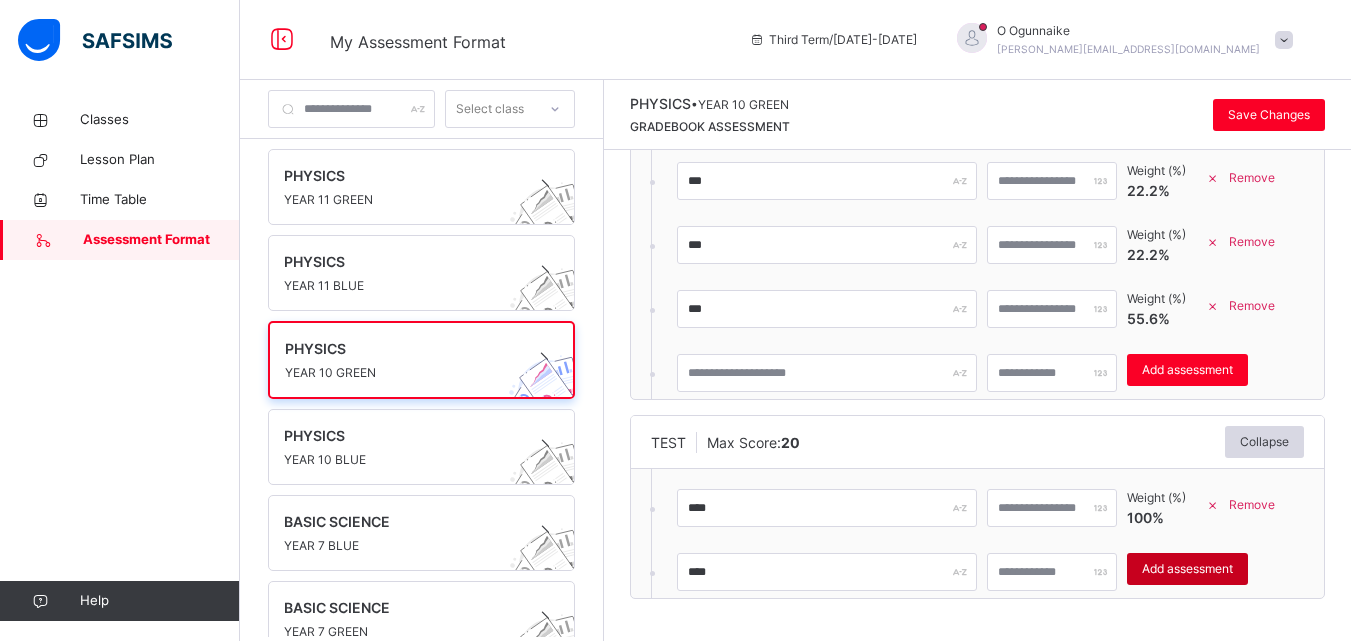 click on "Add assessment" at bounding box center (1187, 569) 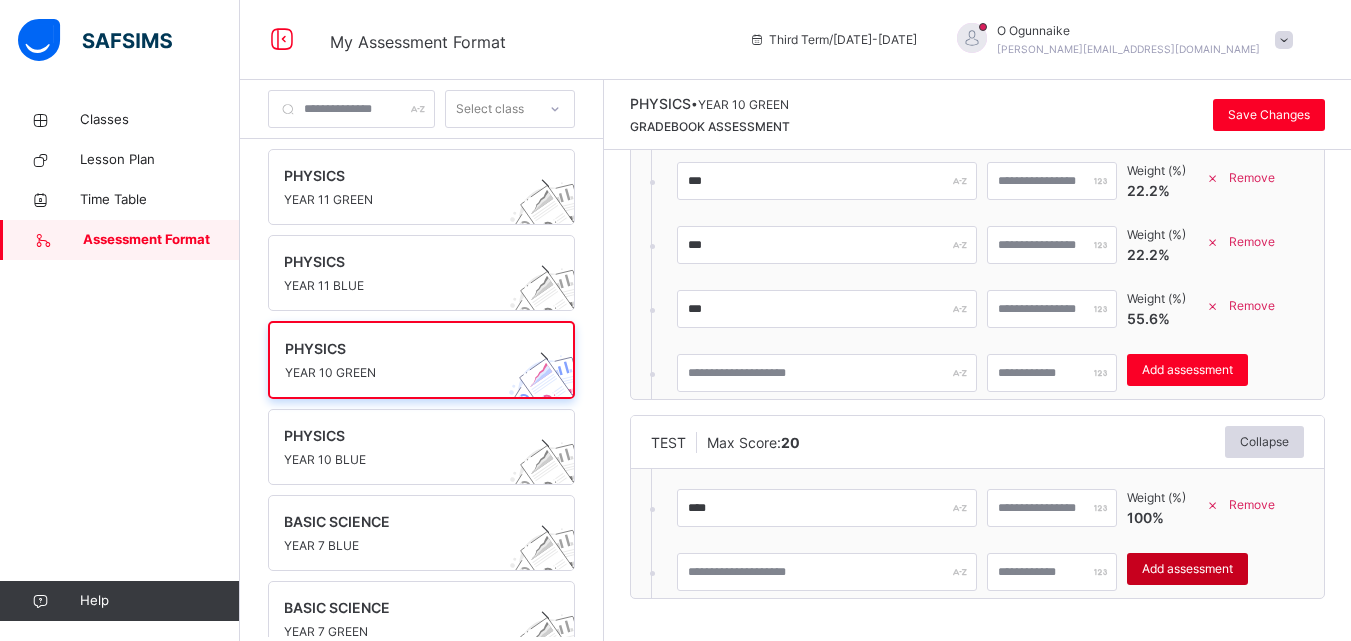 type on "*" 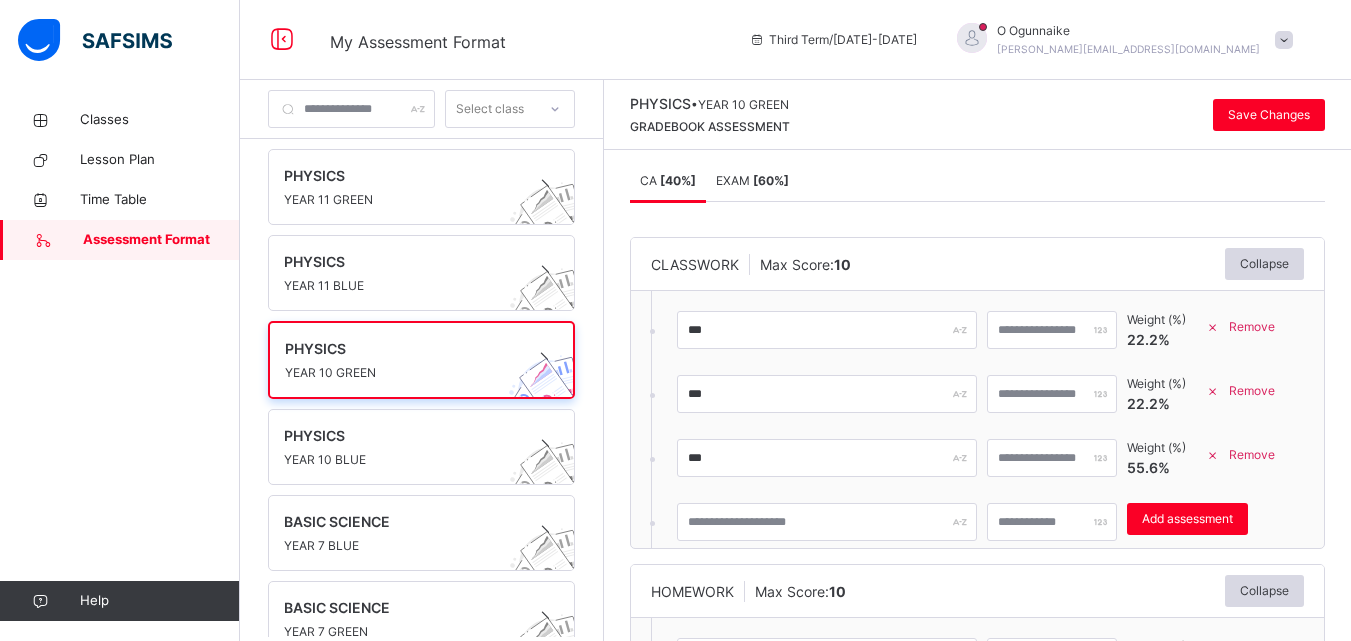 scroll, scrollTop: 0, scrollLeft: 0, axis: both 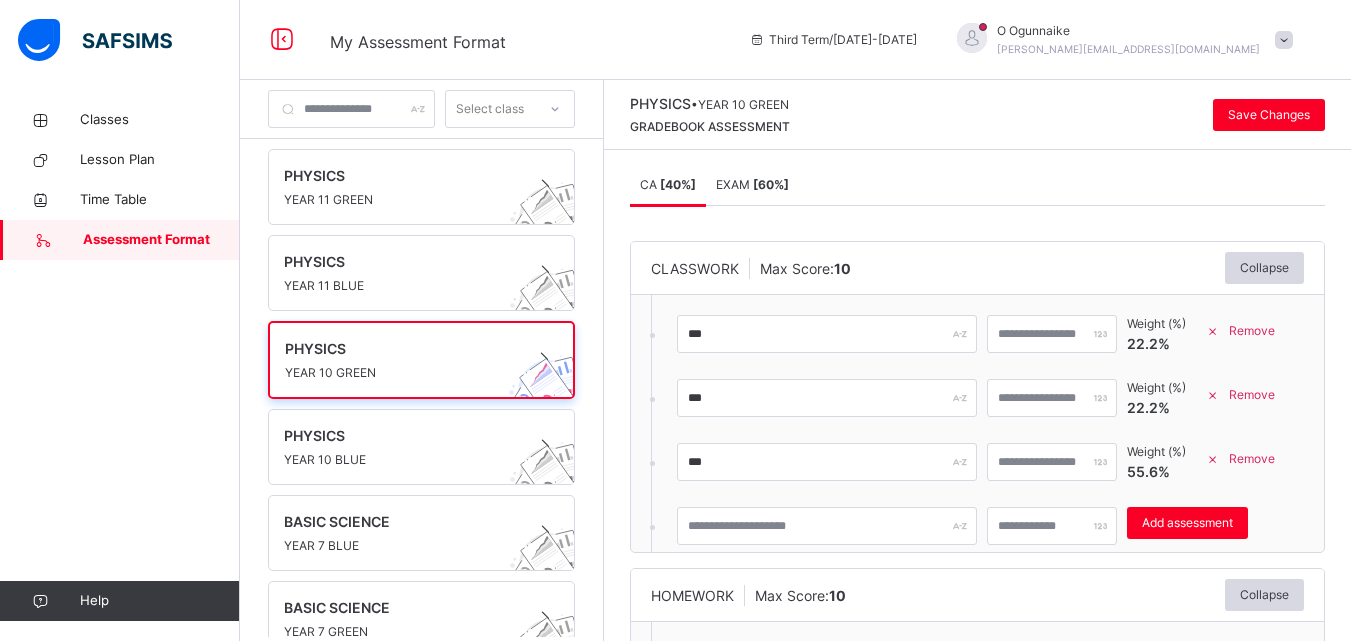 click on "EXAM   [ 60 %]" at bounding box center (752, 184) 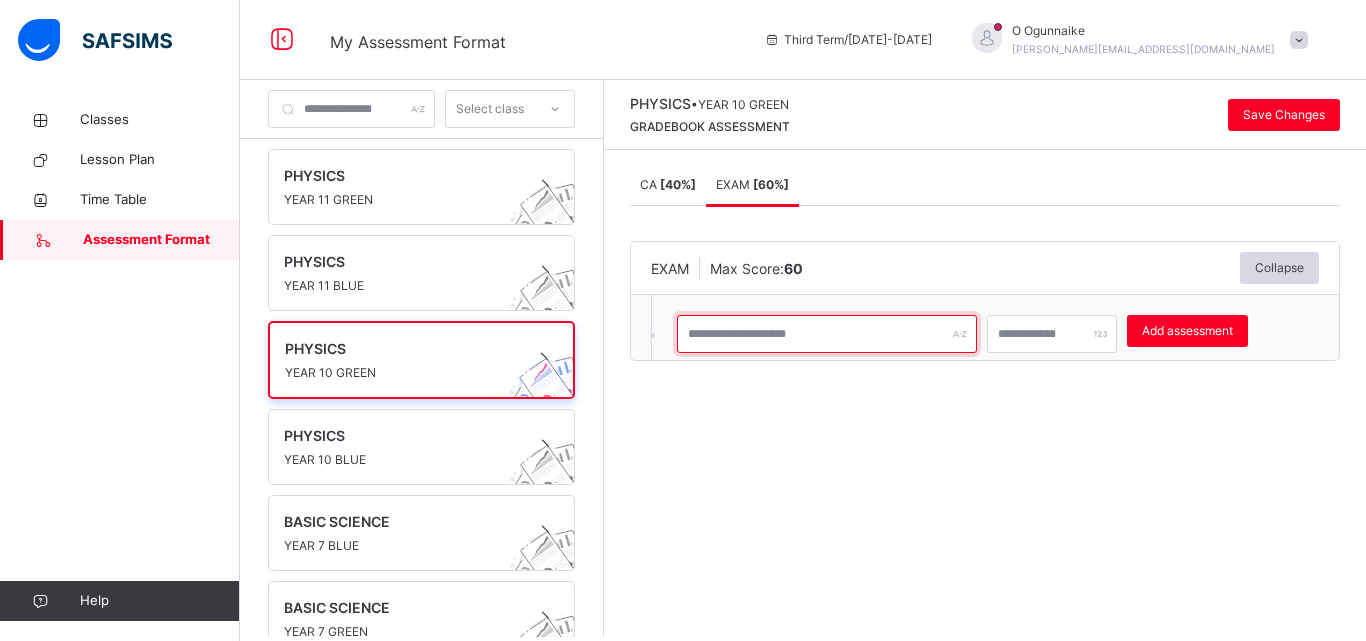 click at bounding box center [827, 334] 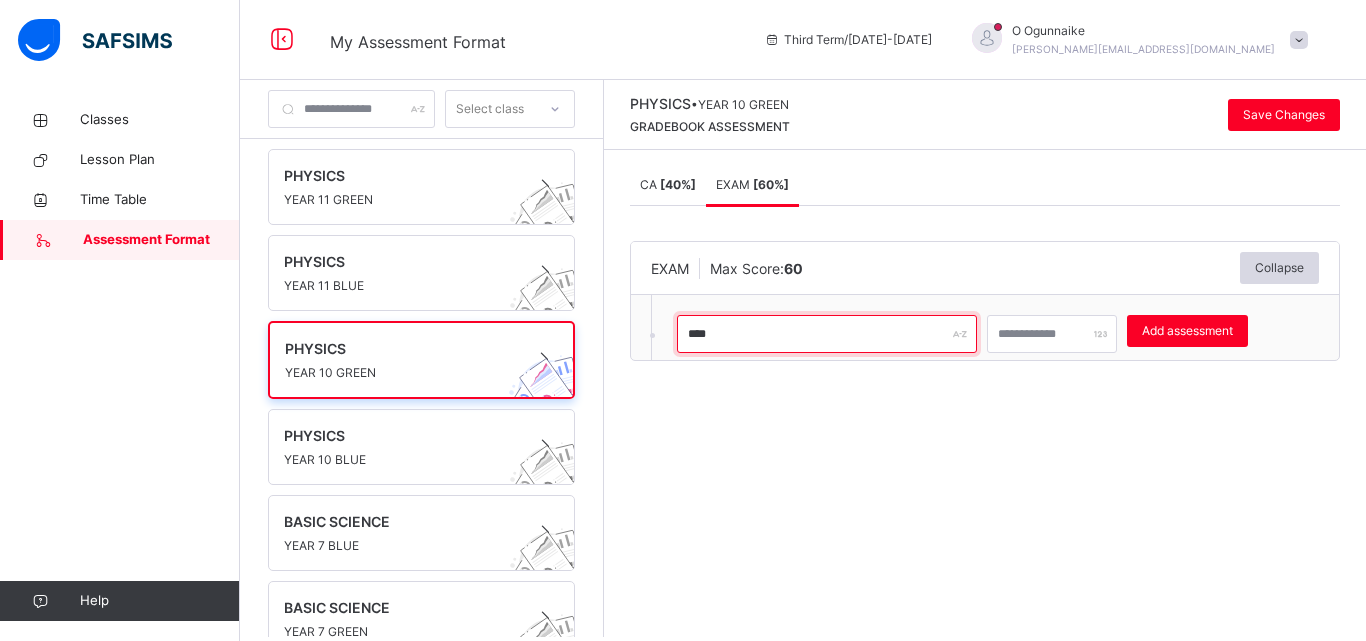 type on "****" 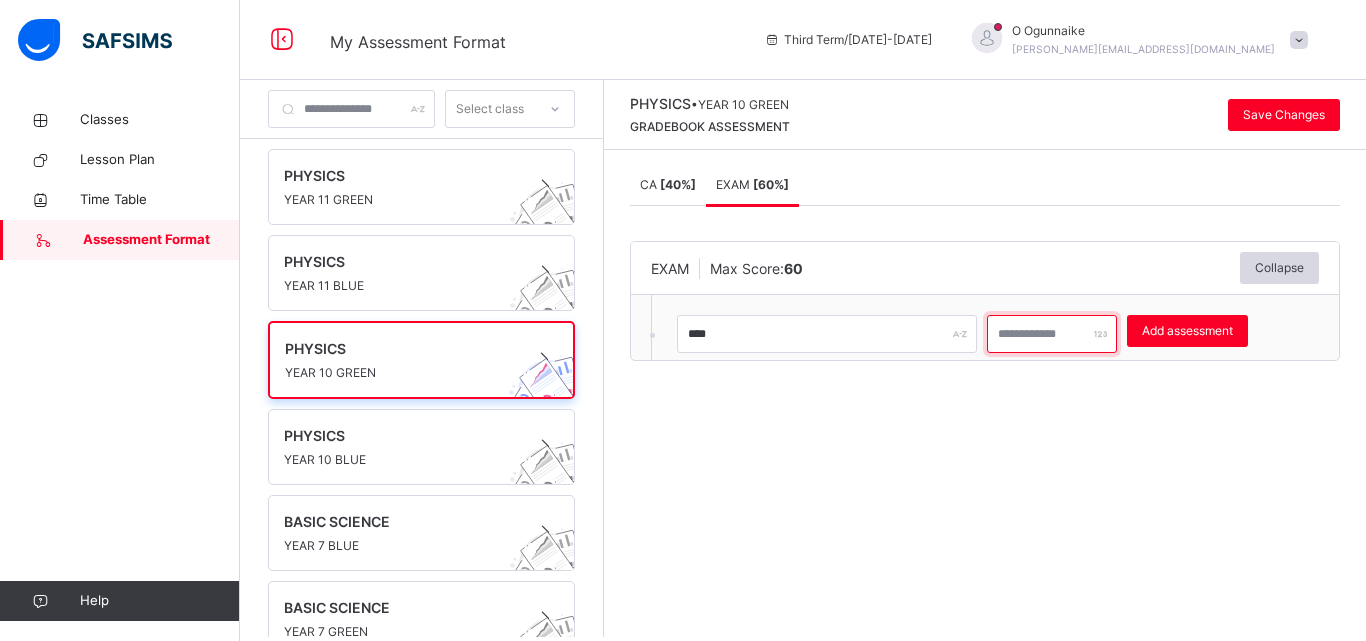 click at bounding box center (1052, 334) 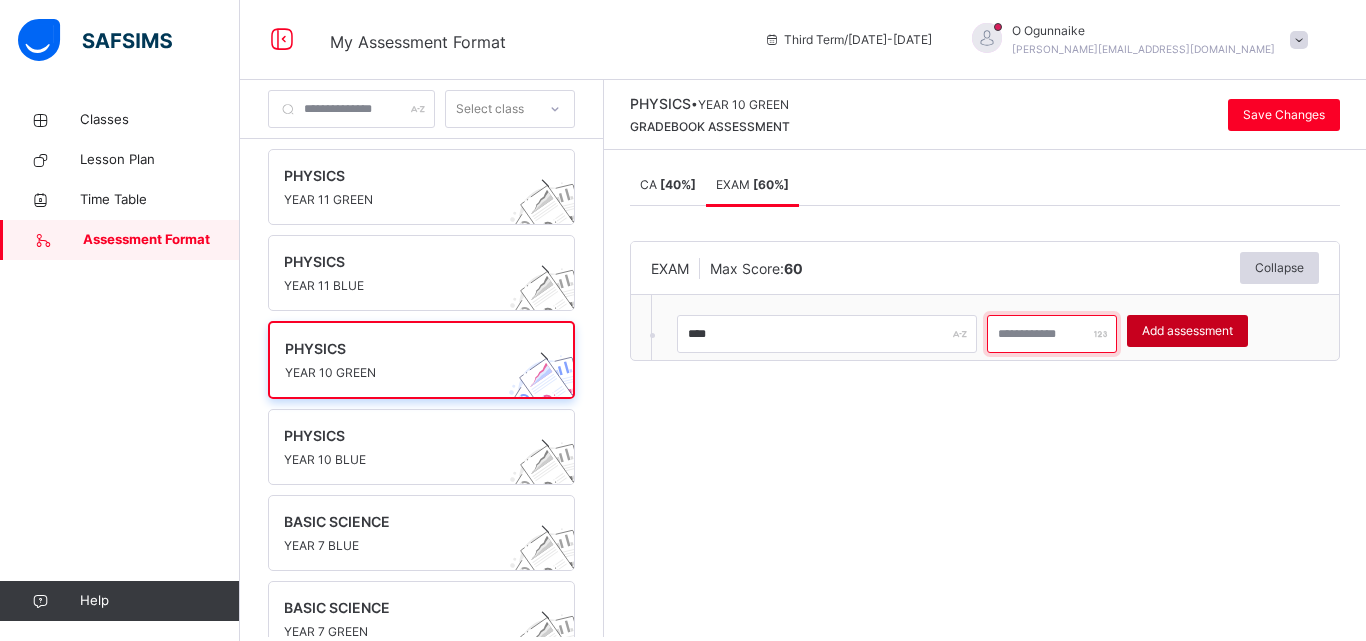 type on "**" 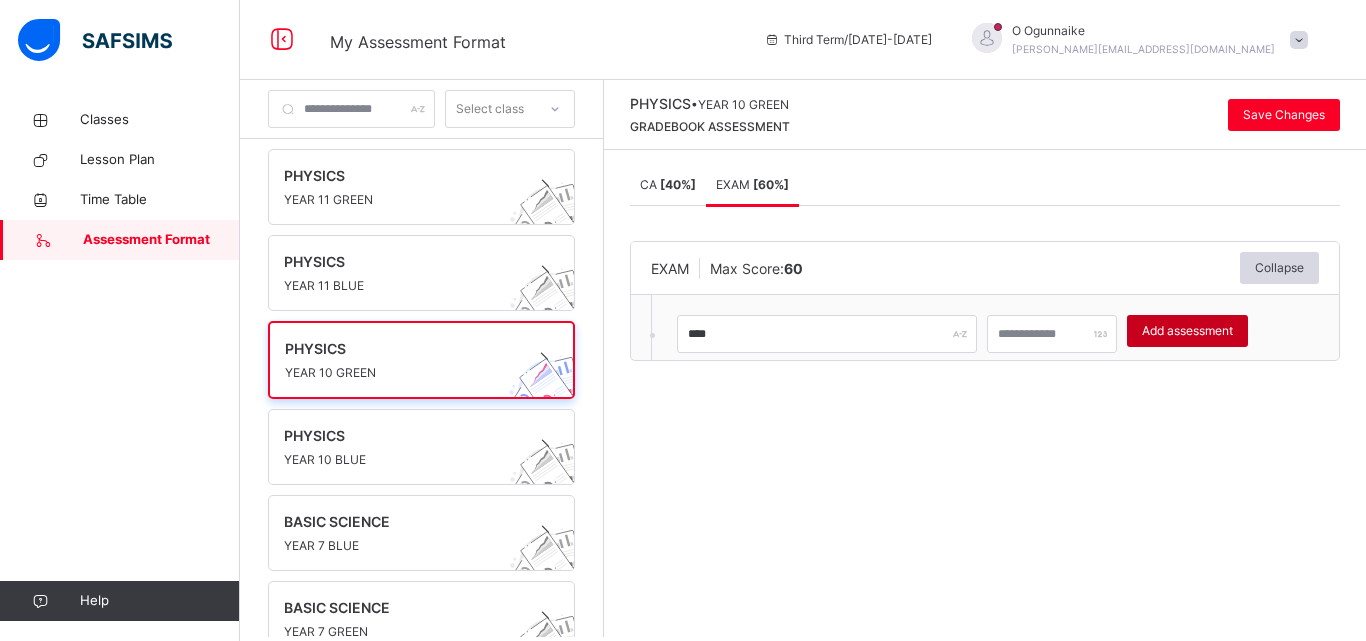 click on "Add assessment" at bounding box center (1187, 331) 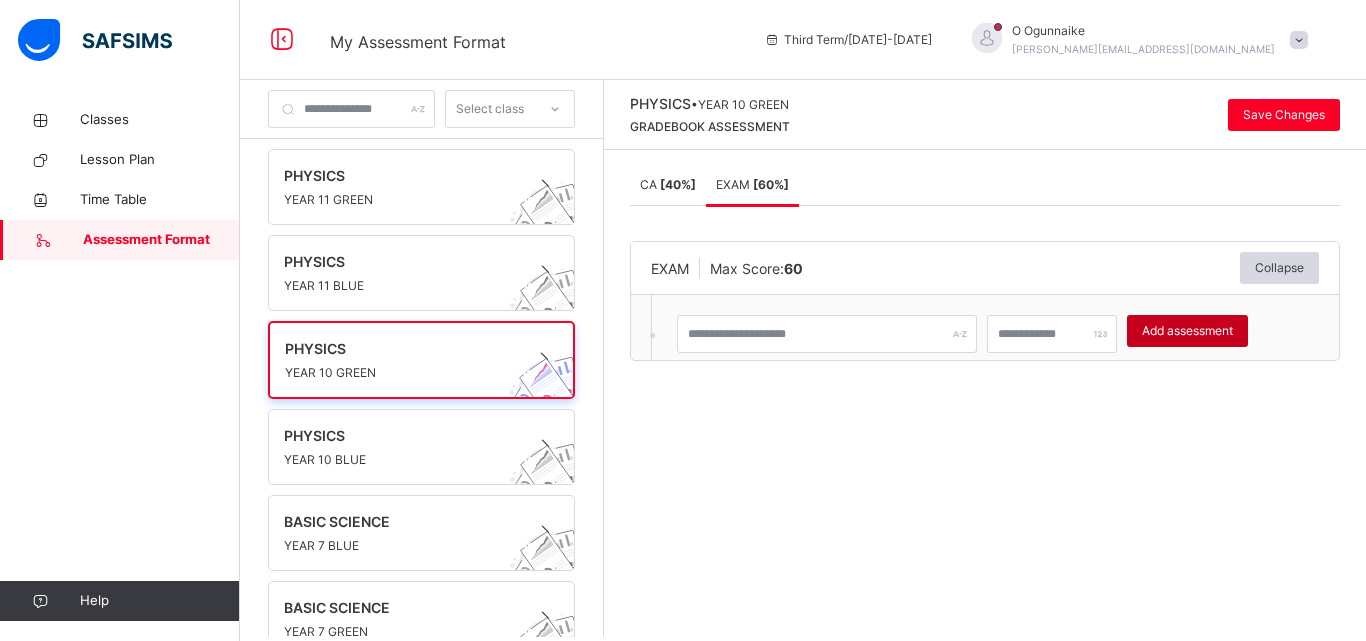 type on "*" 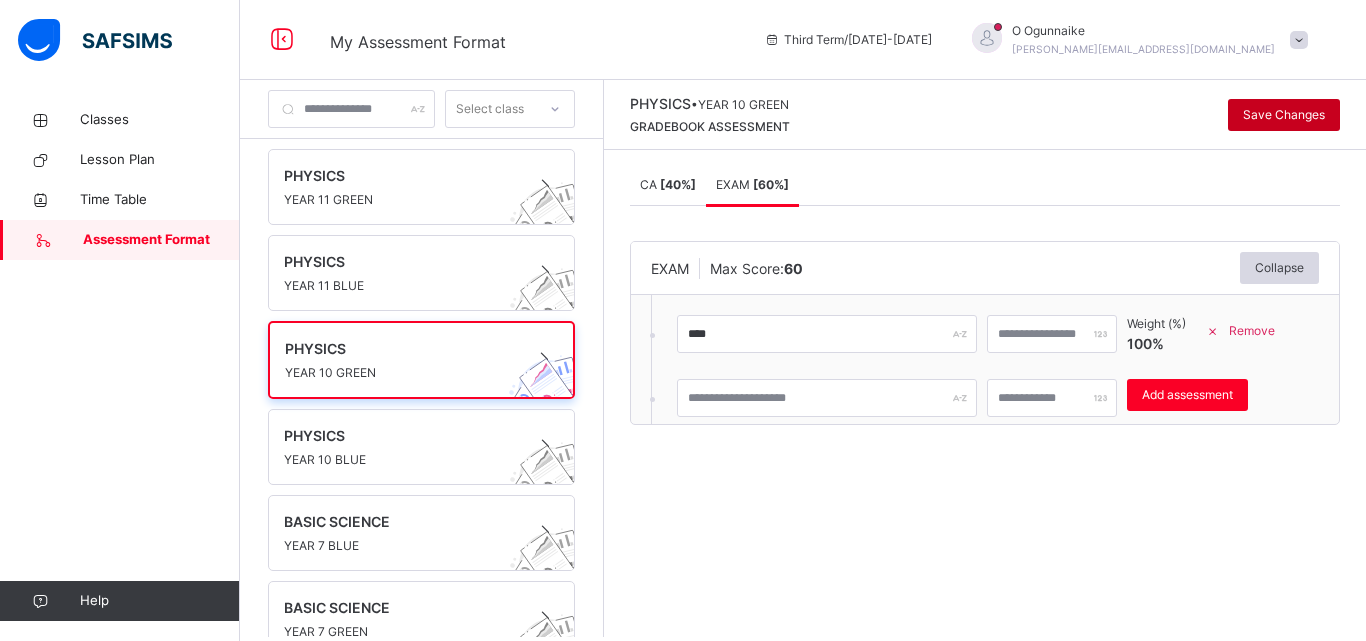 click on "Save Changes" at bounding box center [1284, 115] 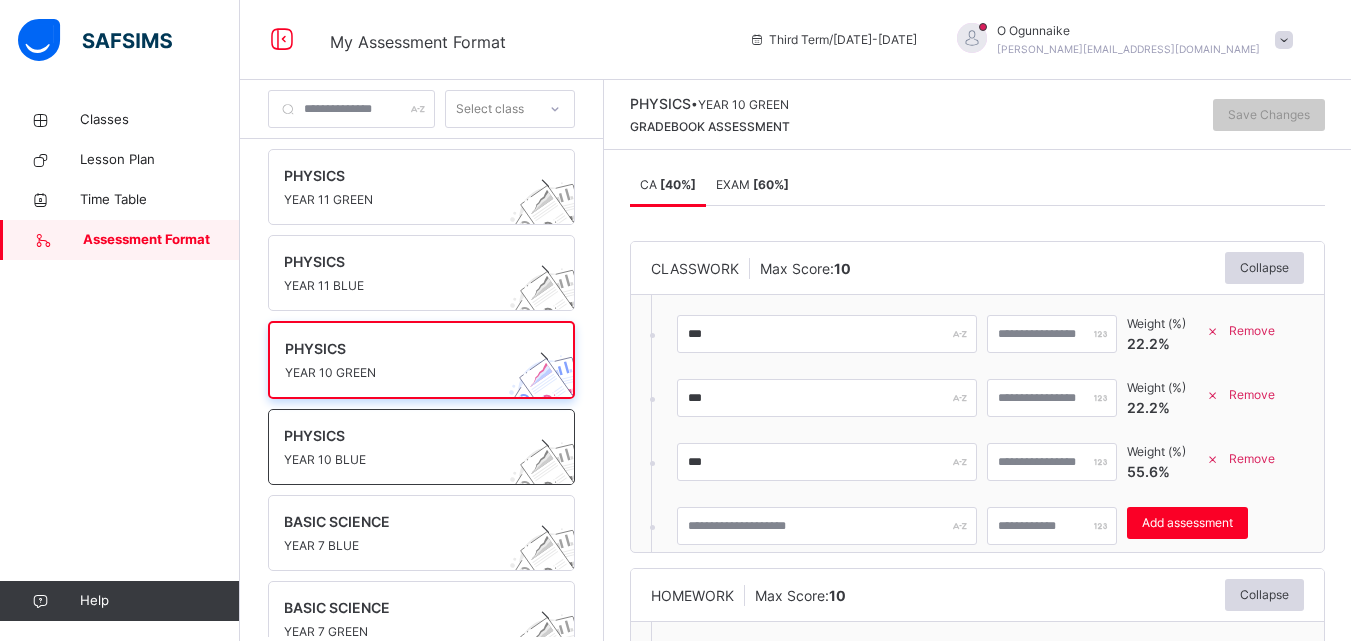 click on "PHYSICS     YEAR 10 BLUE" at bounding box center (421, 447) 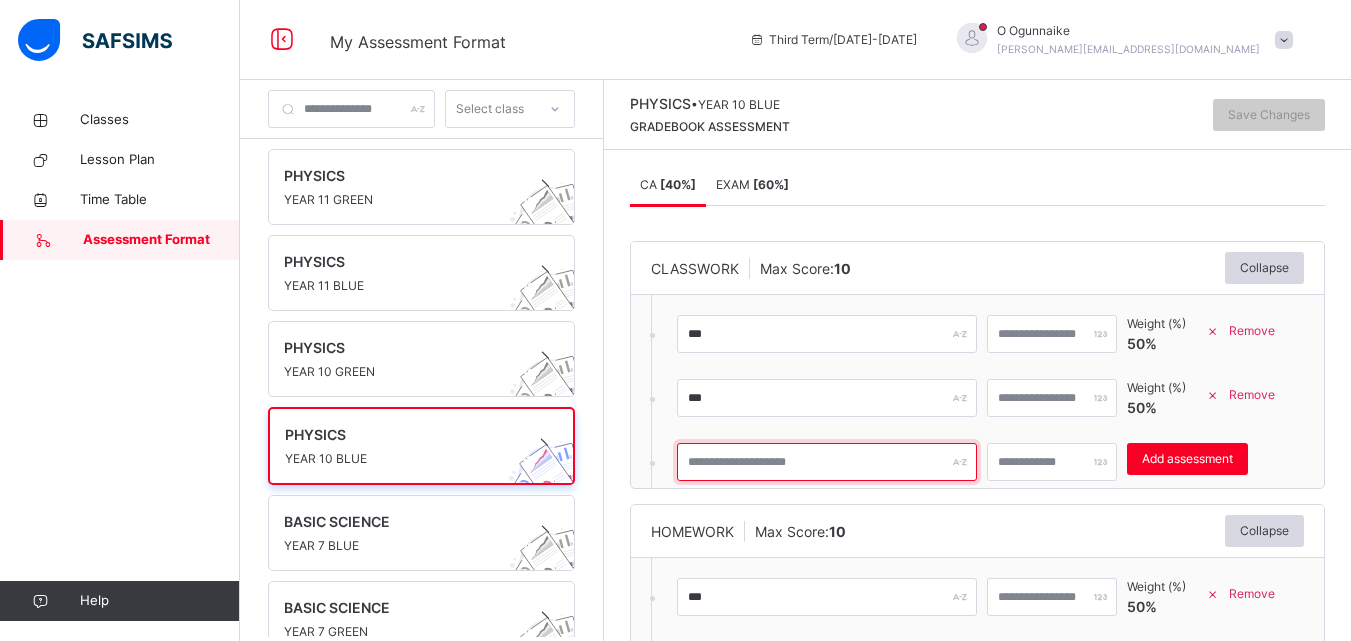 click at bounding box center (827, 462) 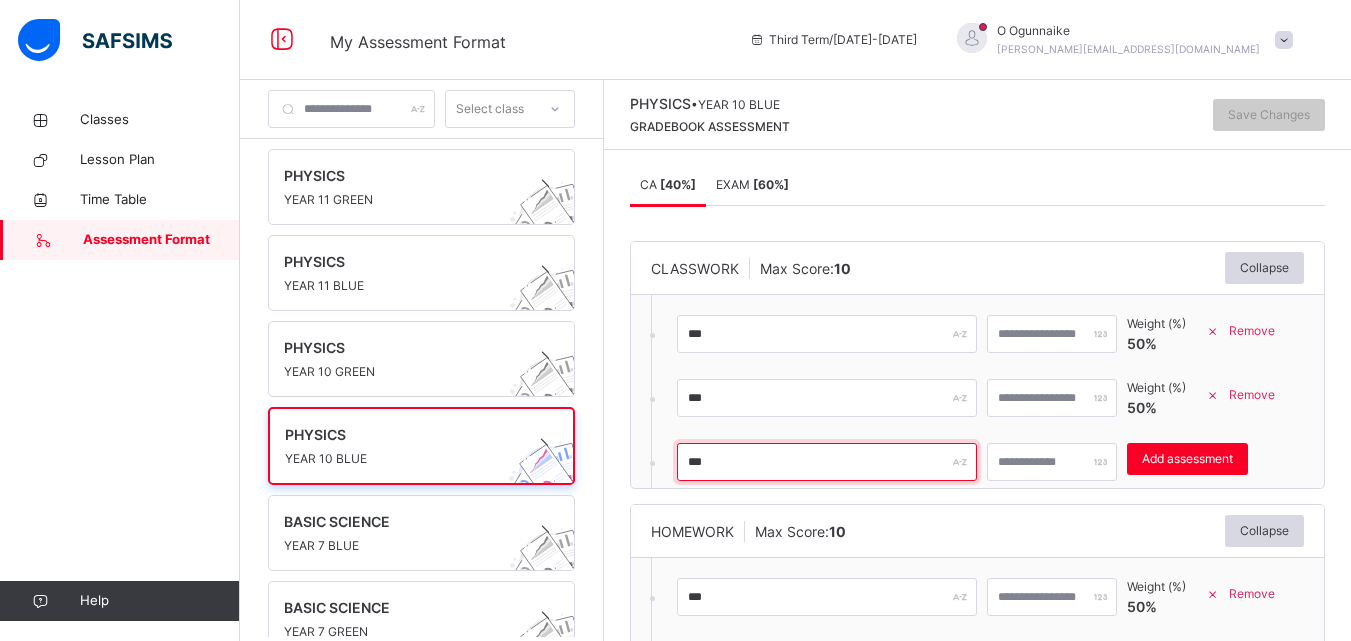 type on "***" 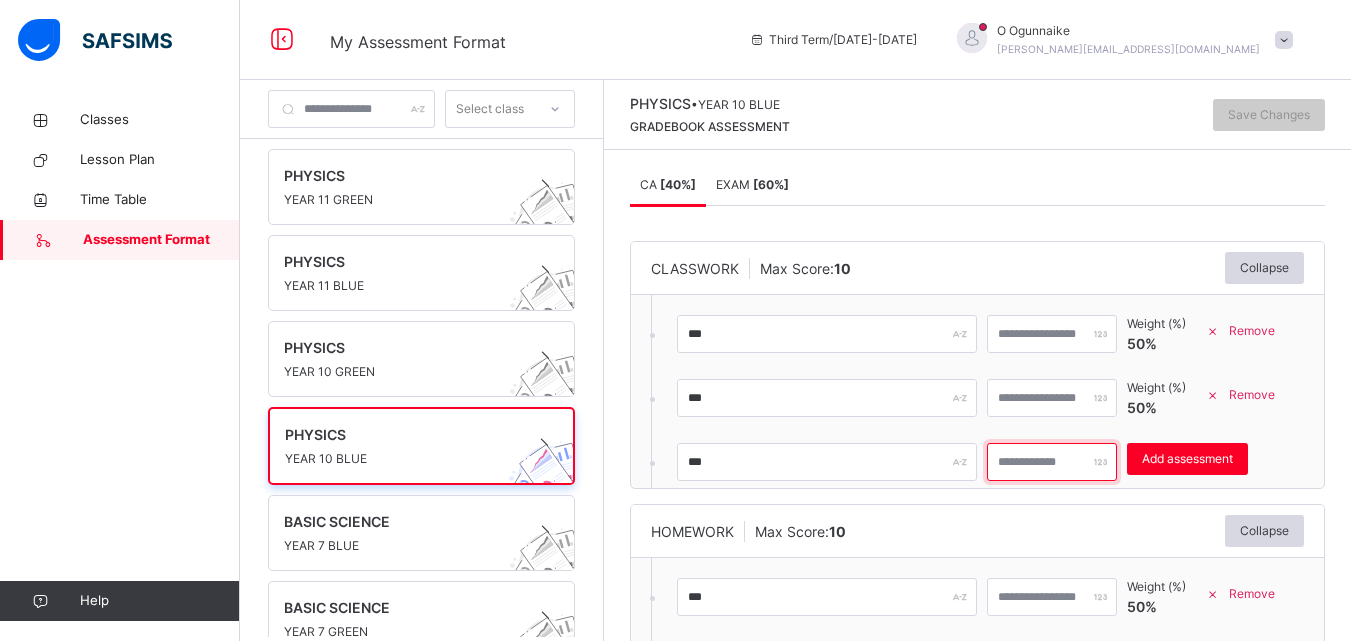 click at bounding box center [1052, 462] 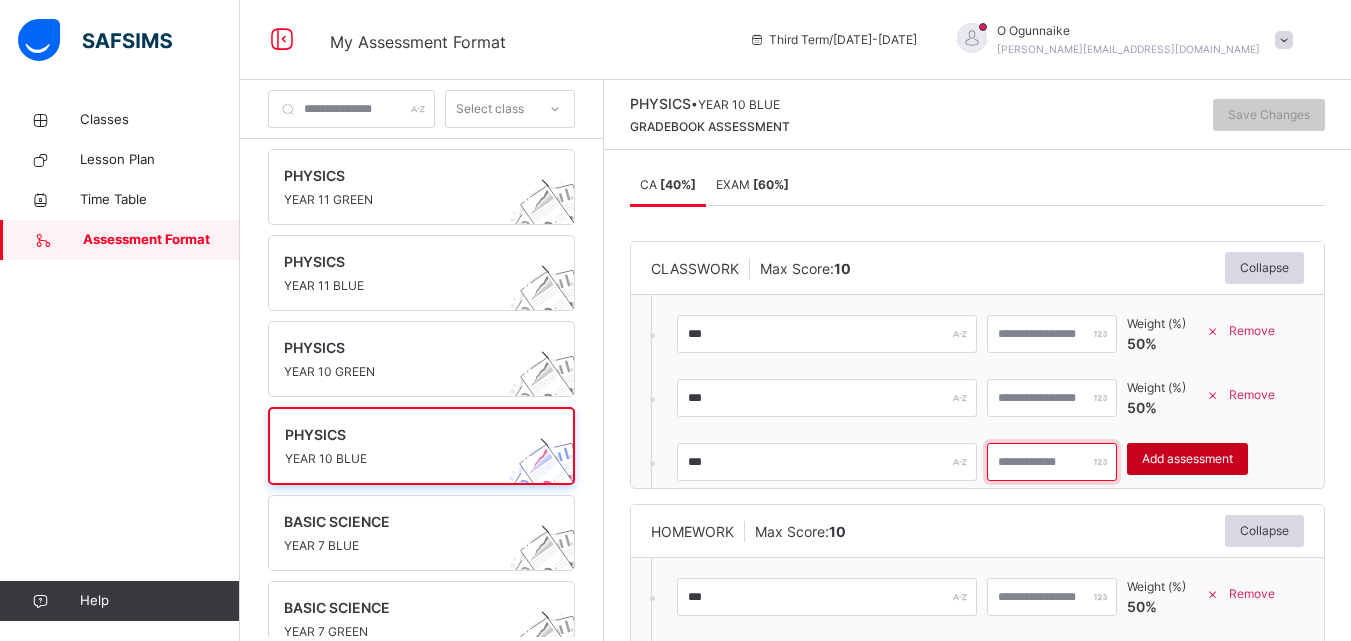 type on "**" 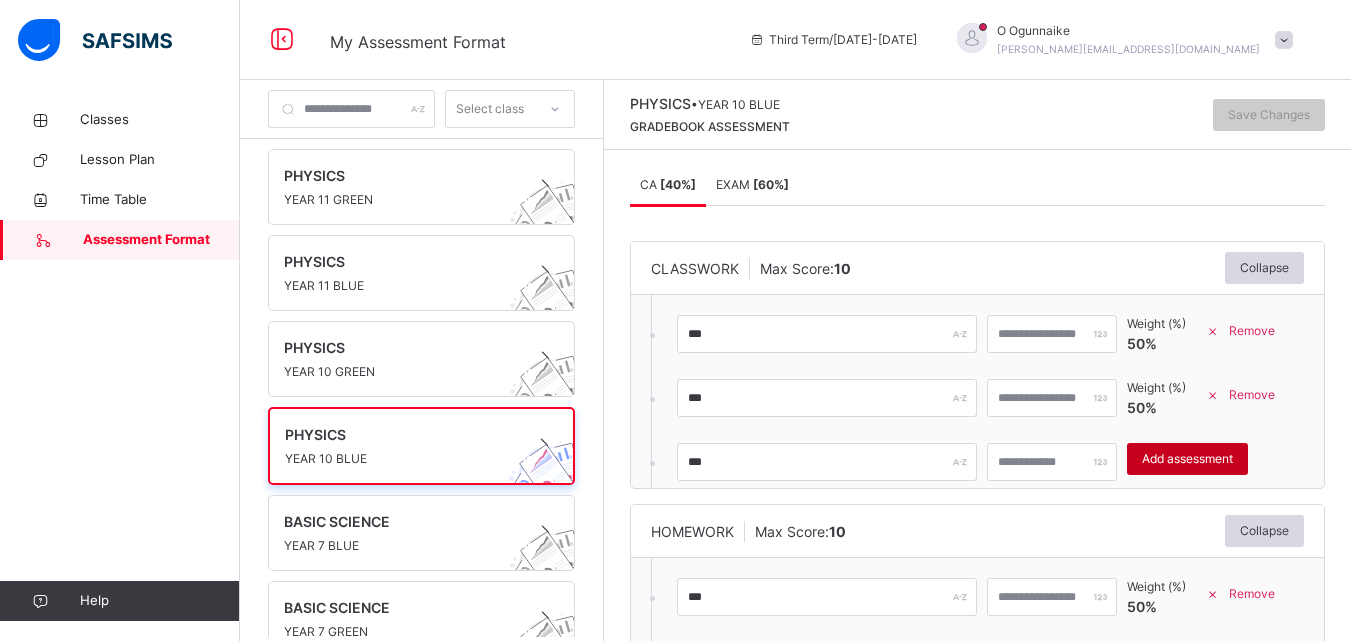 click on "Add assessment" at bounding box center (1187, 459) 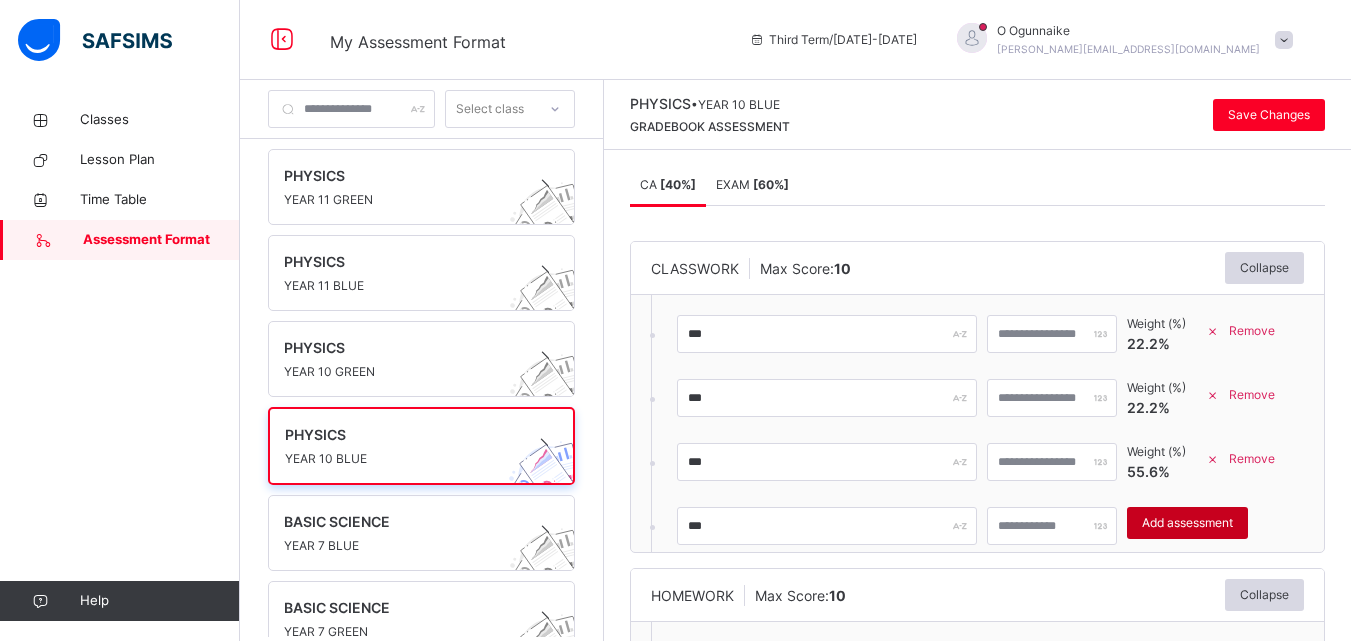 type 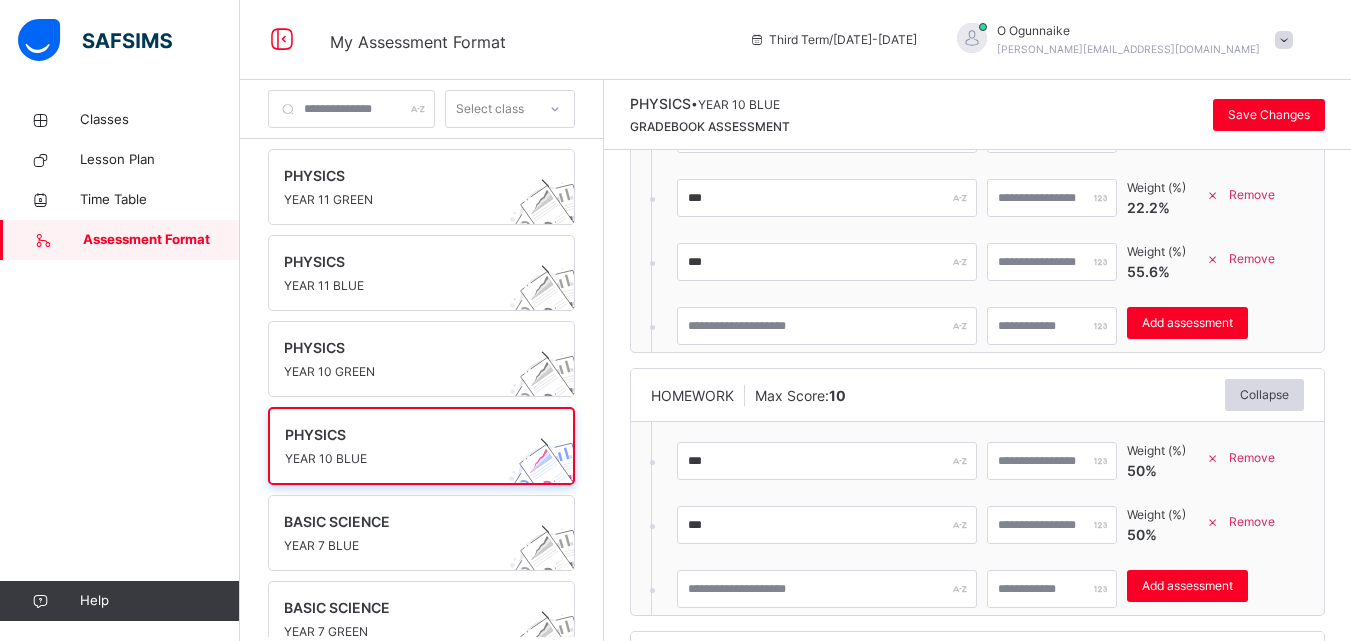 scroll, scrollTop: 240, scrollLeft: 0, axis: vertical 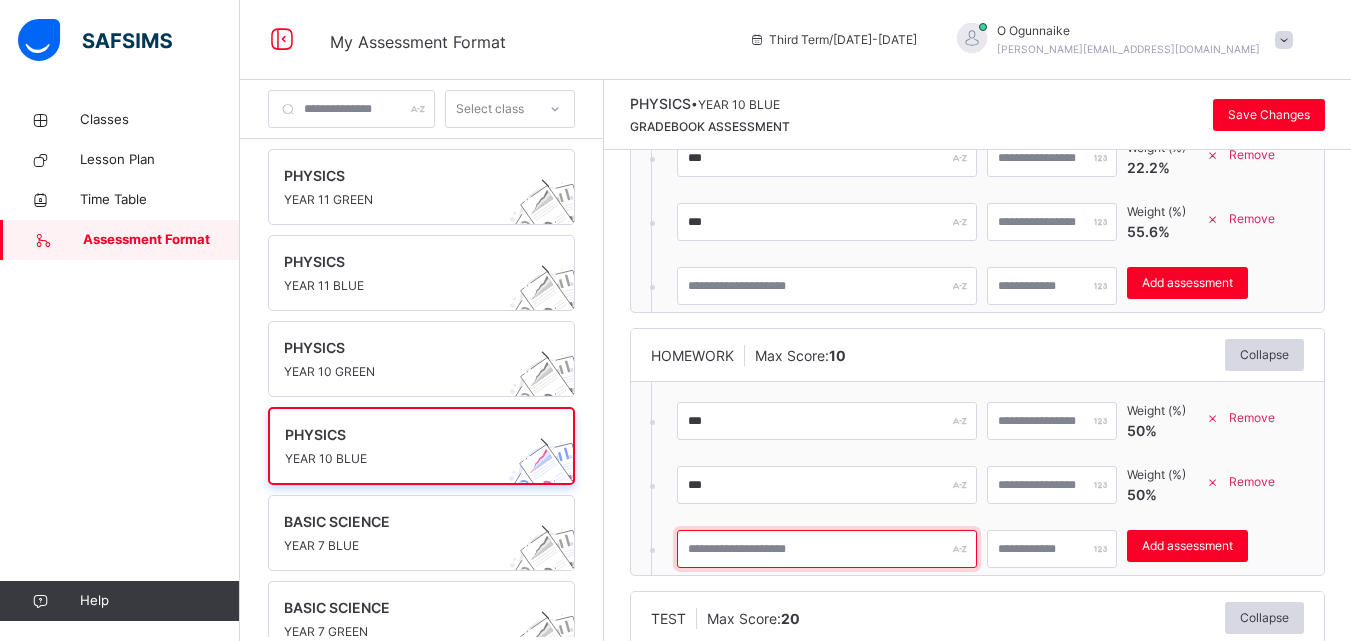 click at bounding box center [827, 549] 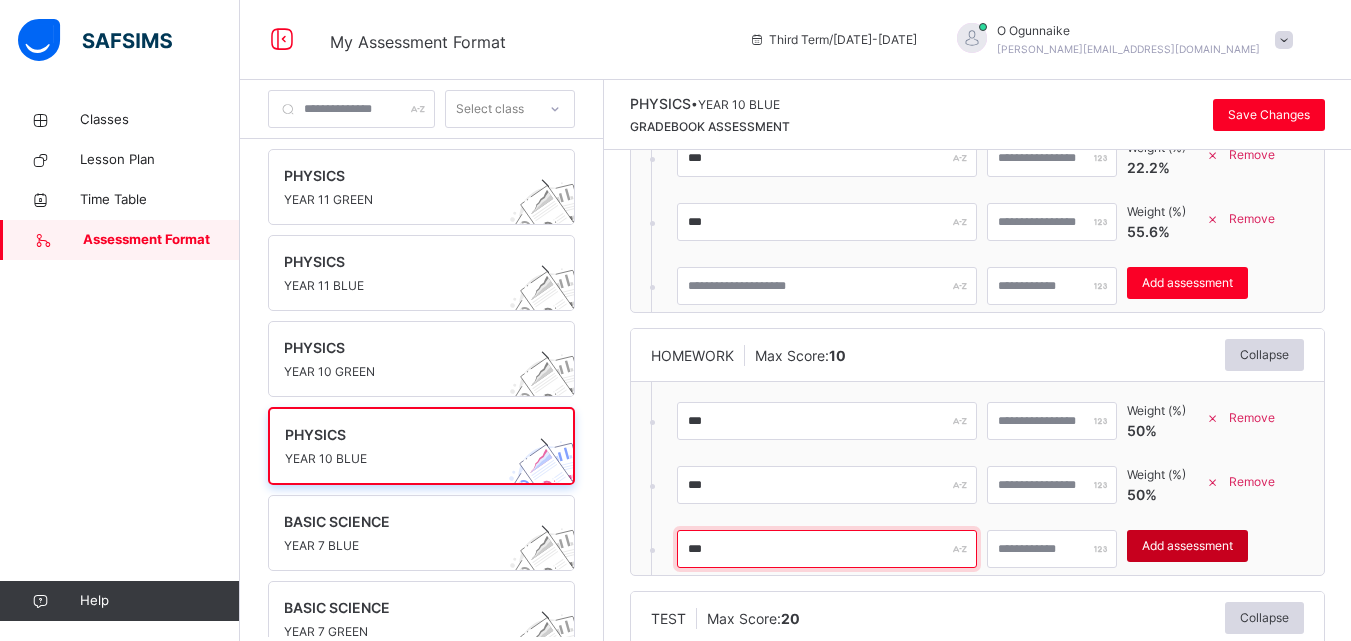 type on "***" 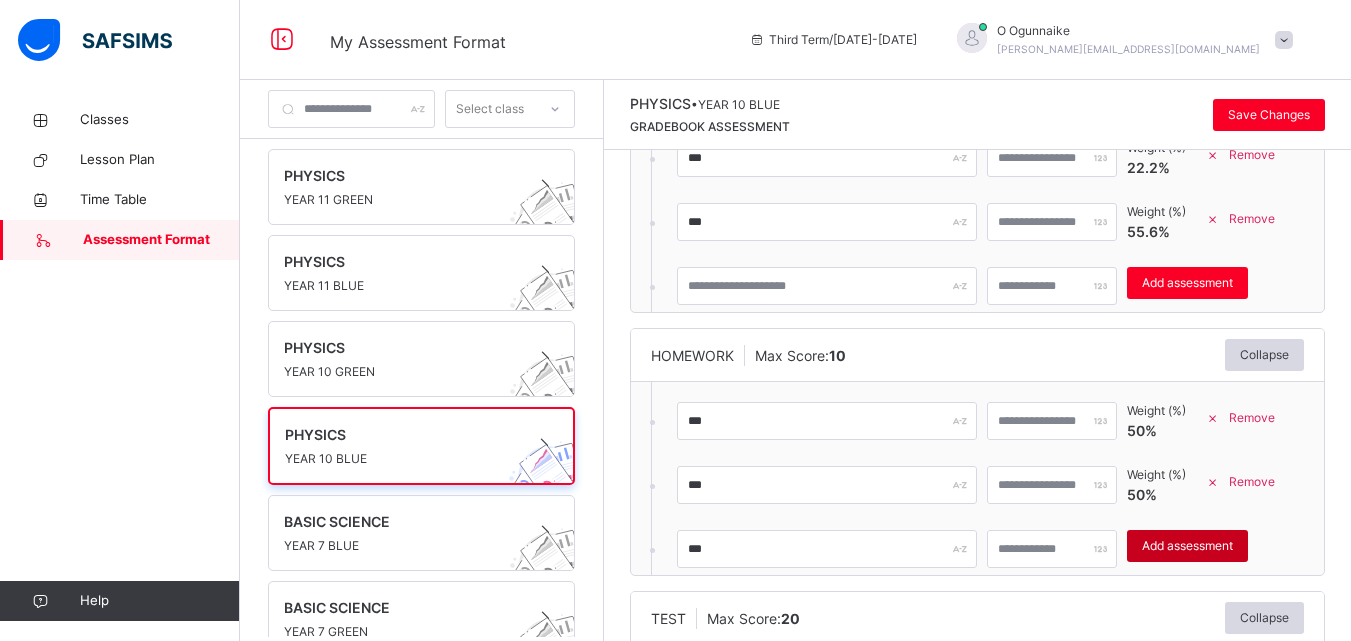 click on "Add assessment" at bounding box center (1187, 546) 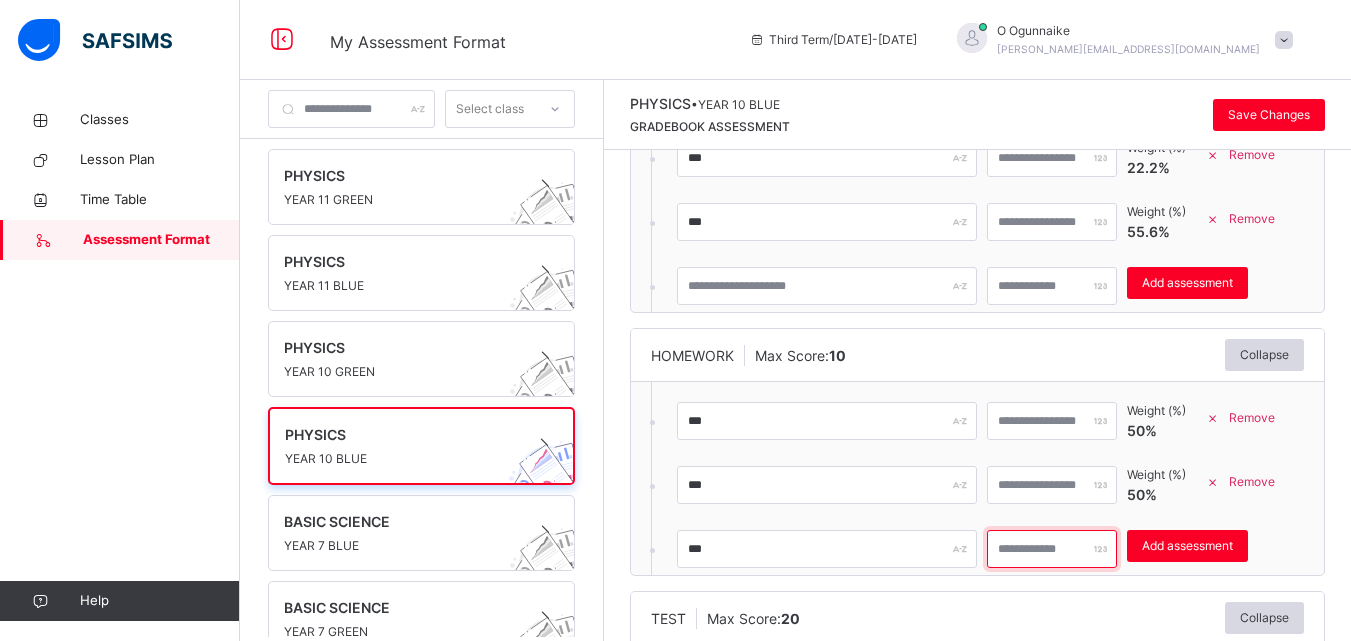 click at bounding box center [1052, 549] 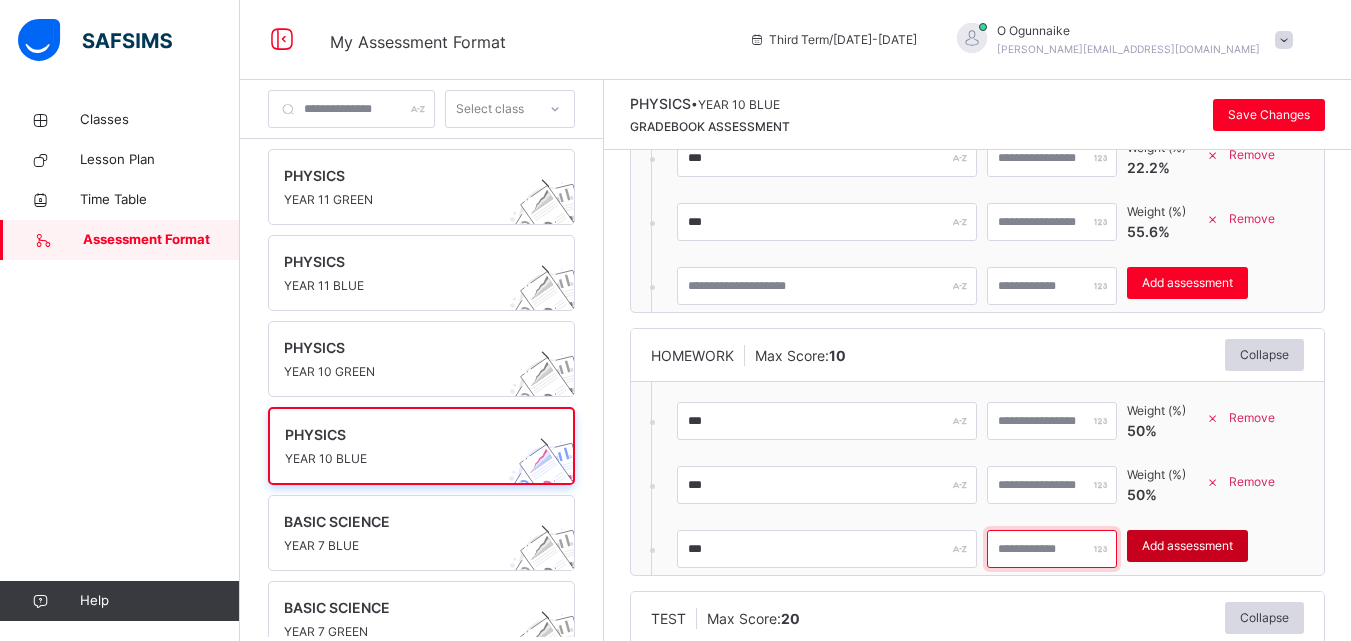 type on "**" 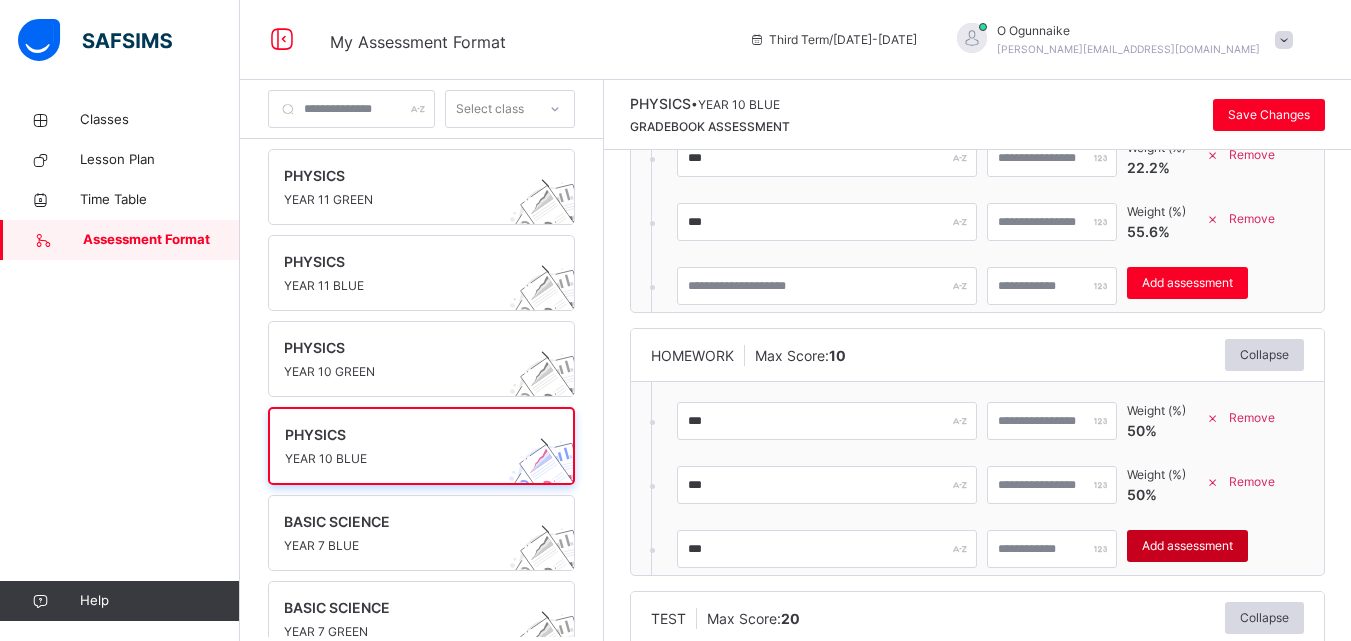 click on "Add assessment" at bounding box center (1187, 546) 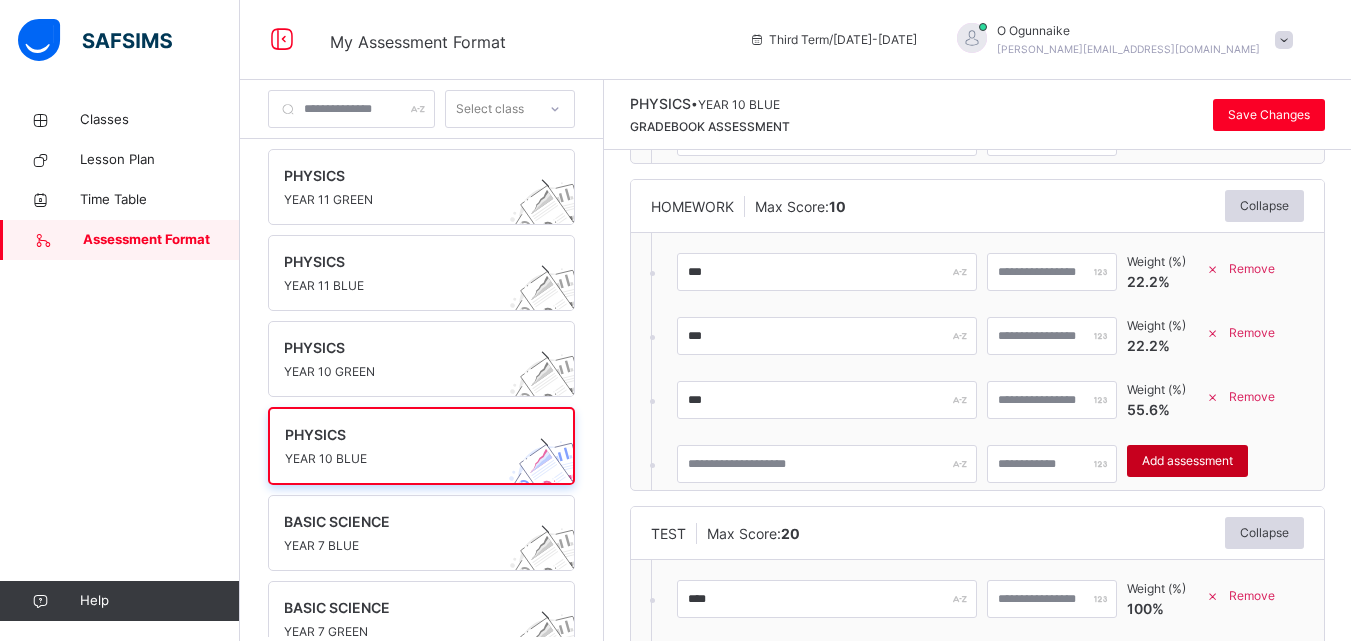 scroll, scrollTop: 481, scrollLeft: 0, axis: vertical 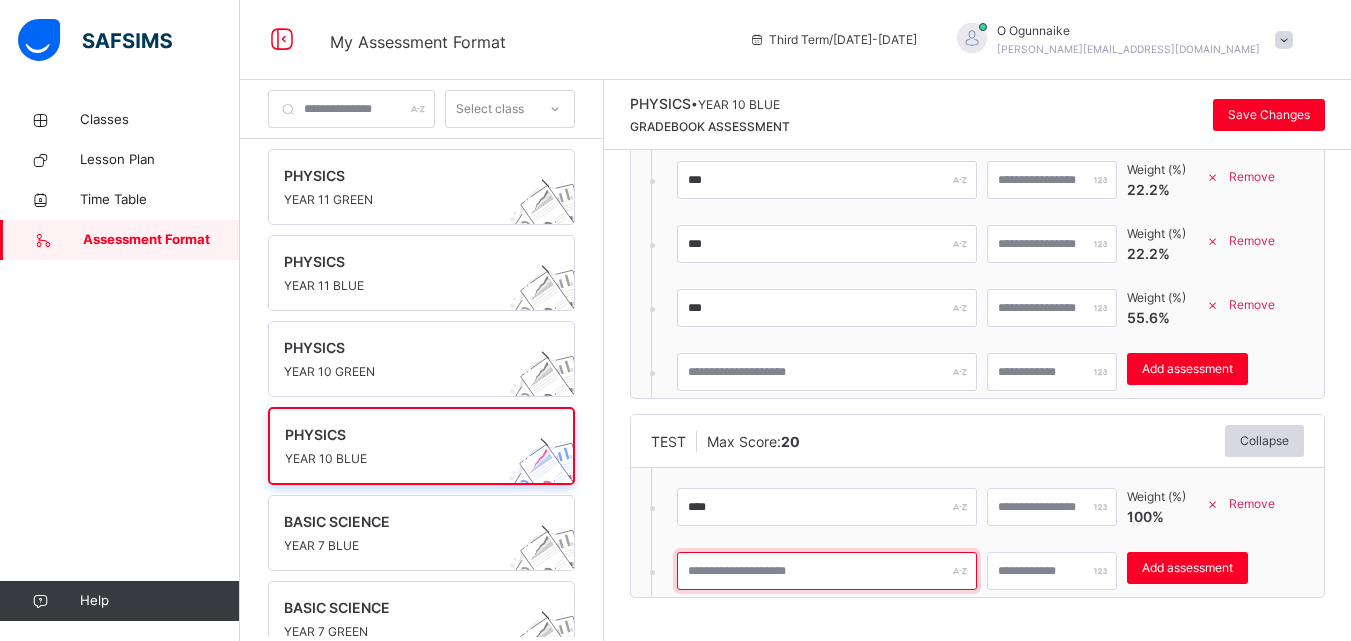 click at bounding box center [827, 571] 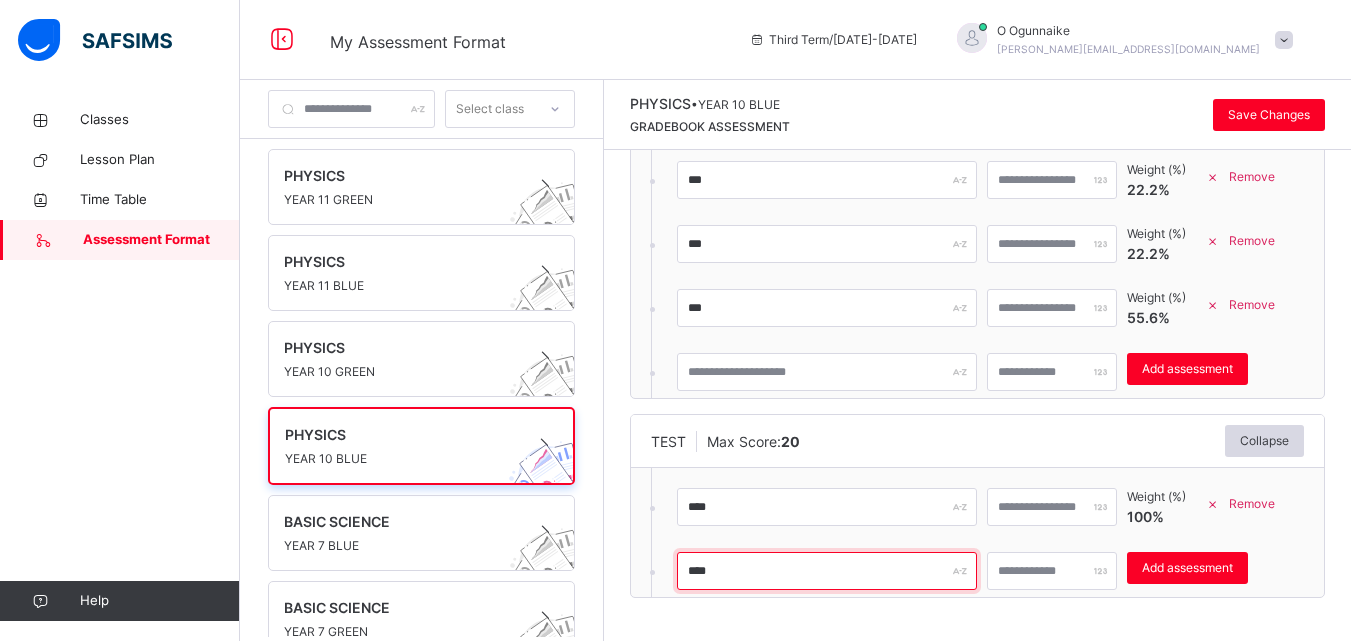 type on "****" 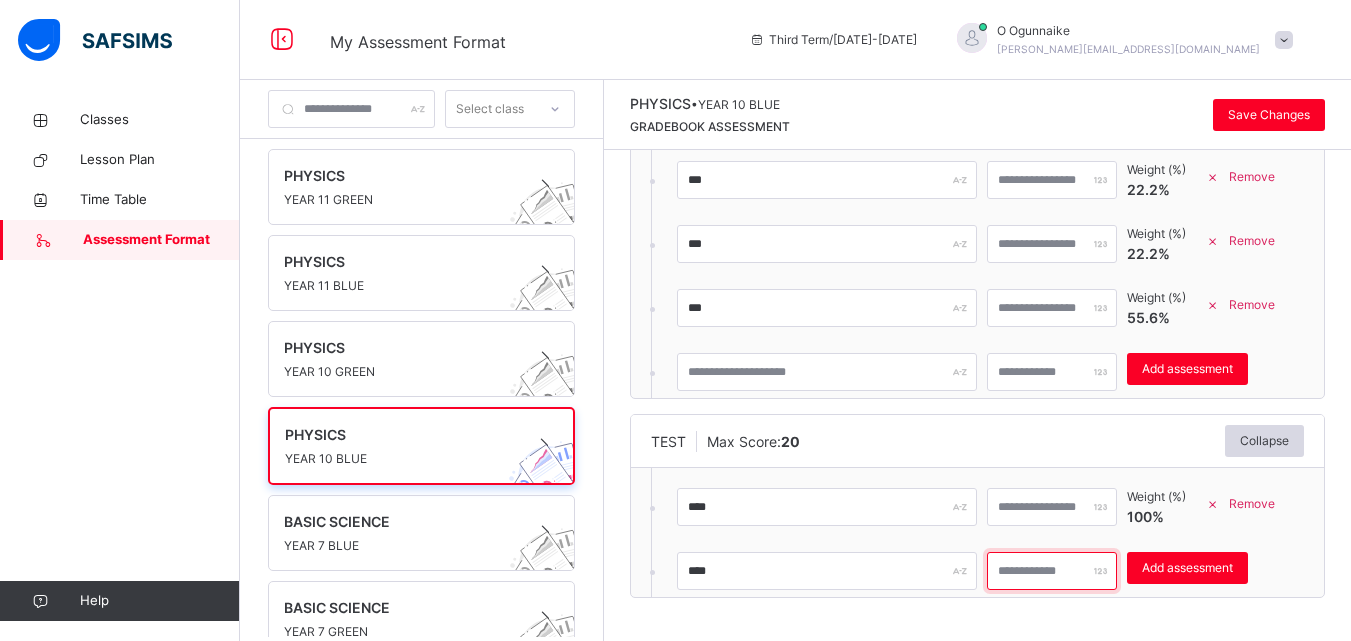 click at bounding box center [1052, 571] 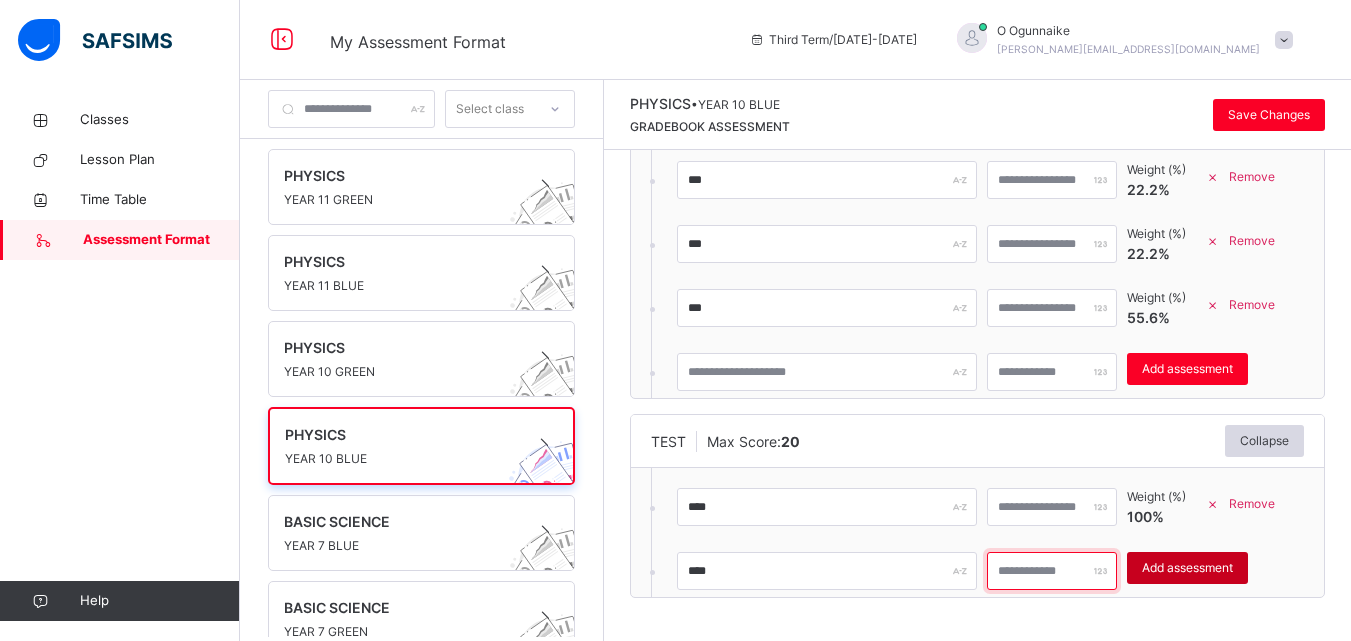 type on "**" 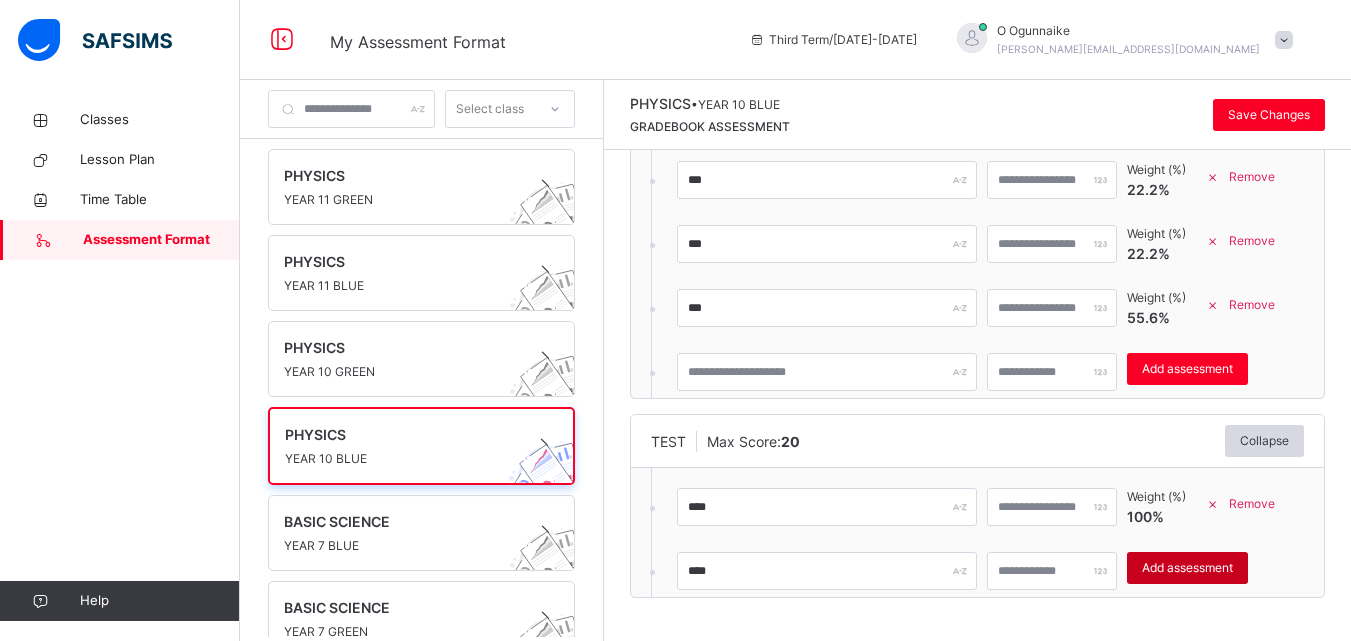 click on "Add assessment" at bounding box center (1187, 568) 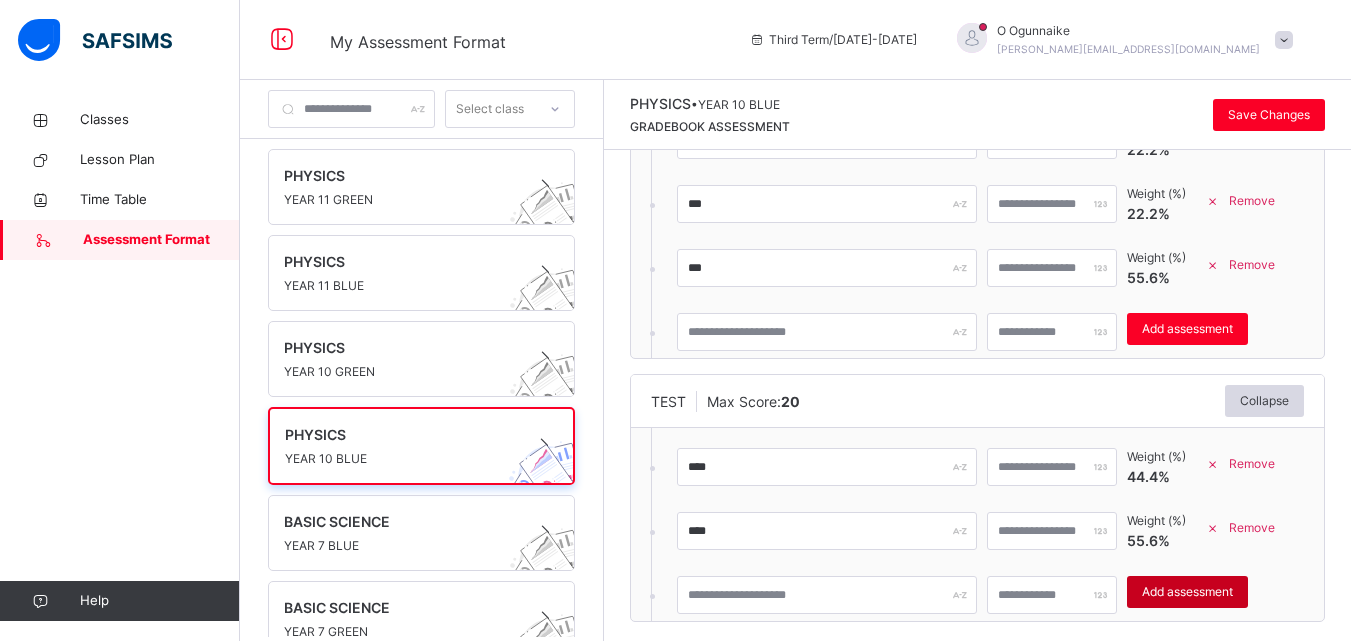 scroll, scrollTop: 545, scrollLeft: 0, axis: vertical 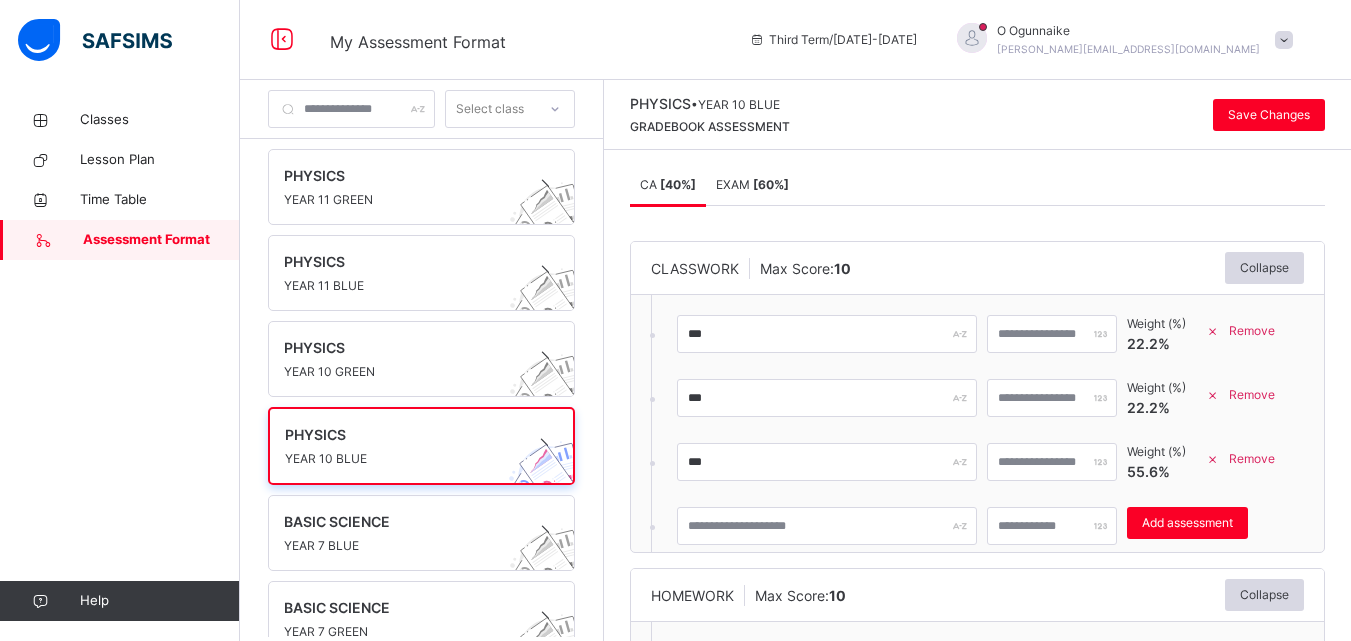 click on "[ 60 %]" at bounding box center [771, 184] 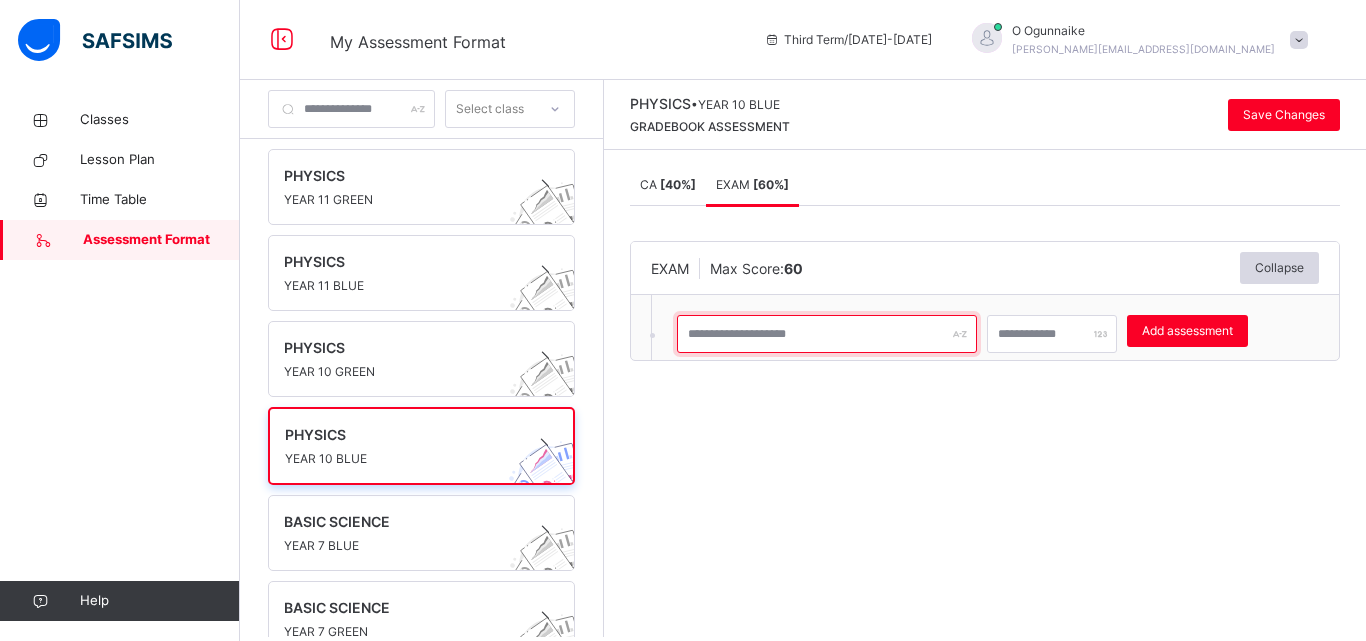 click at bounding box center (827, 334) 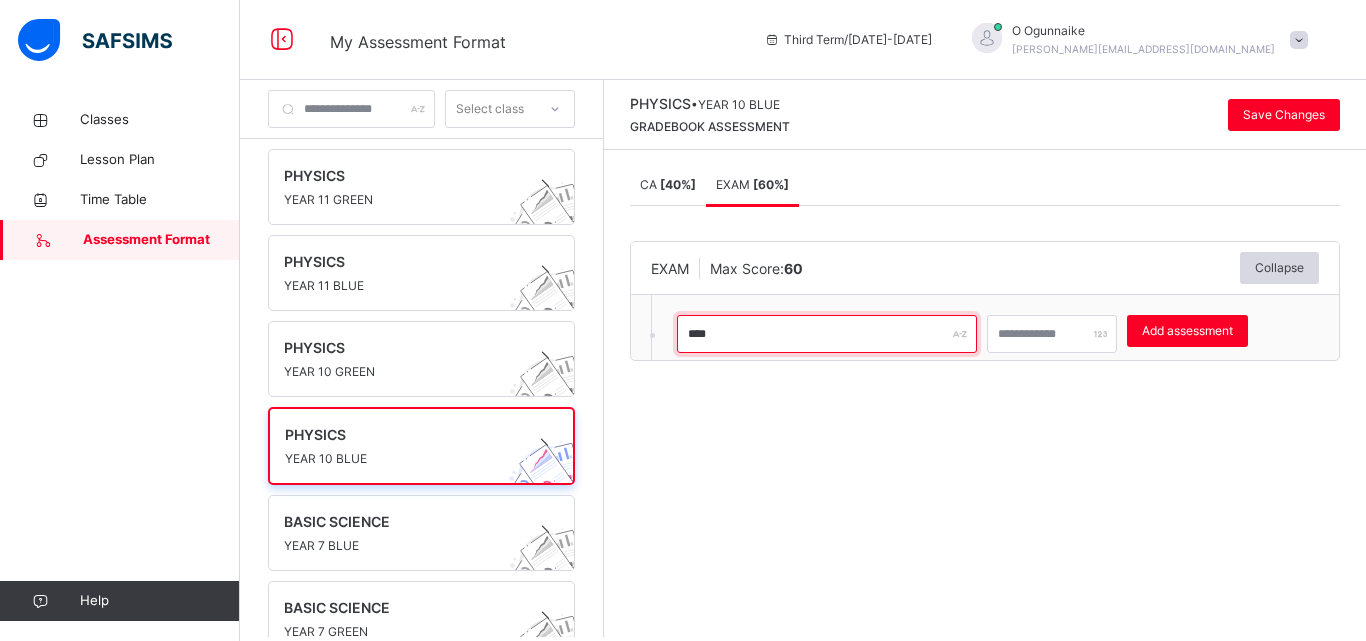 type on "****" 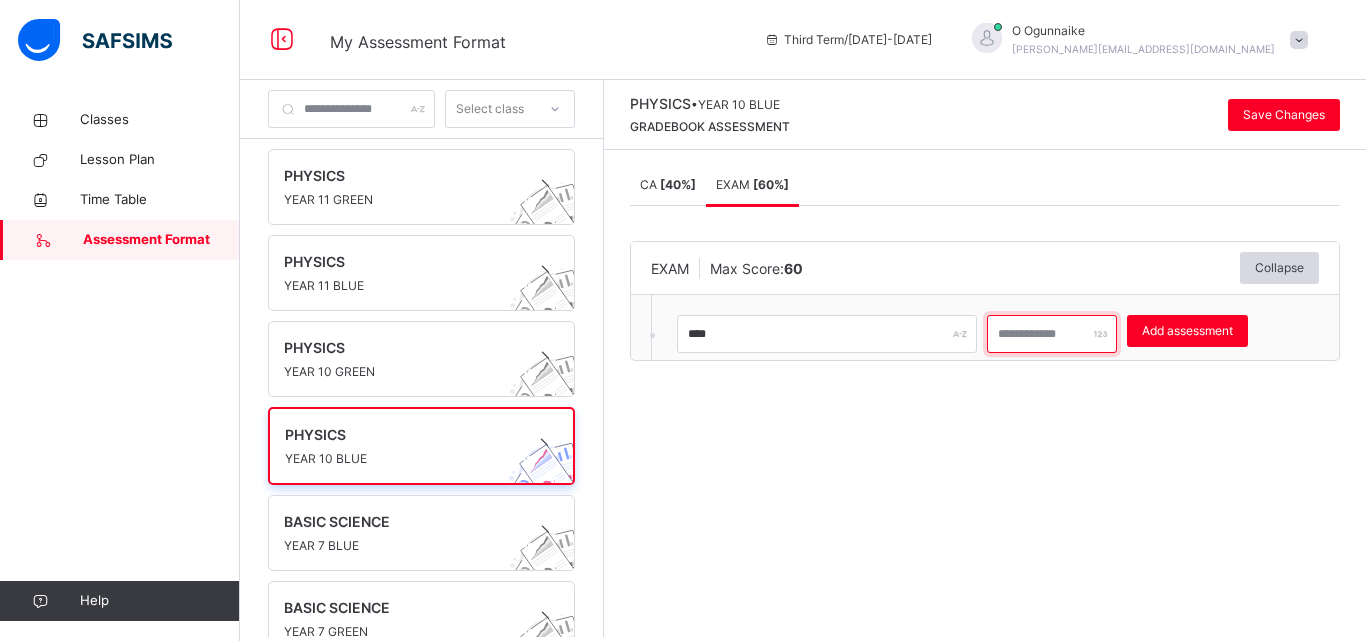 click at bounding box center (1052, 334) 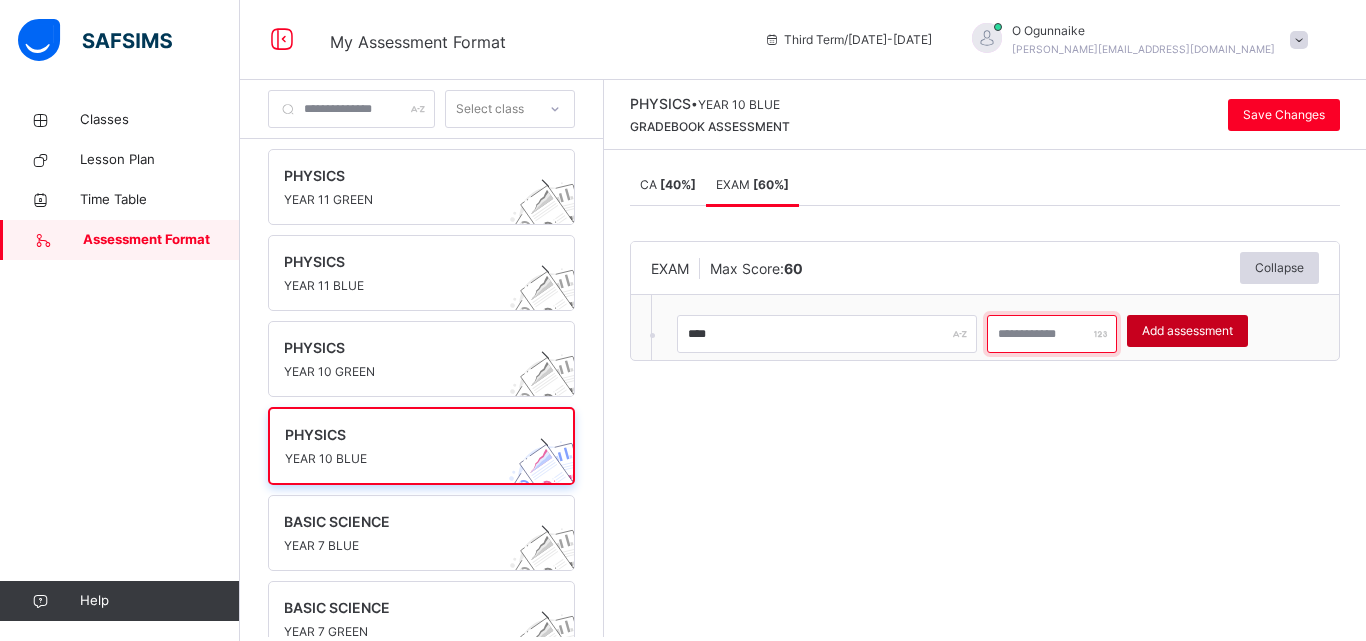 type on "**" 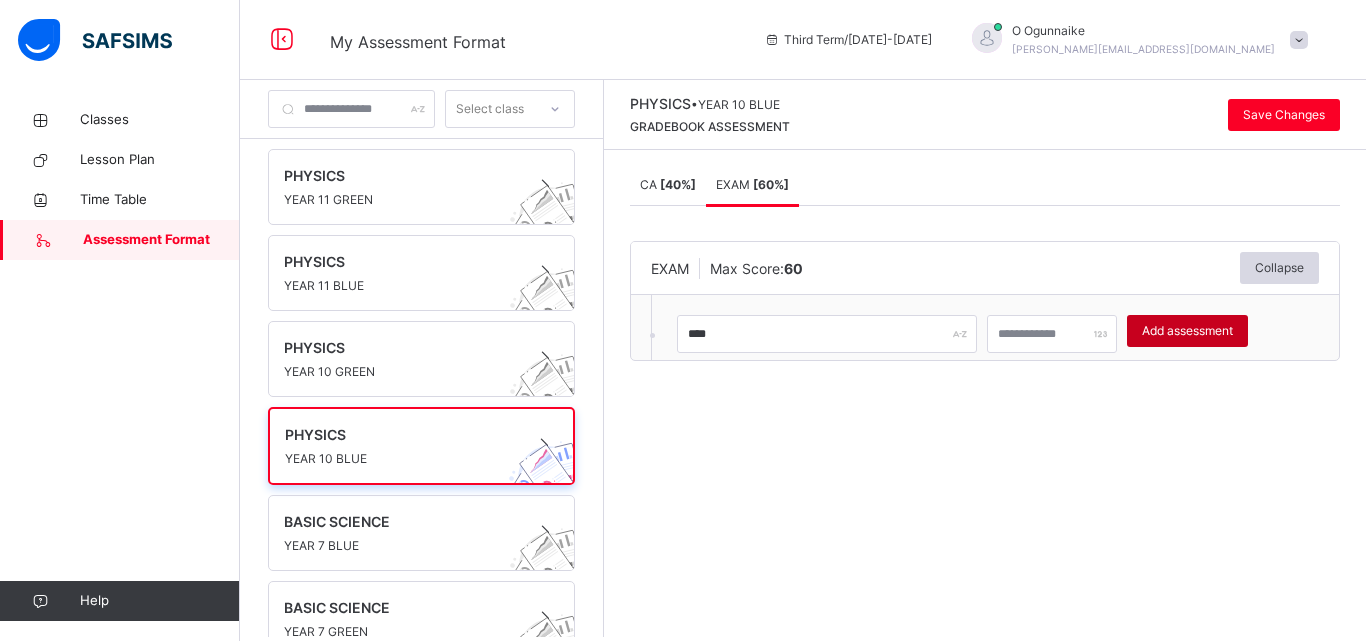click on "Add assessment" at bounding box center (1187, 331) 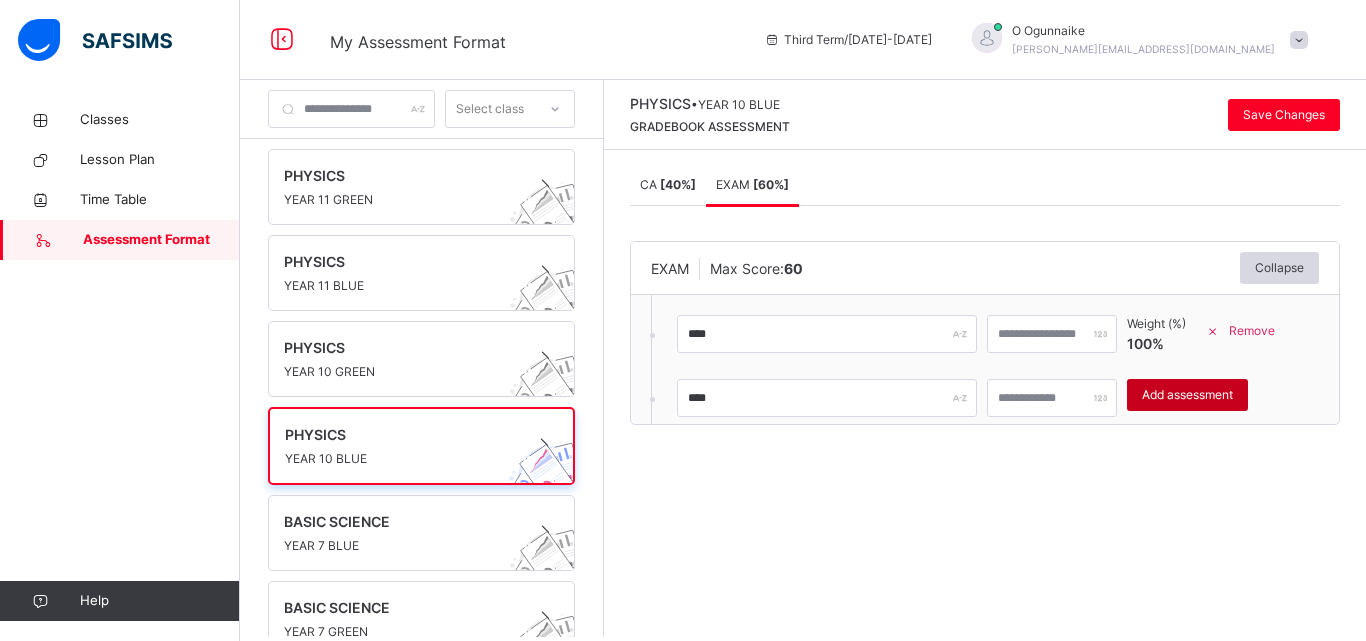 type 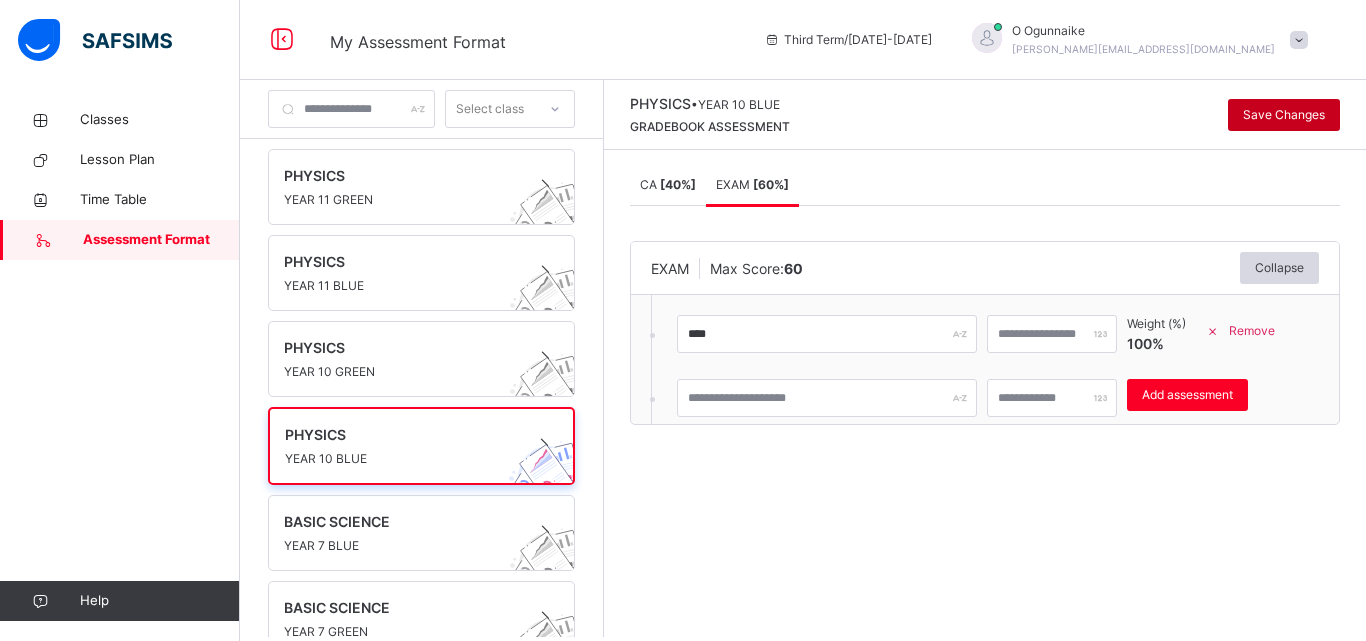 click on "Save Changes" at bounding box center (1284, 115) 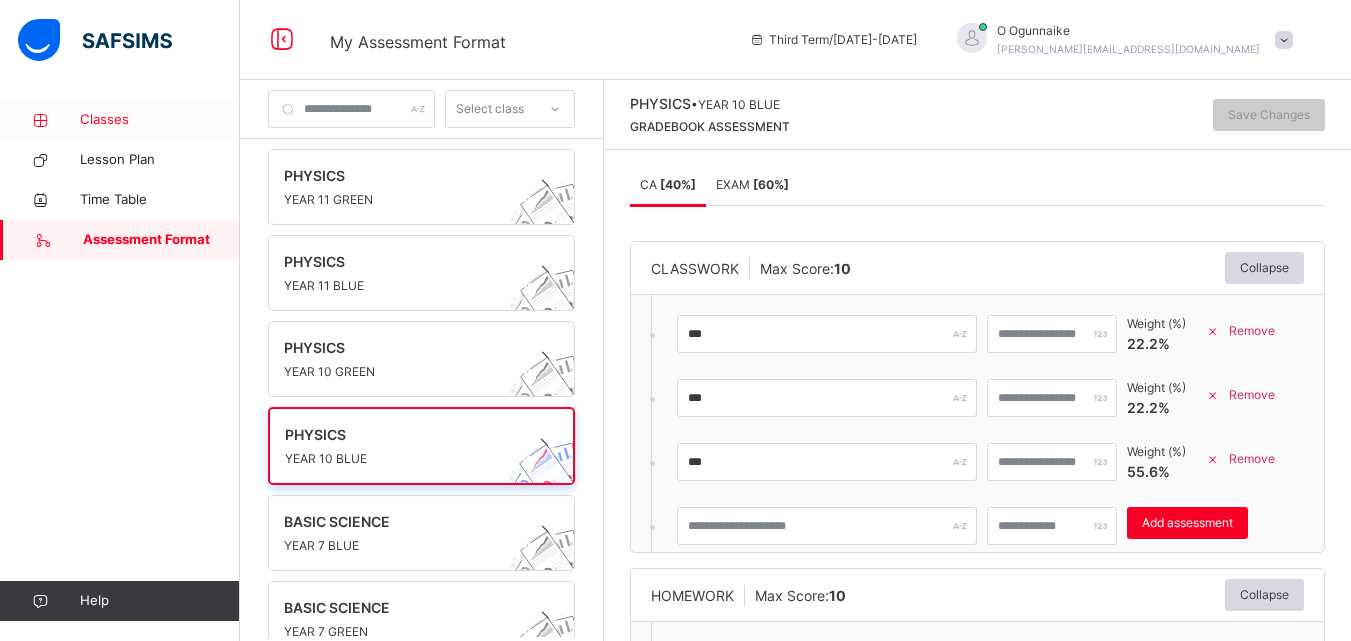 click on "Classes" at bounding box center [160, 120] 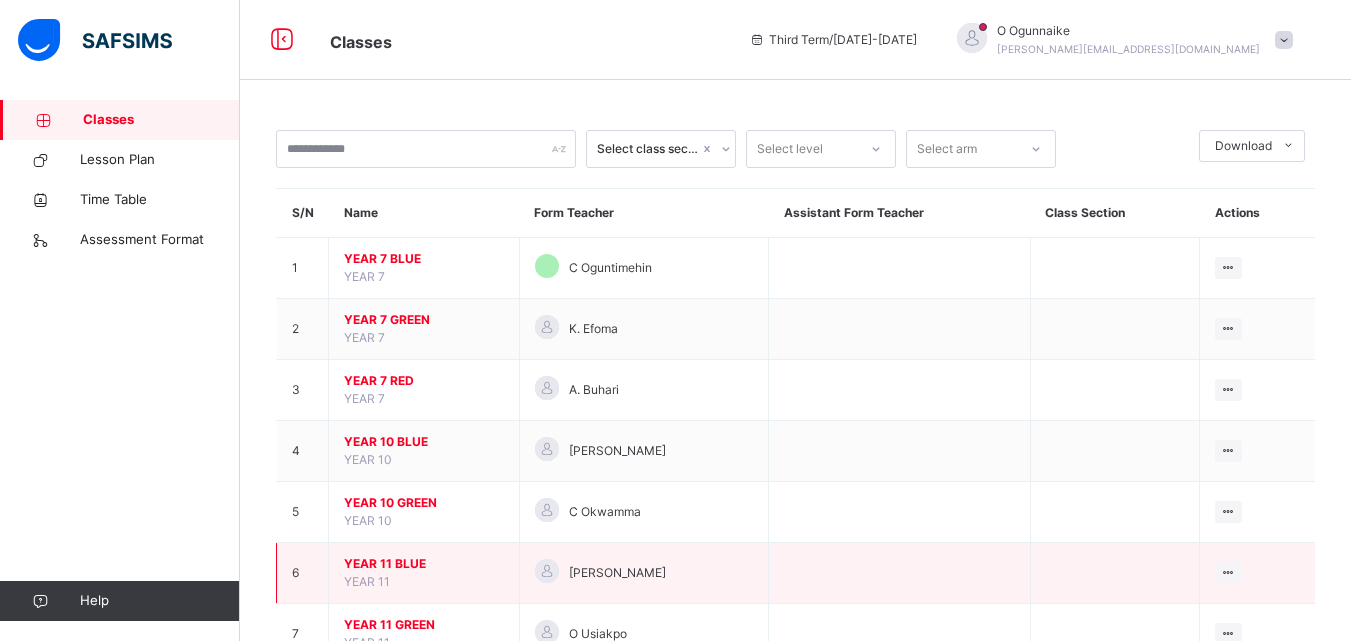 click on "YEAR 11   BLUE   YEAR 11" at bounding box center [424, 573] 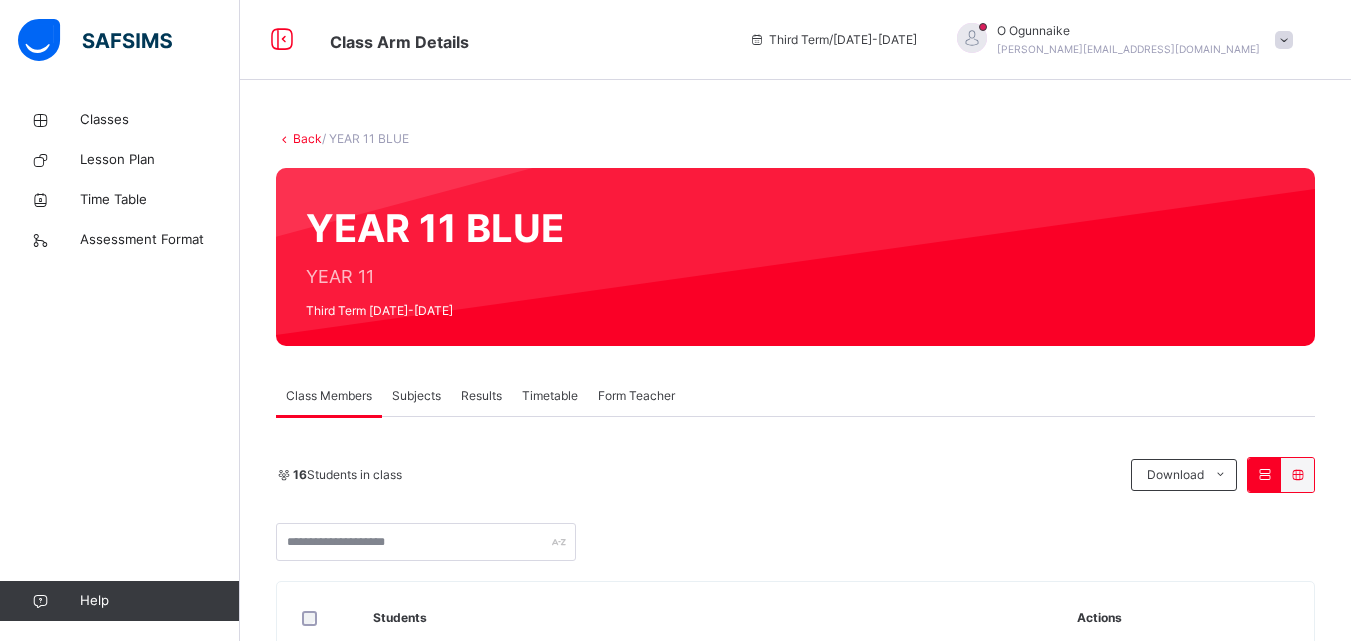 click on "Subjects" at bounding box center [416, 396] 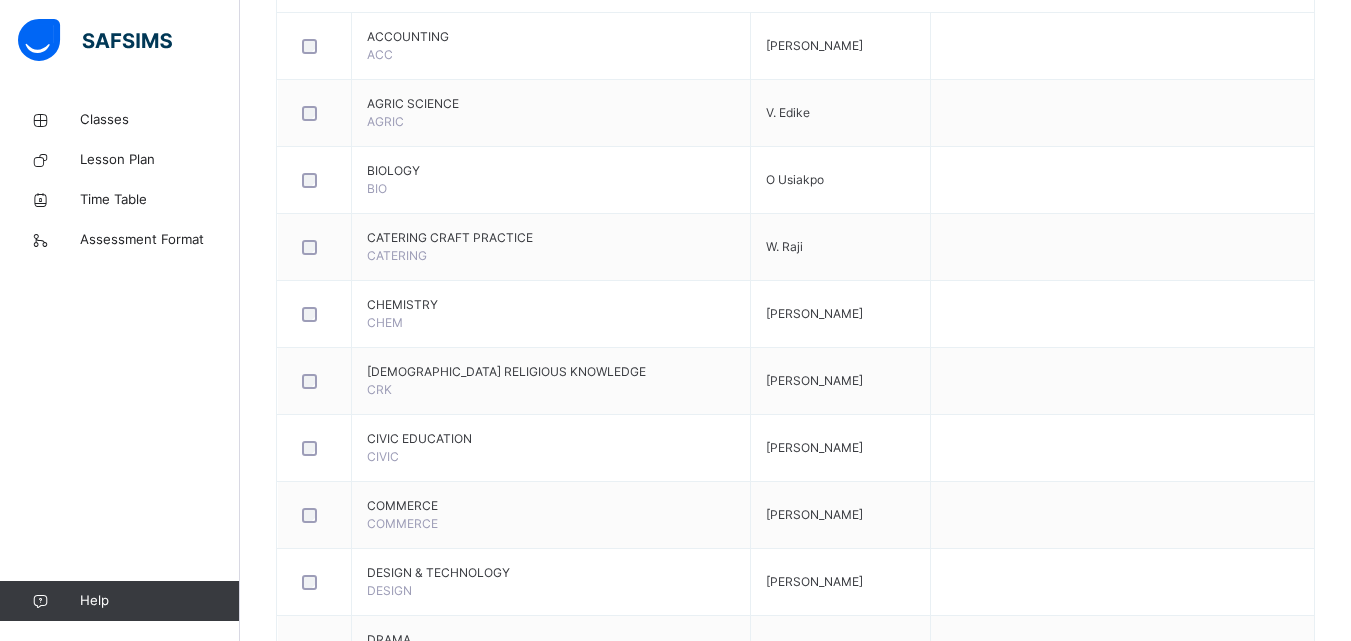 scroll, scrollTop: 1120, scrollLeft: 0, axis: vertical 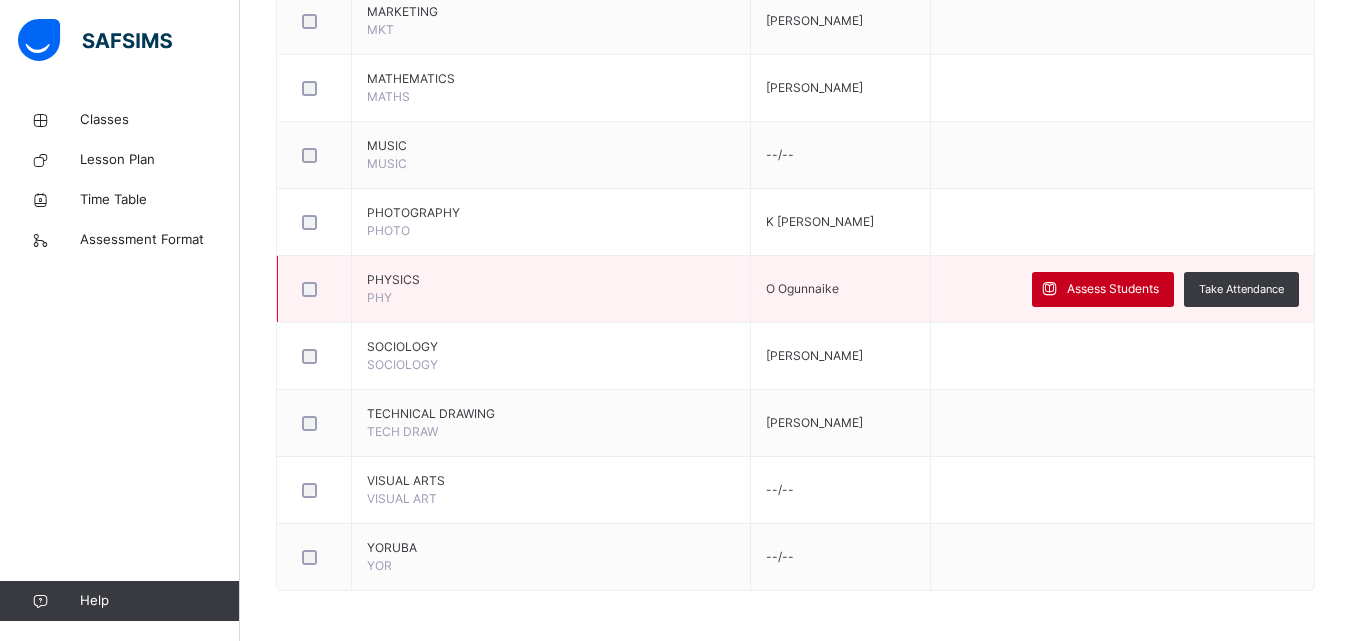 click on "Assess Students" at bounding box center (1113, 289) 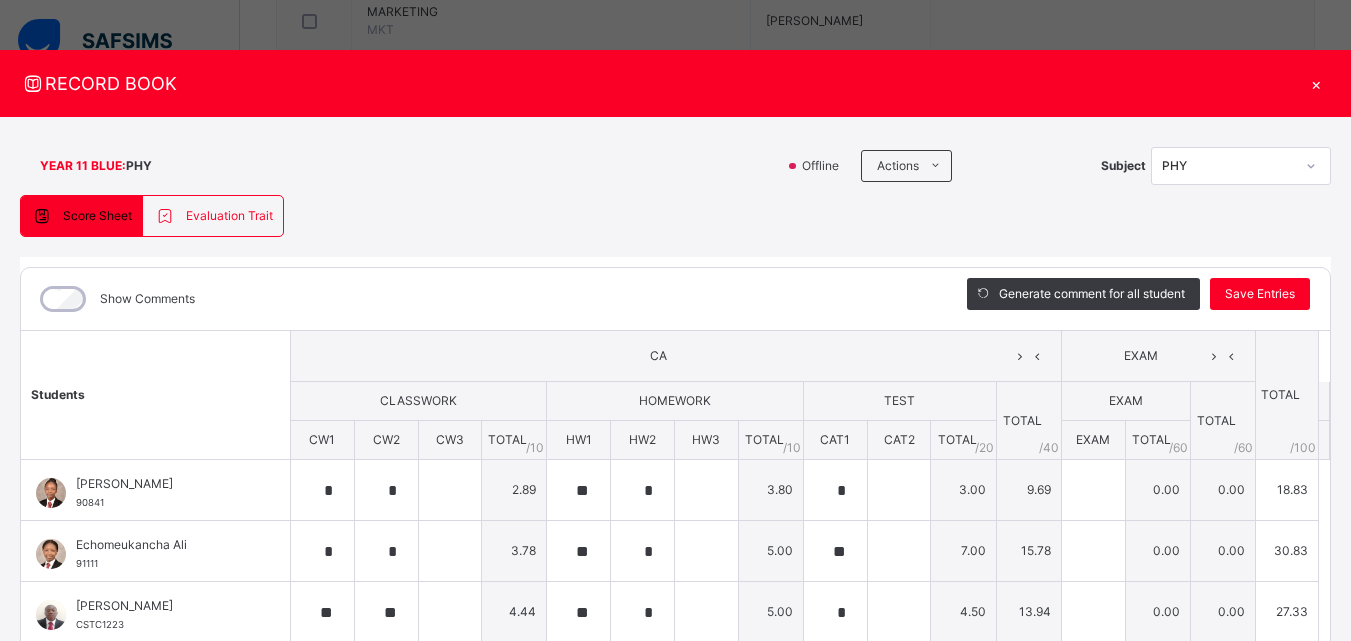type on "*" 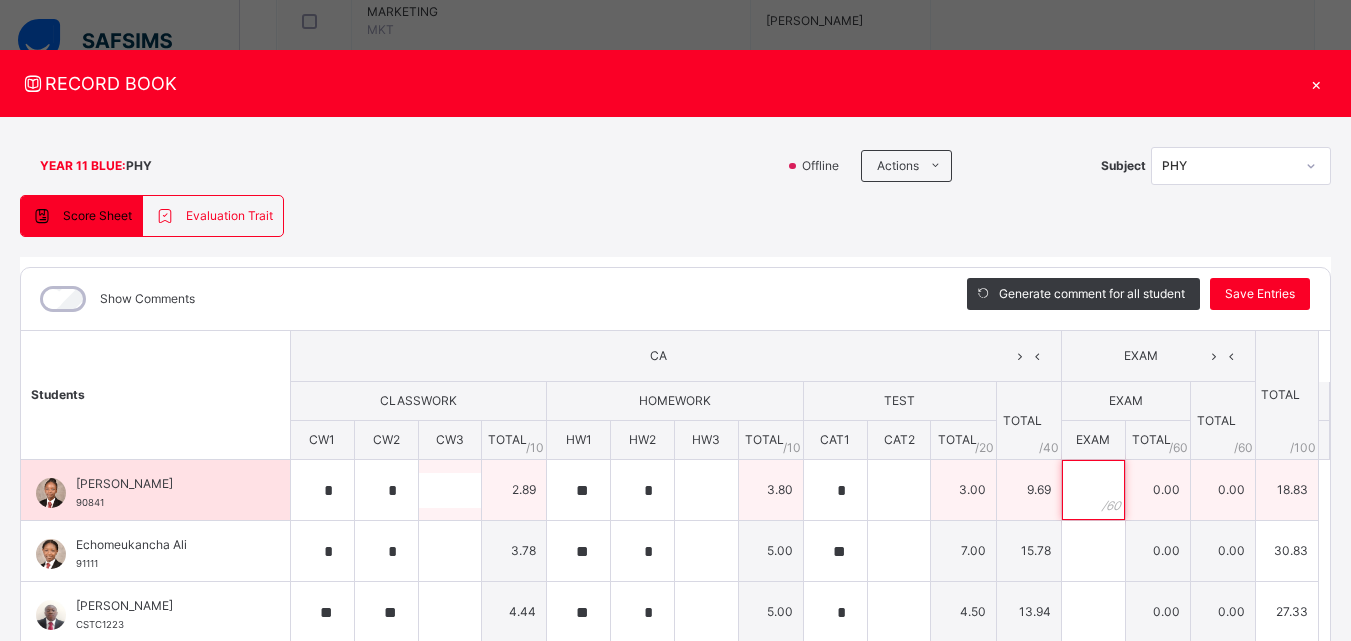 click at bounding box center [1093, 490] 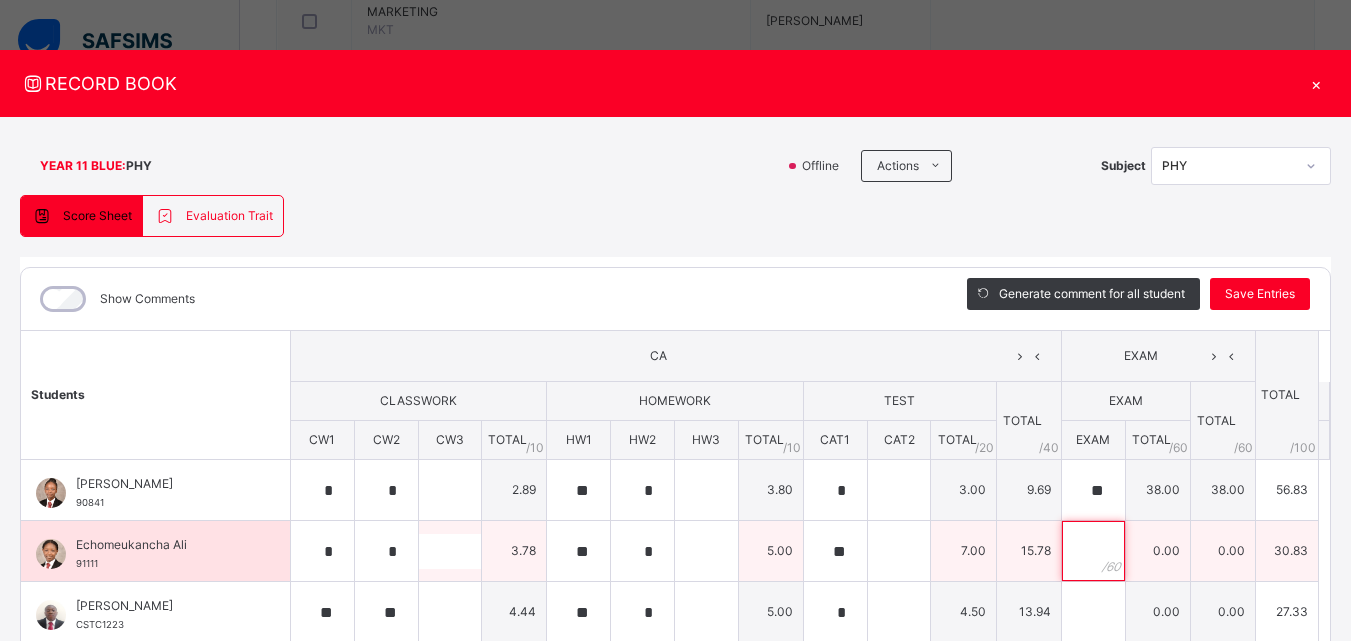 click at bounding box center (1093, 551) 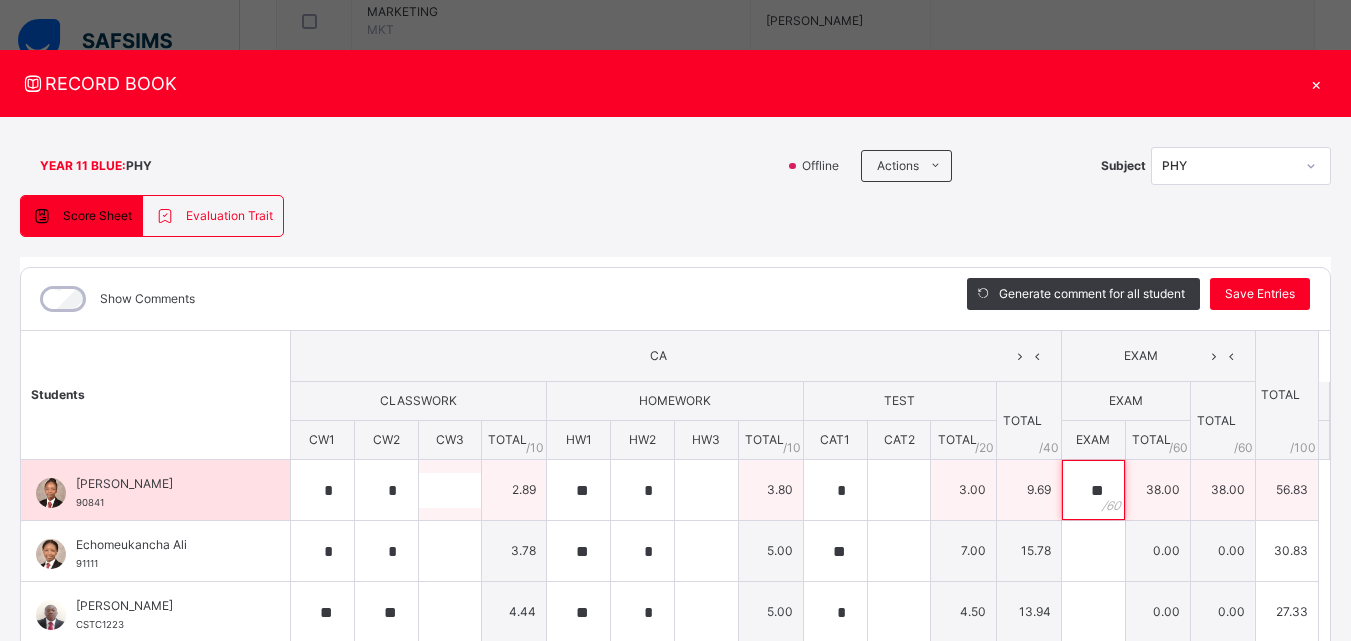 click on "**" at bounding box center [1093, 490] 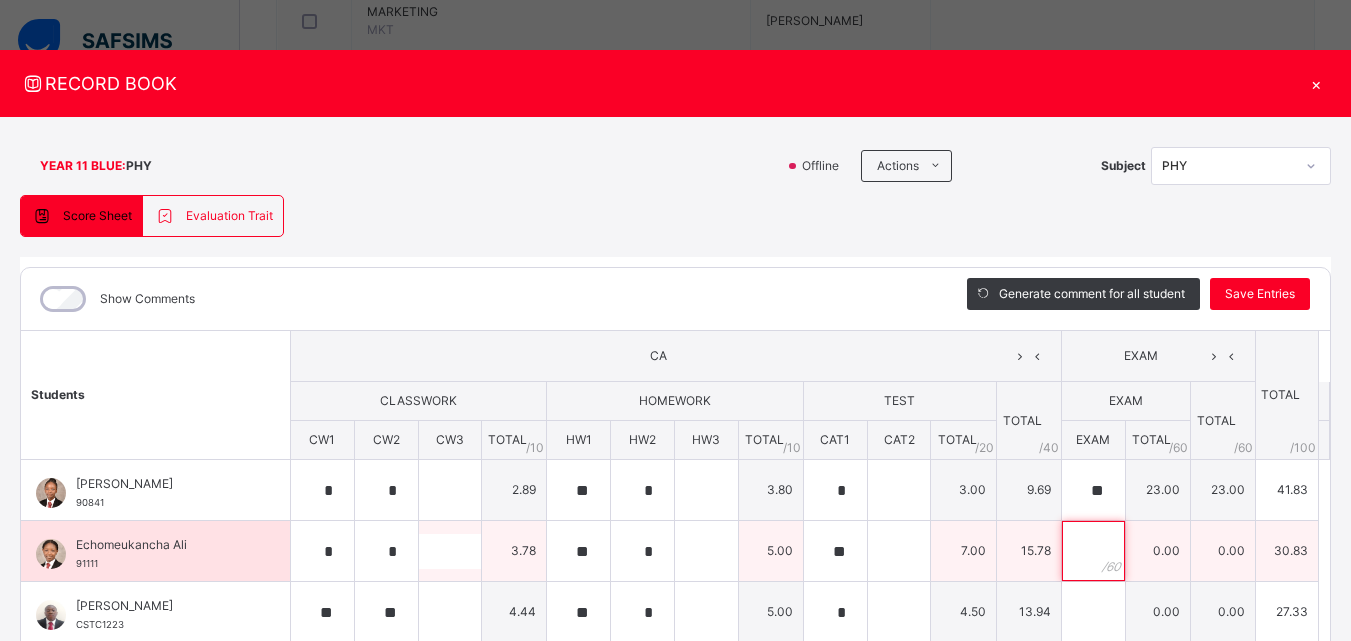 click at bounding box center [1093, 551] 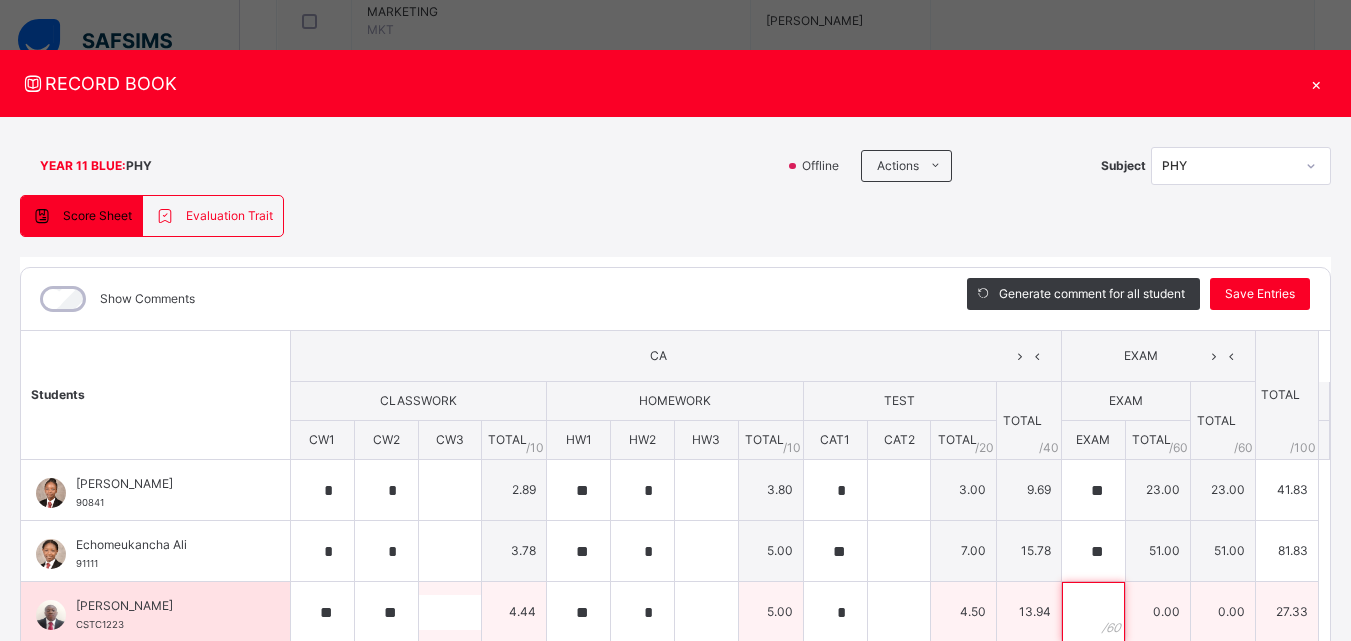 click at bounding box center (1093, 612) 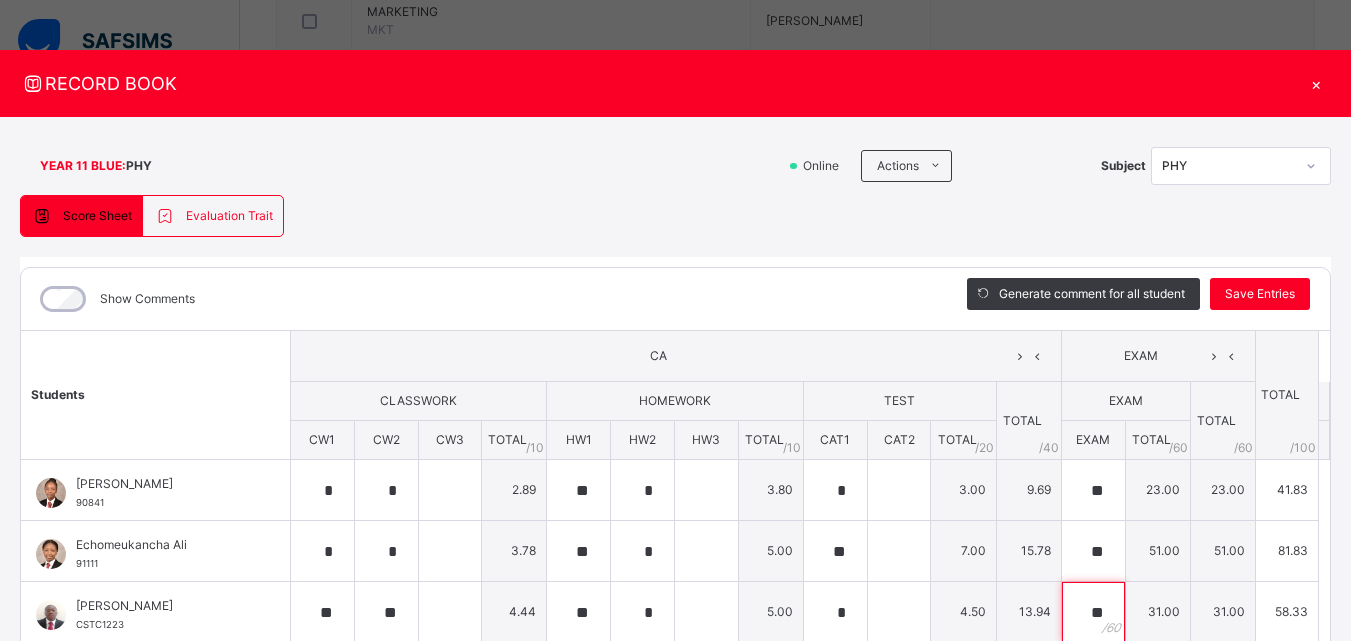 scroll, scrollTop: 270, scrollLeft: 0, axis: vertical 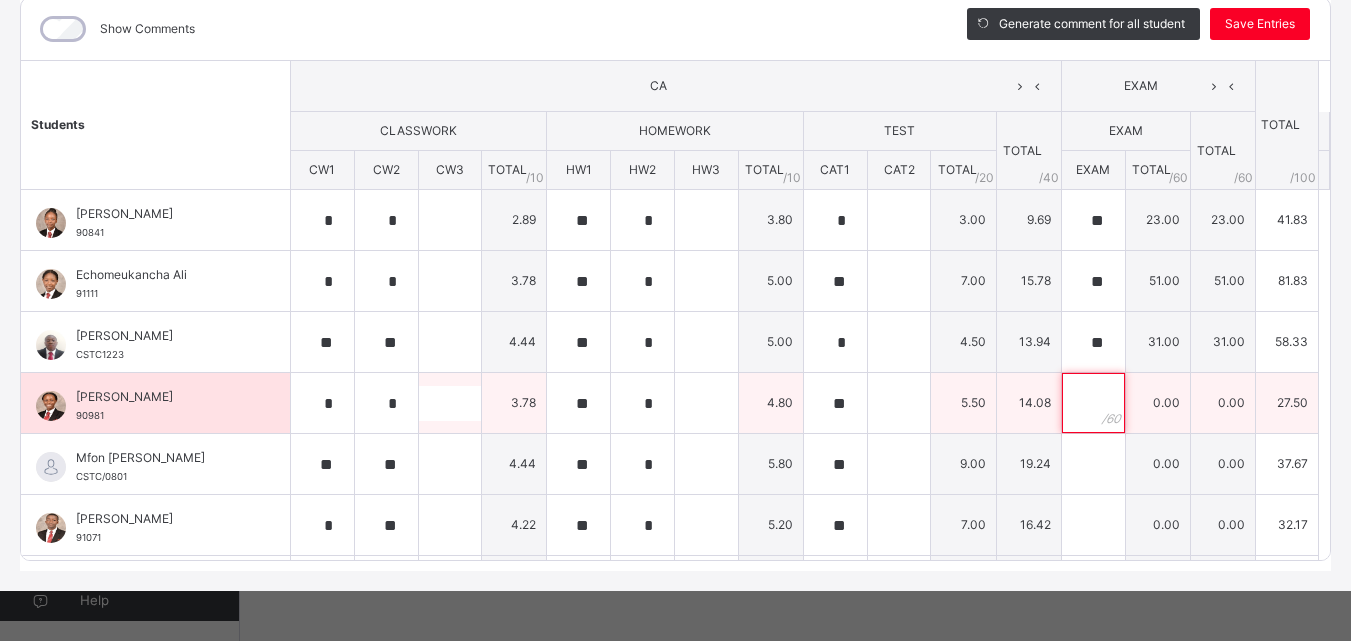 click at bounding box center (1093, 403) 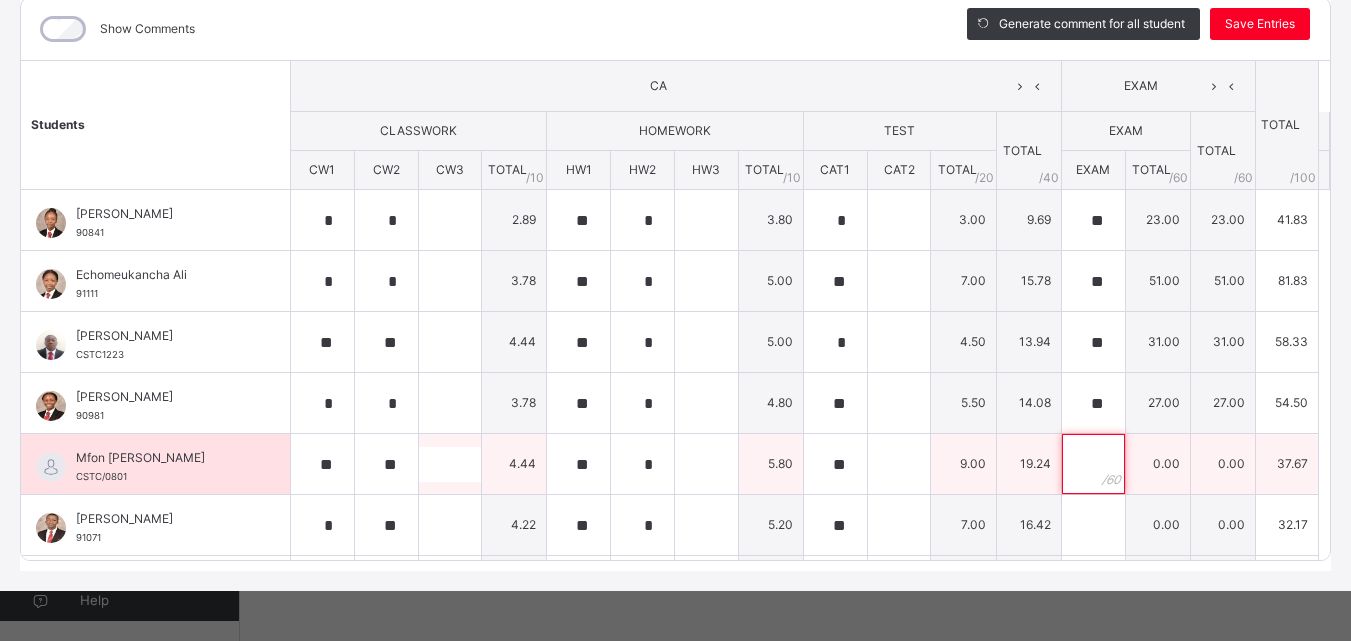 click at bounding box center (1093, 464) 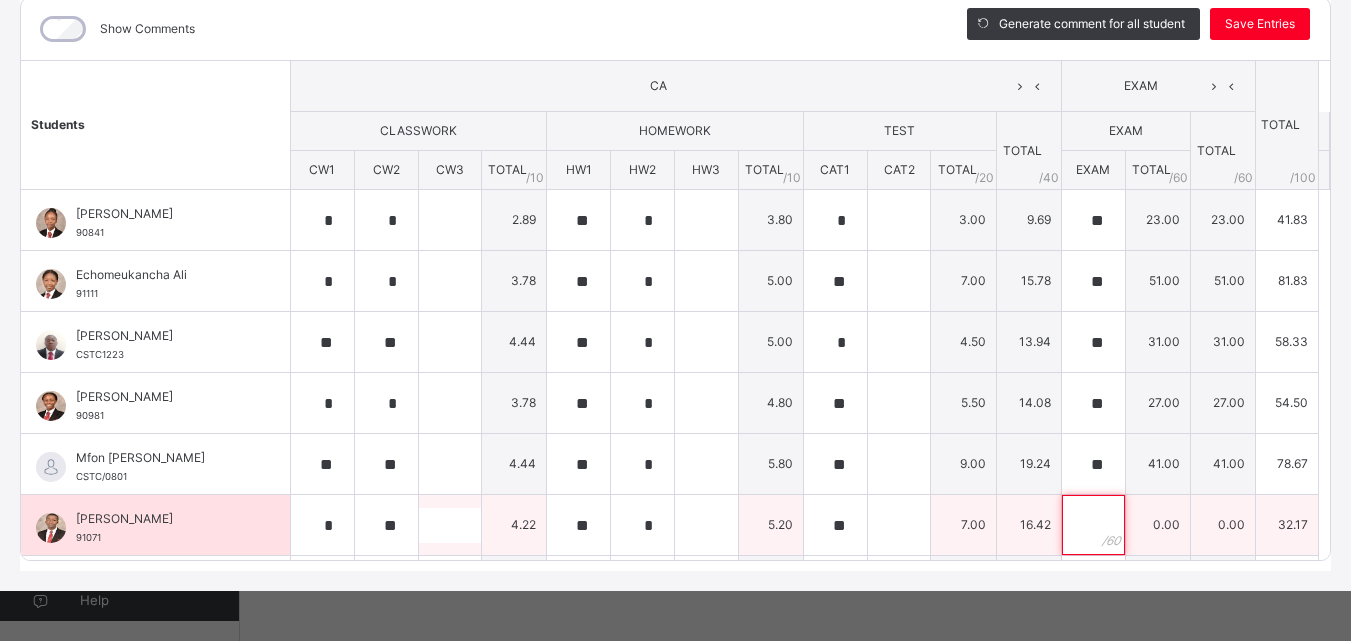 click at bounding box center (1093, 525) 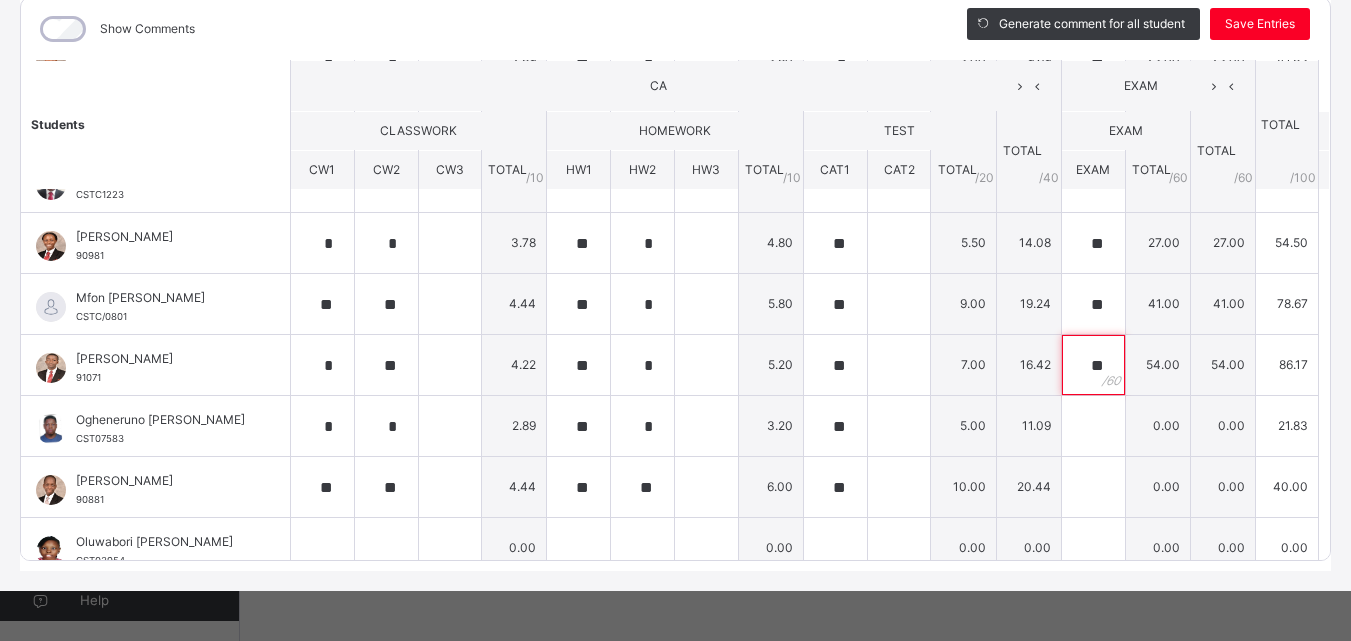 scroll, scrollTop: 200, scrollLeft: 0, axis: vertical 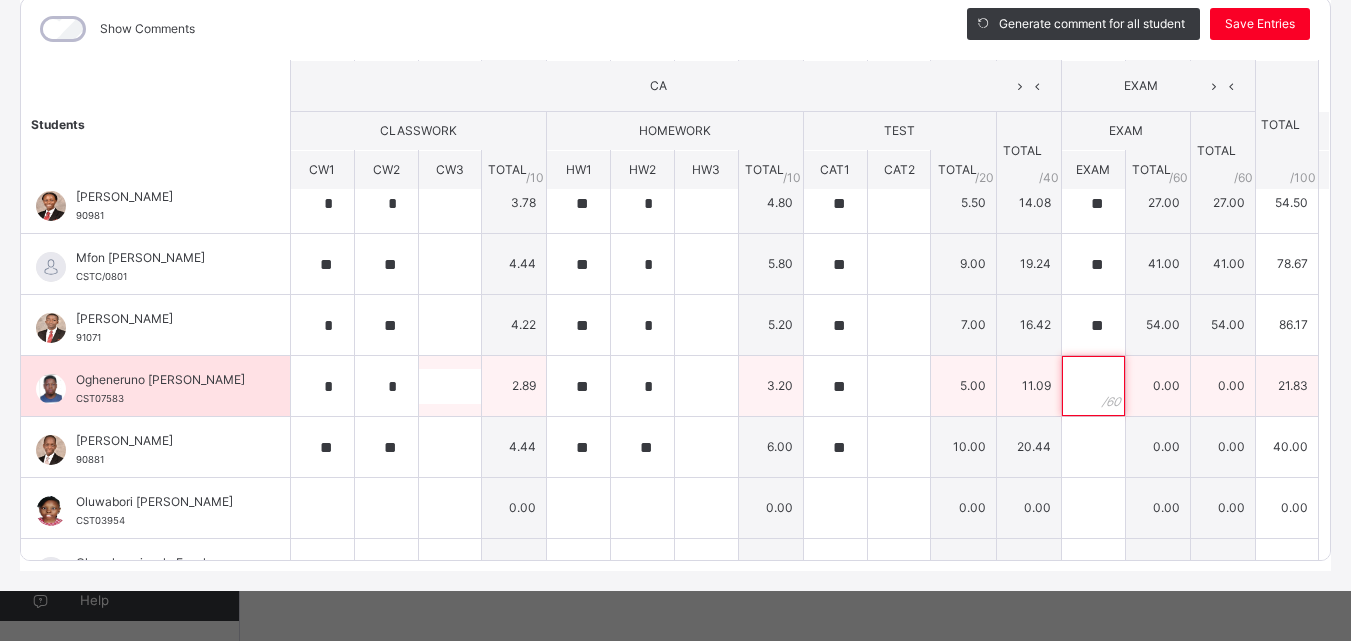 click at bounding box center [1093, 386] 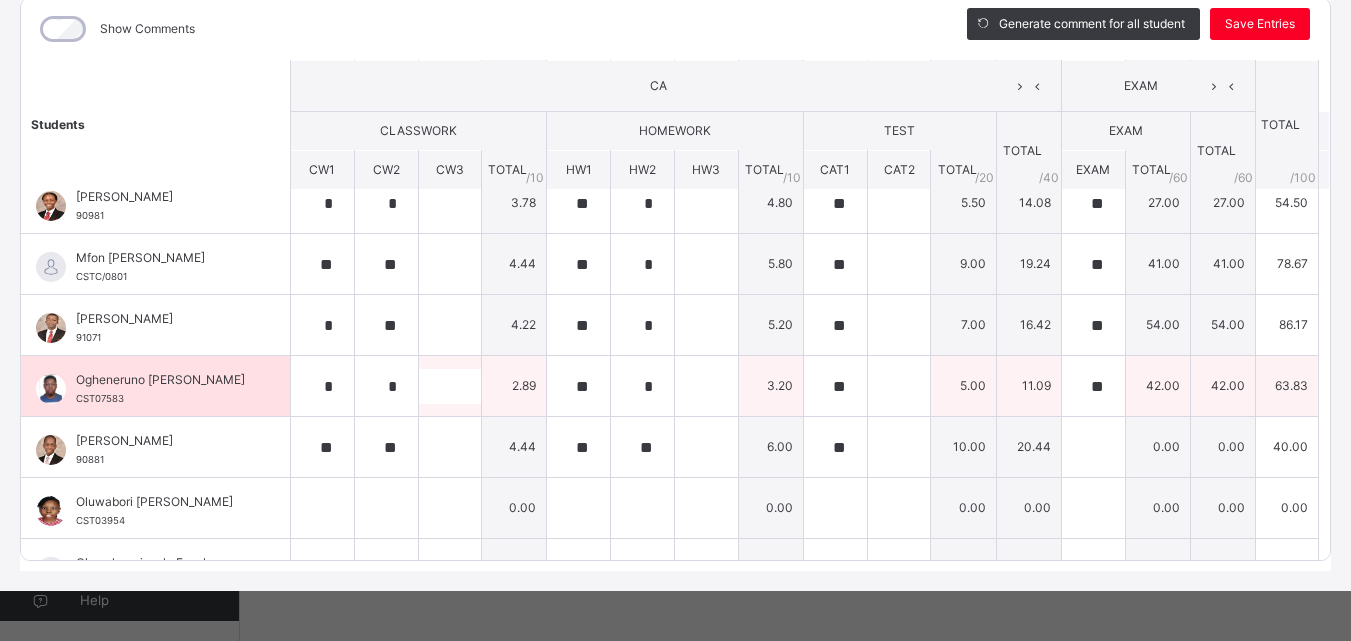 click on "**" at bounding box center [1093, 386] 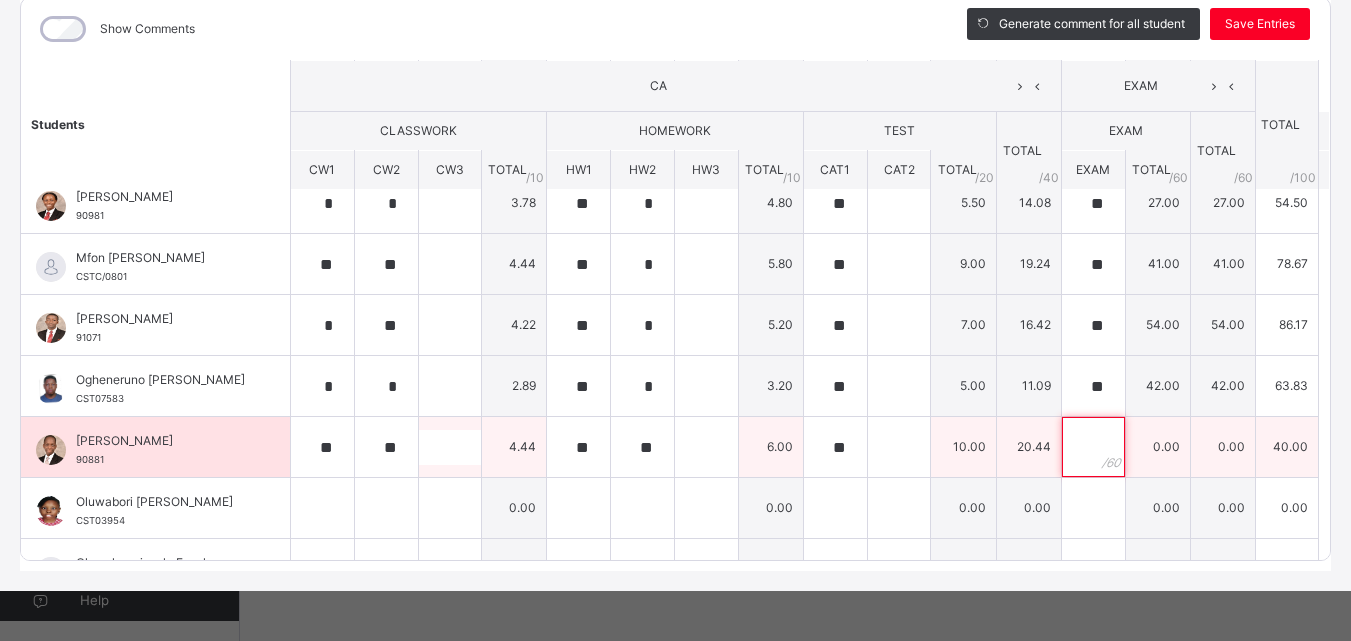 click at bounding box center [1093, 447] 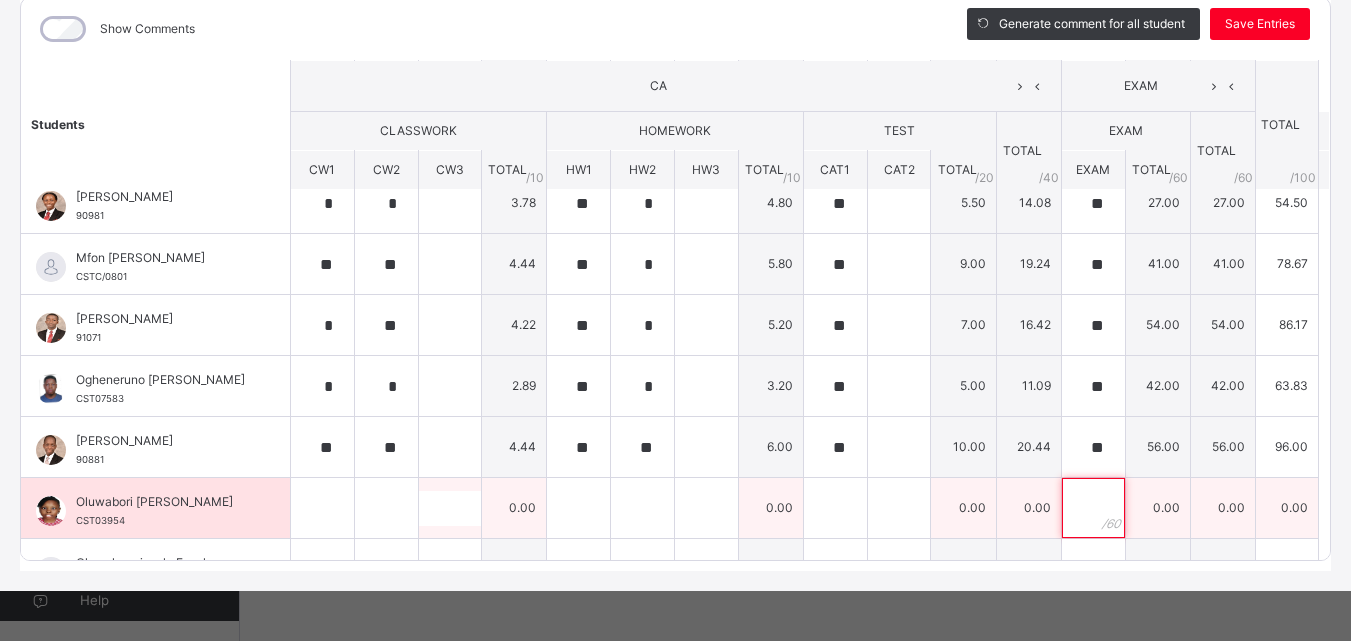 click at bounding box center (1093, 508) 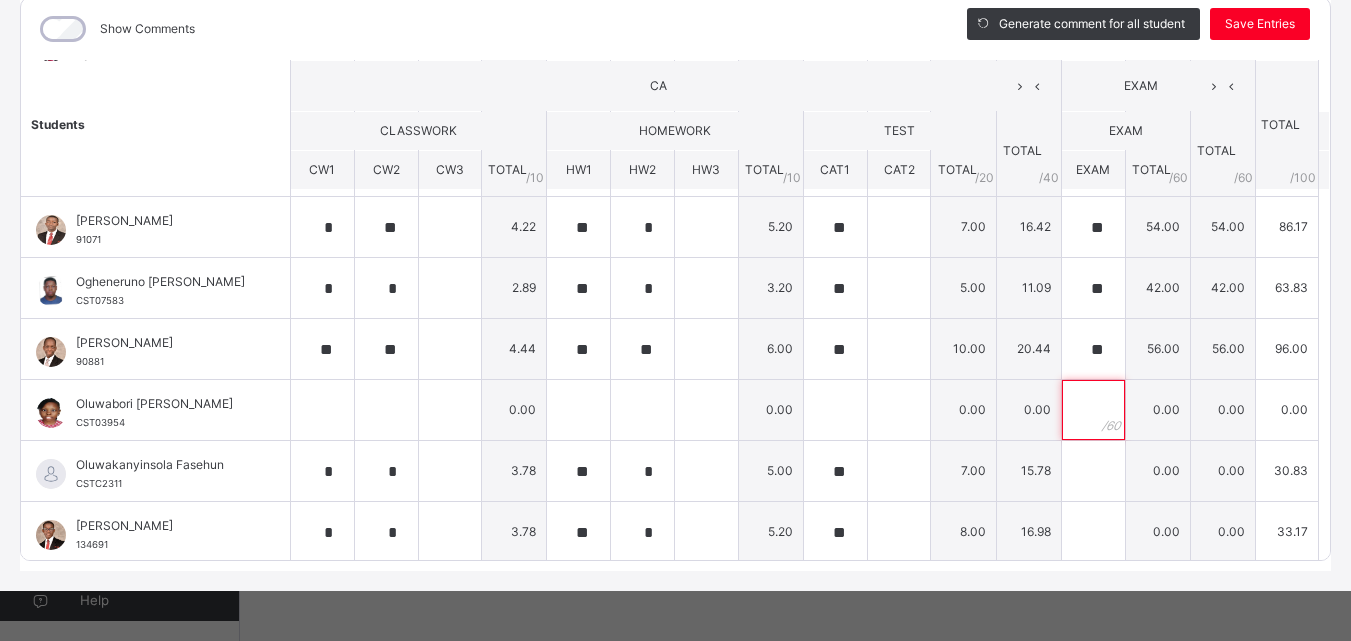 scroll, scrollTop: 301, scrollLeft: 0, axis: vertical 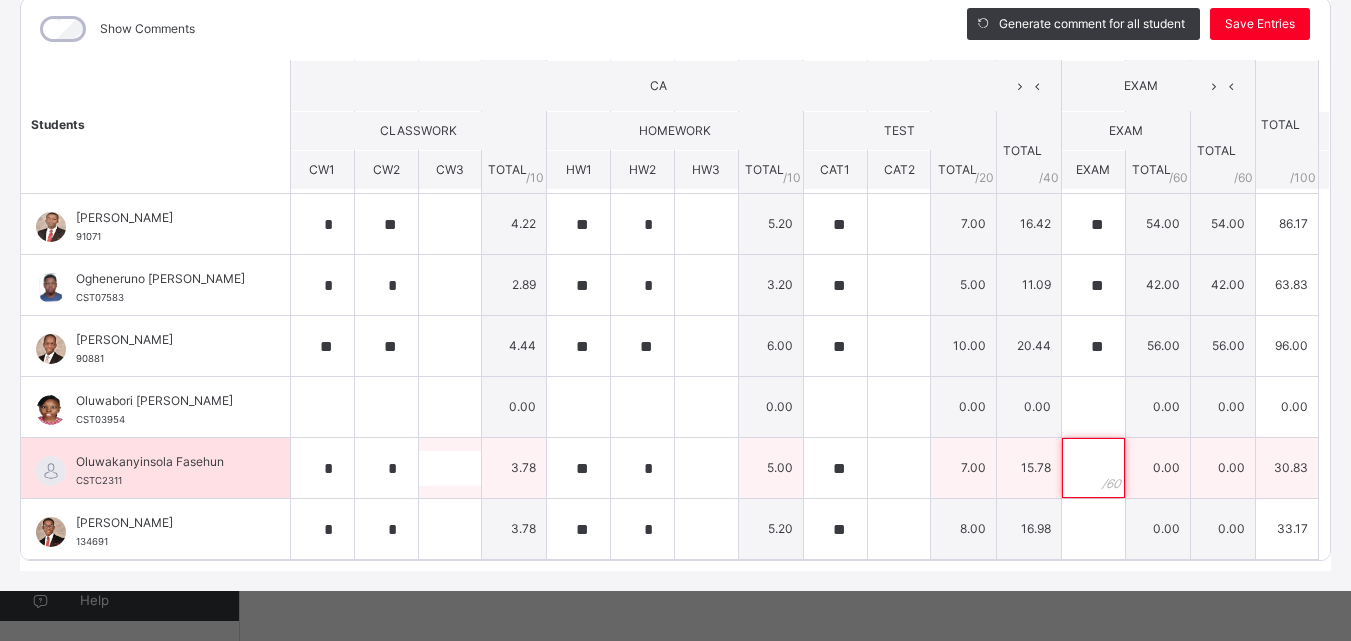 click at bounding box center (1093, 468) 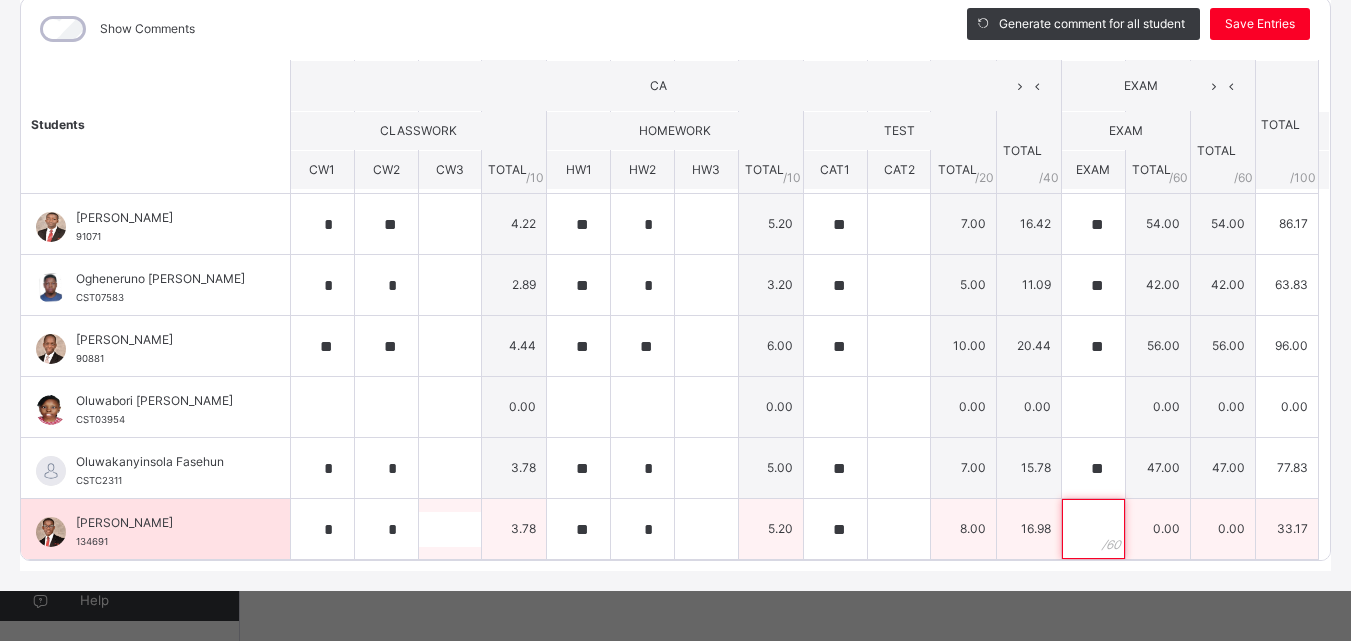 click at bounding box center (1093, 529) 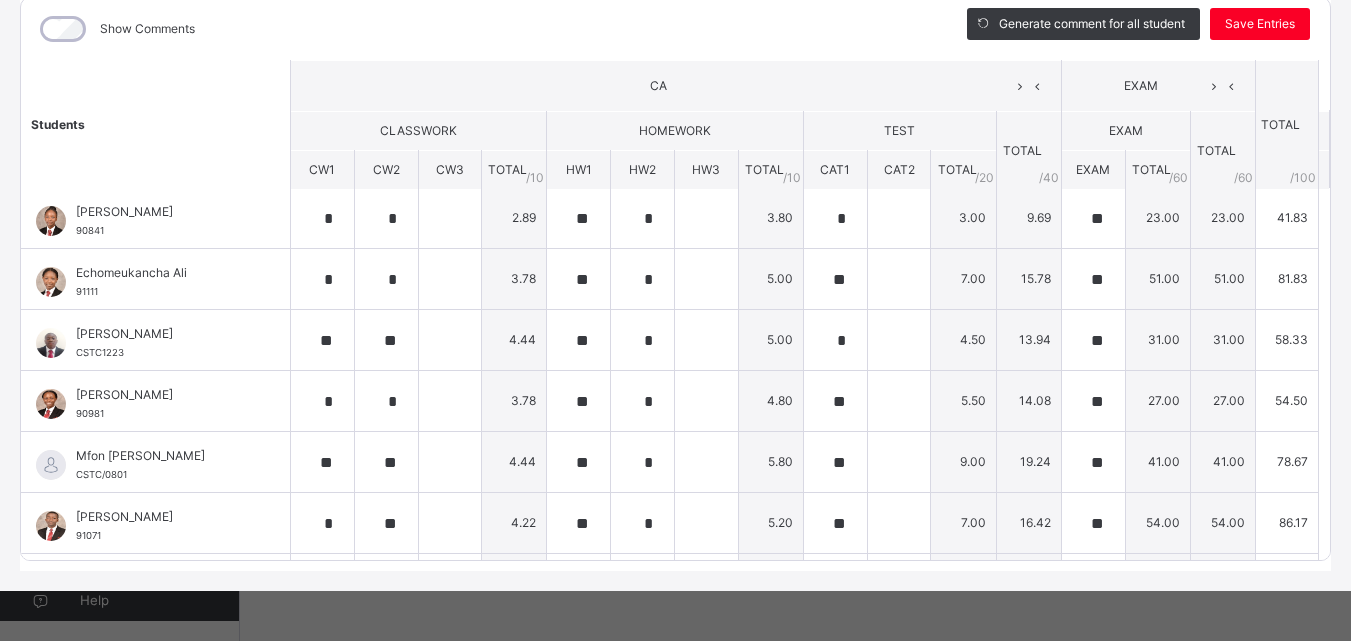 scroll, scrollTop: 0, scrollLeft: 0, axis: both 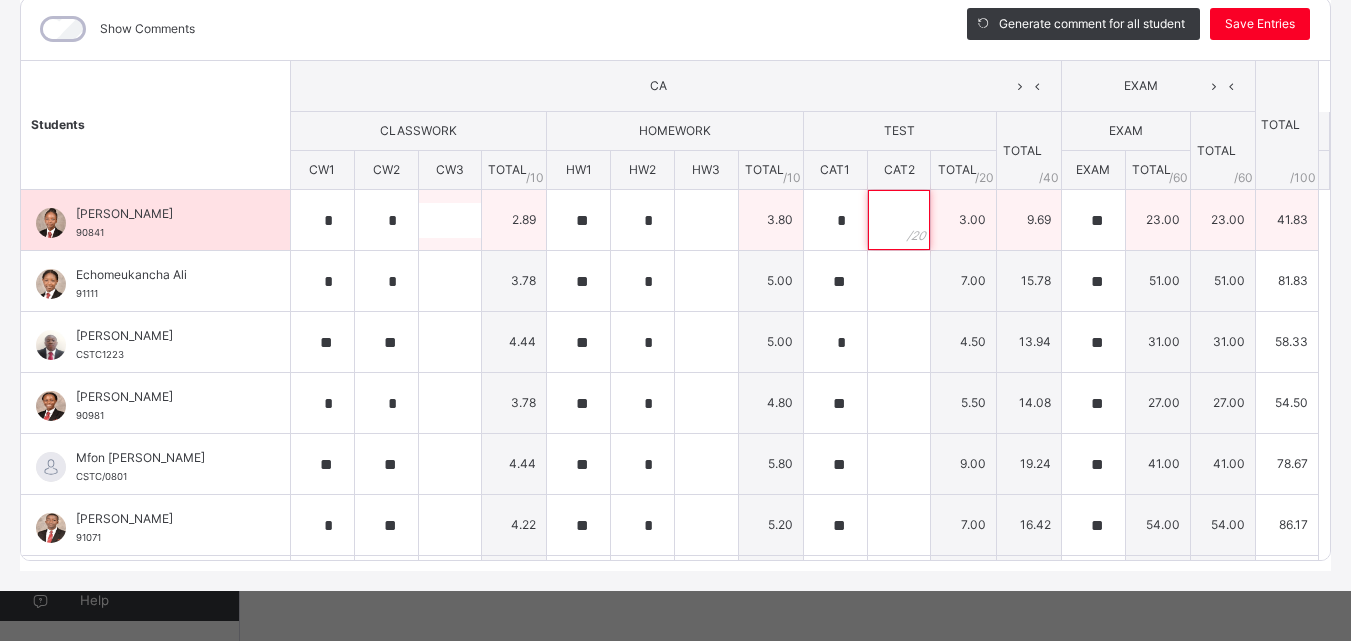 click at bounding box center (899, 220) 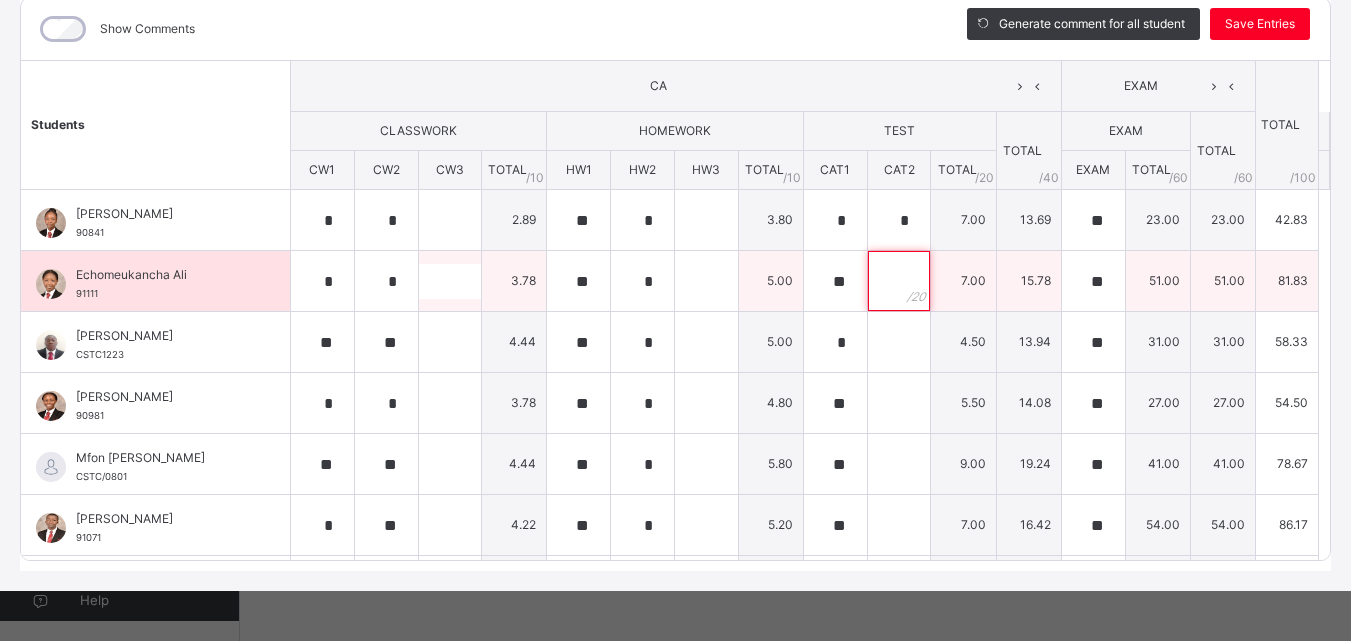 click at bounding box center (899, 281) 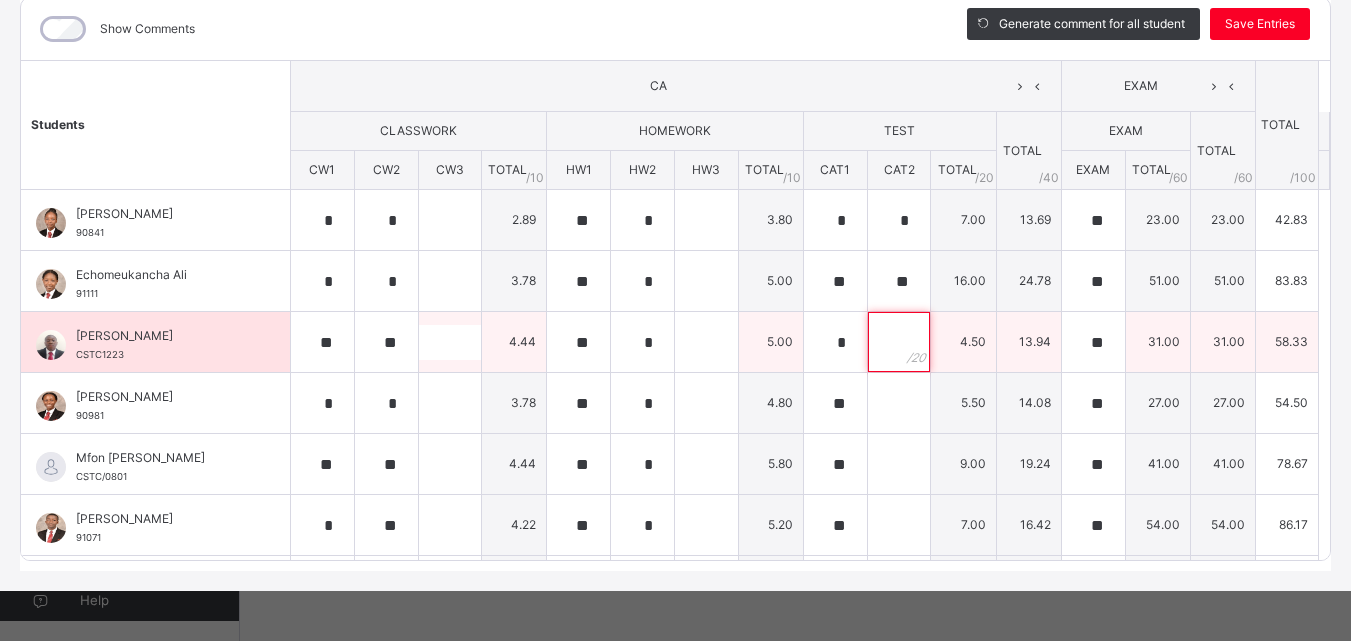 click at bounding box center (899, 342) 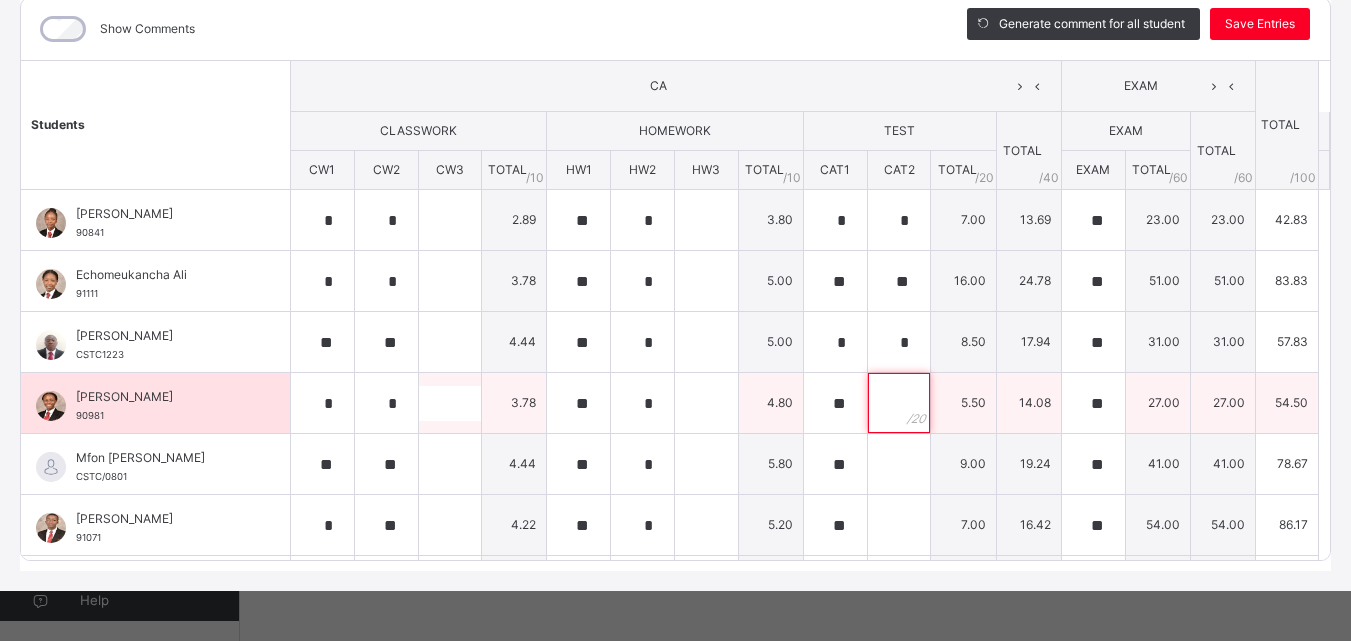 click at bounding box center [899, 403] 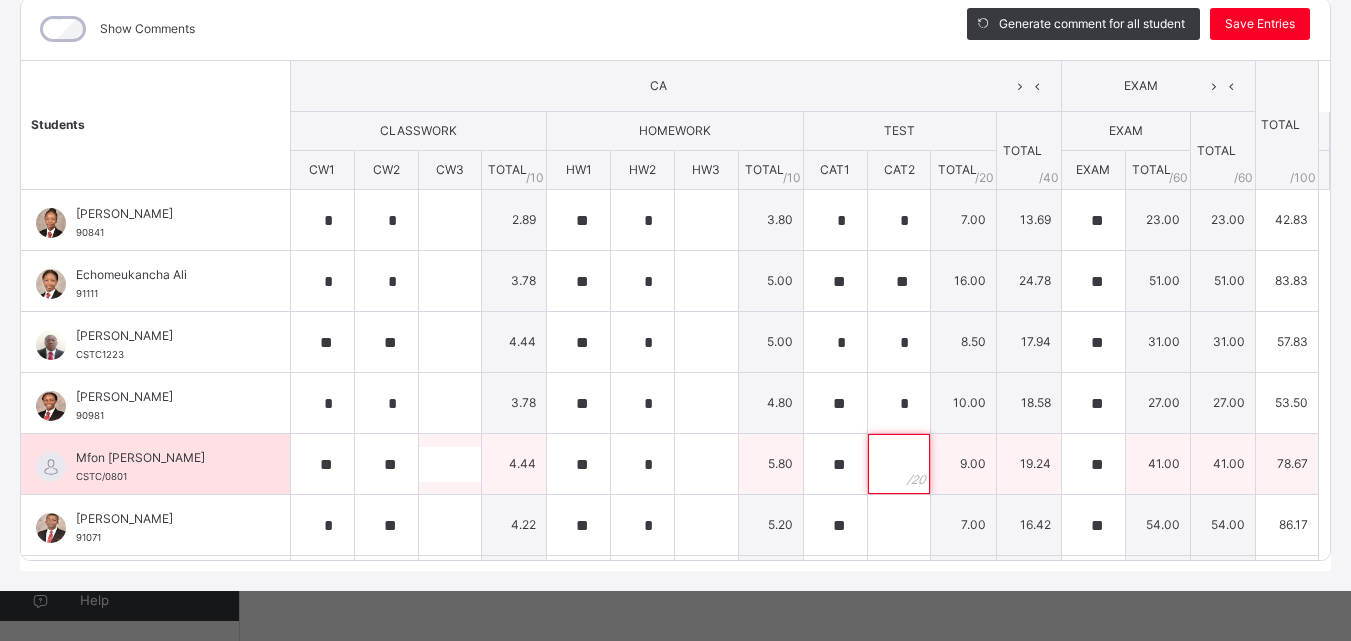 click at bounding box center [899, 464] 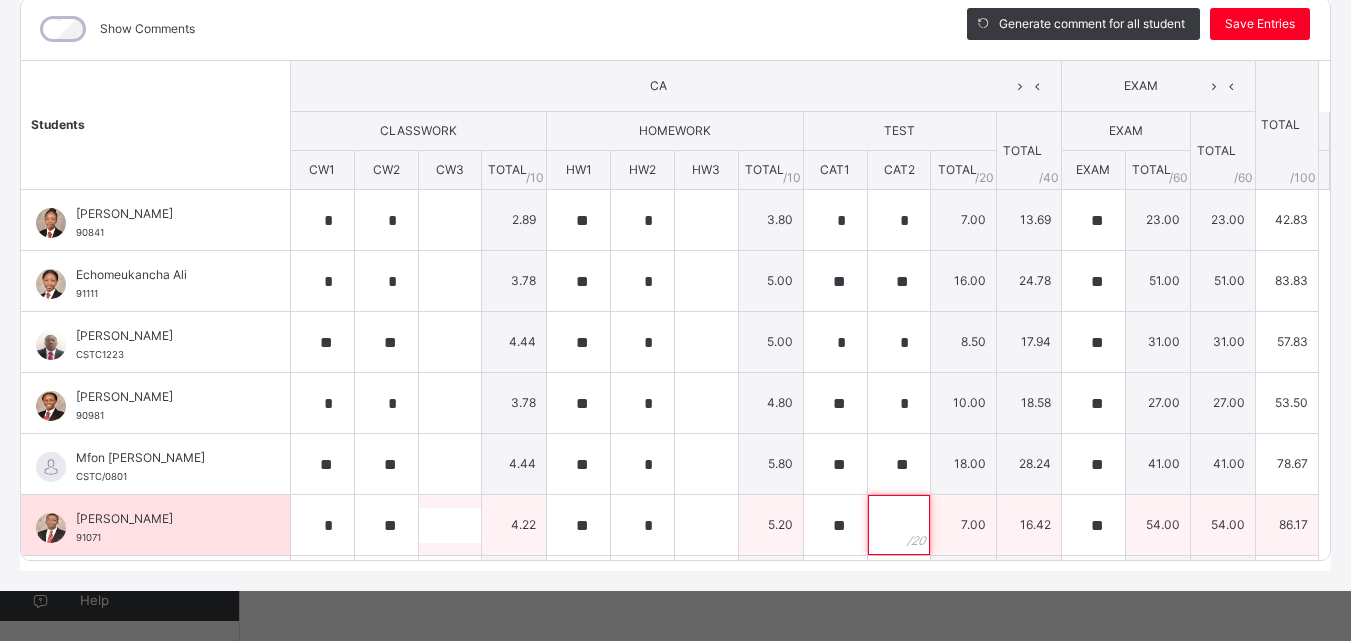 click at bounding box center (899, 525) 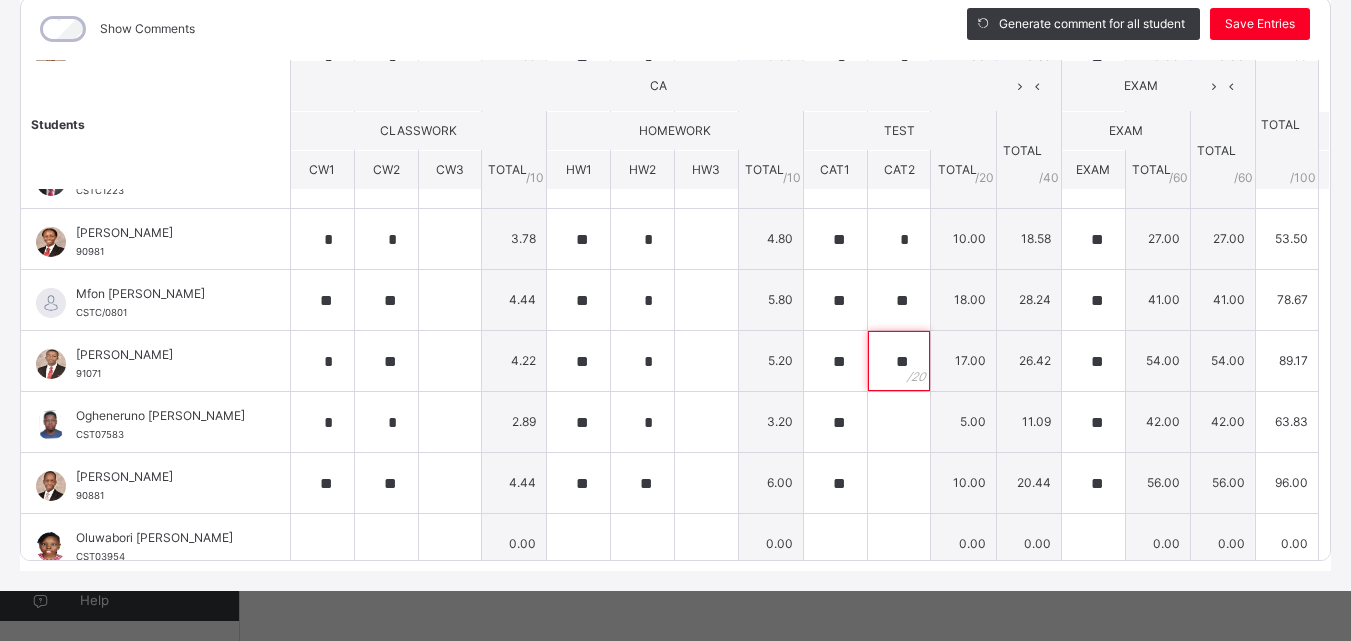 scroll, scrollTop: 200, scrollLeft: 0, axis: vertical 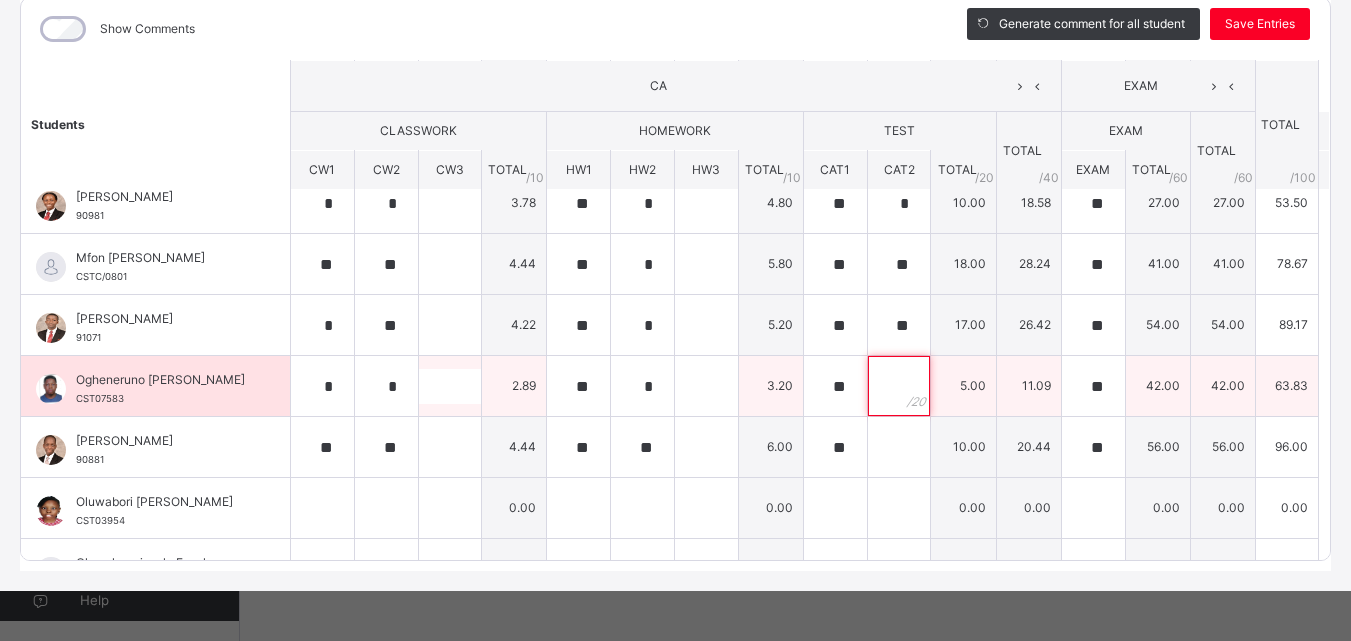 click at bounding box center [899, 386] 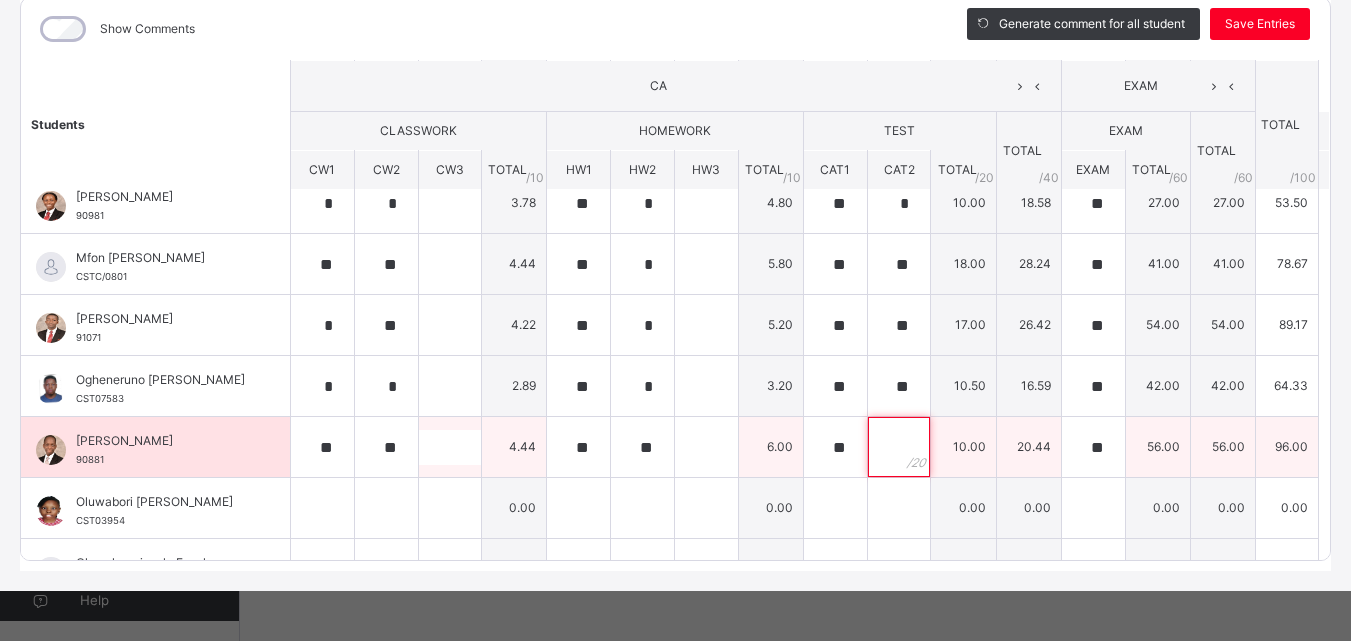 click at bounding box center [899, 447] 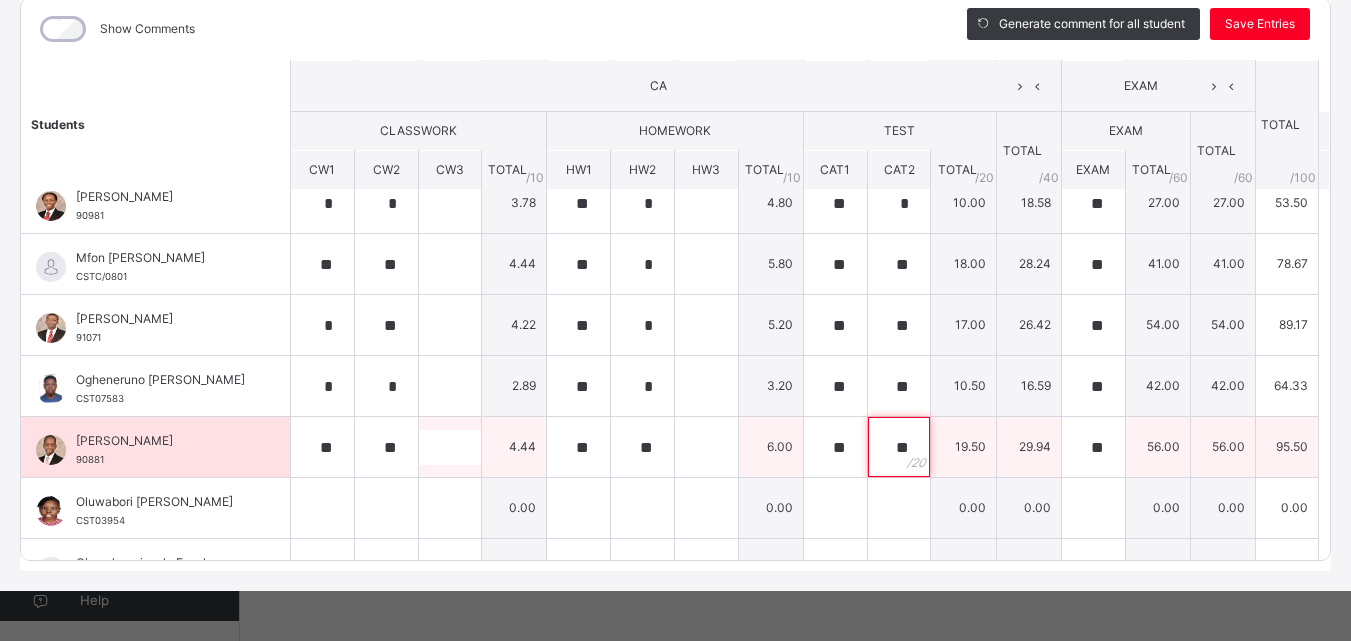 click on "**" at bounding box center (899, 447) 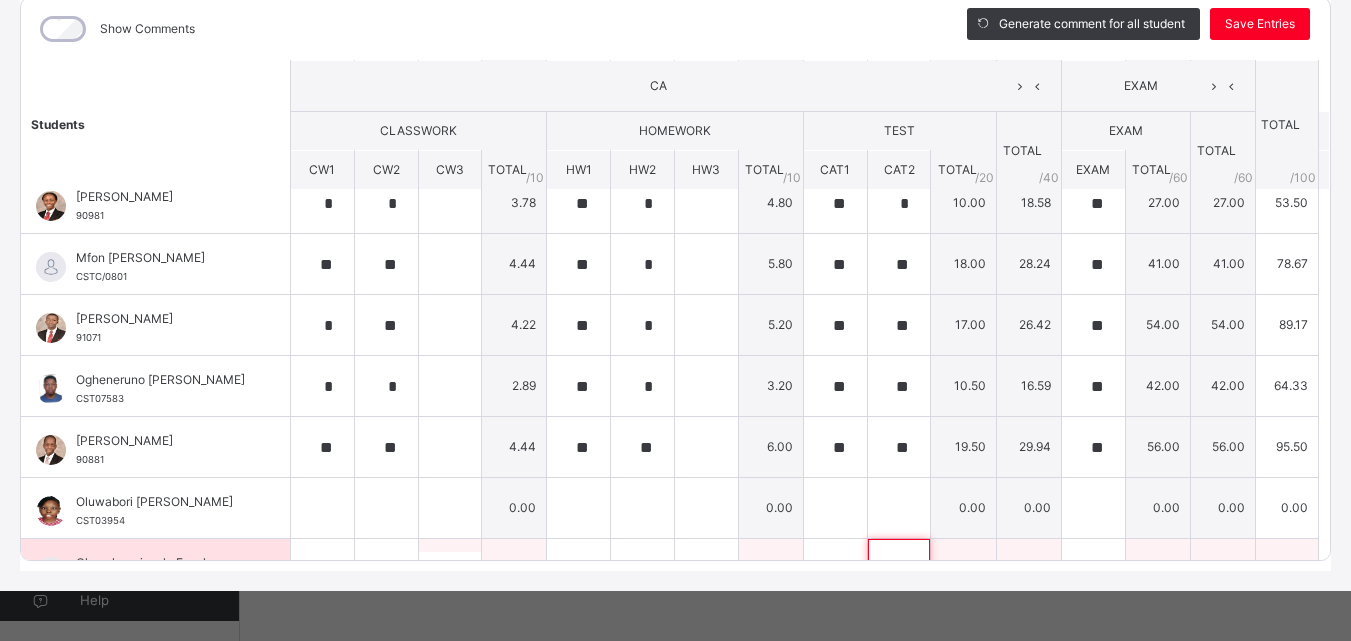 click at bounding box center [899, 569] 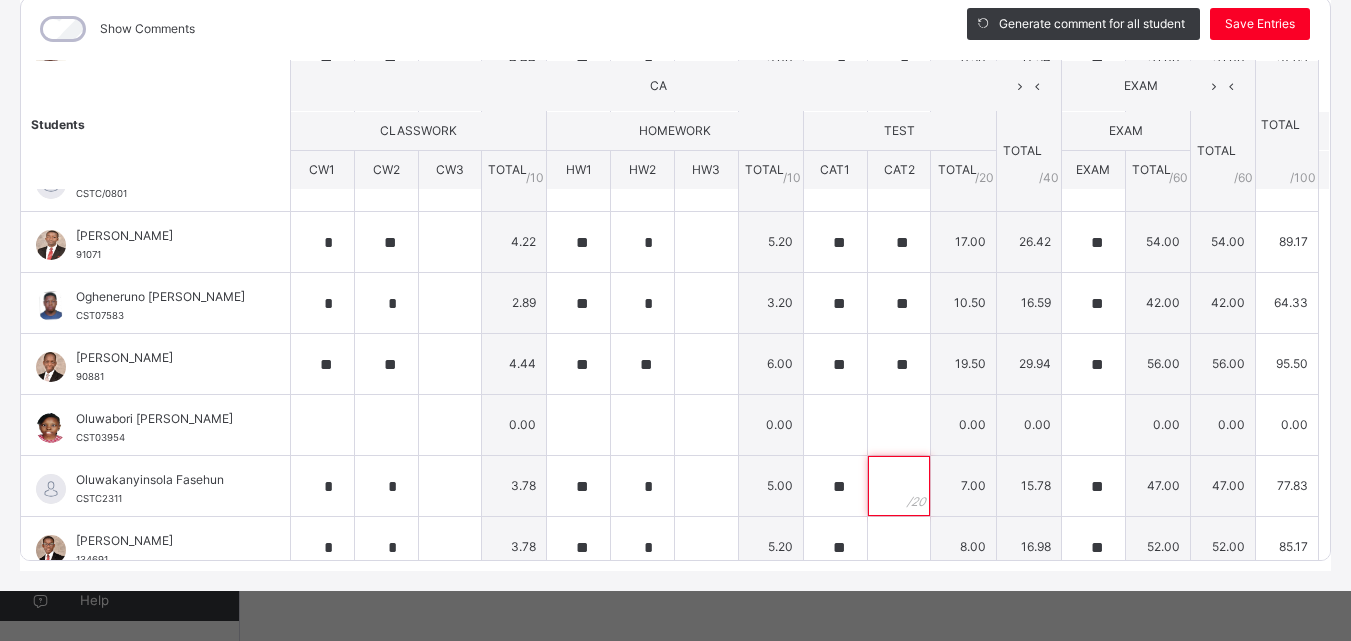 scroll, scrollTop: 301, scrollLeft: 0, axis: vertical 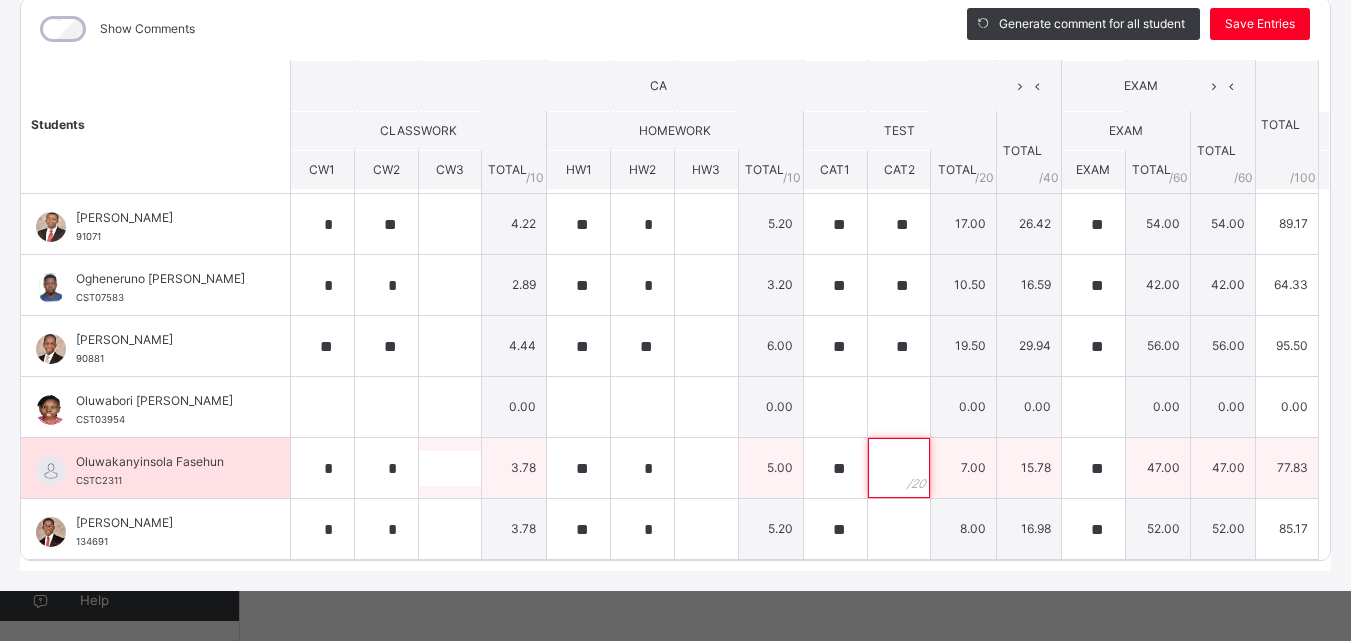 click at bounding box center (899, 468) 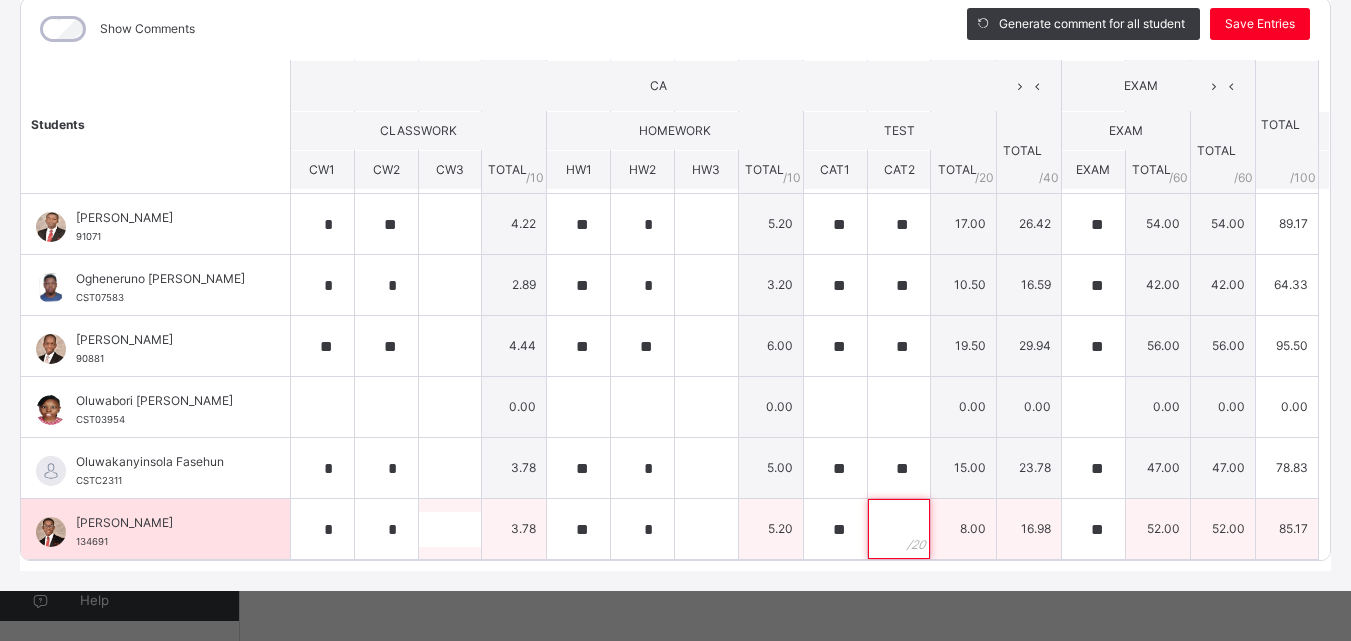 click at bounding box center [899, 529] 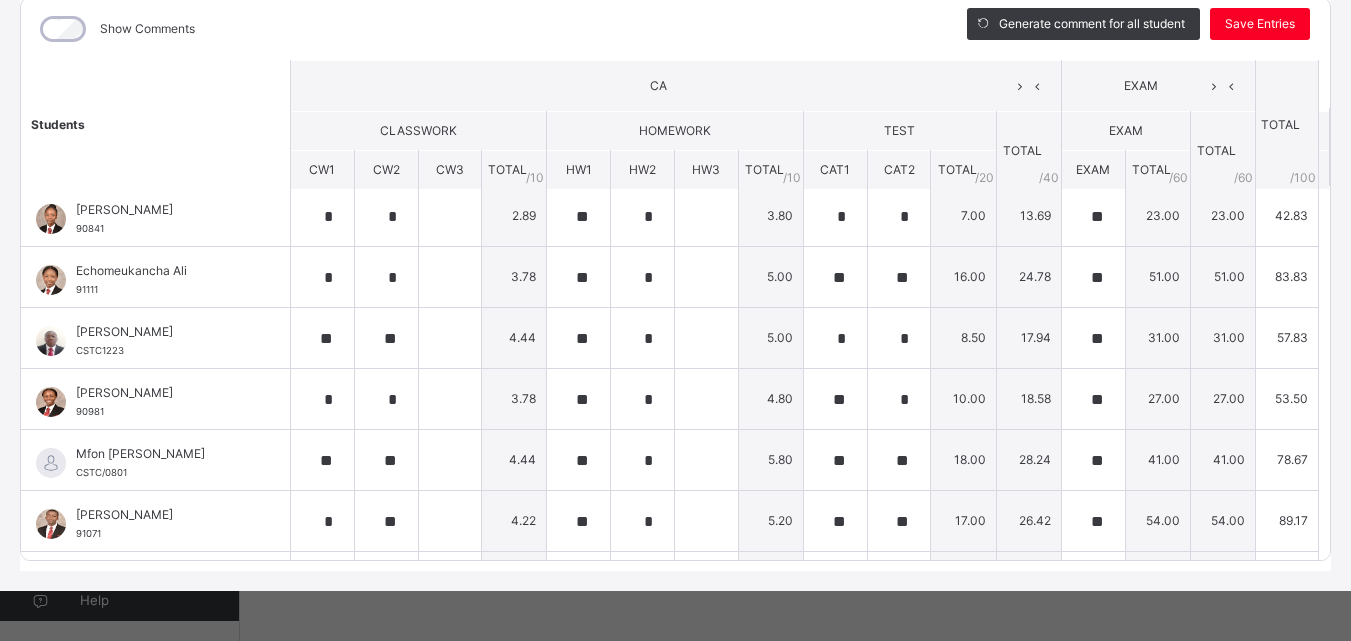 scroll, scrollTop: 0, scrollLeft: 0, axis: both 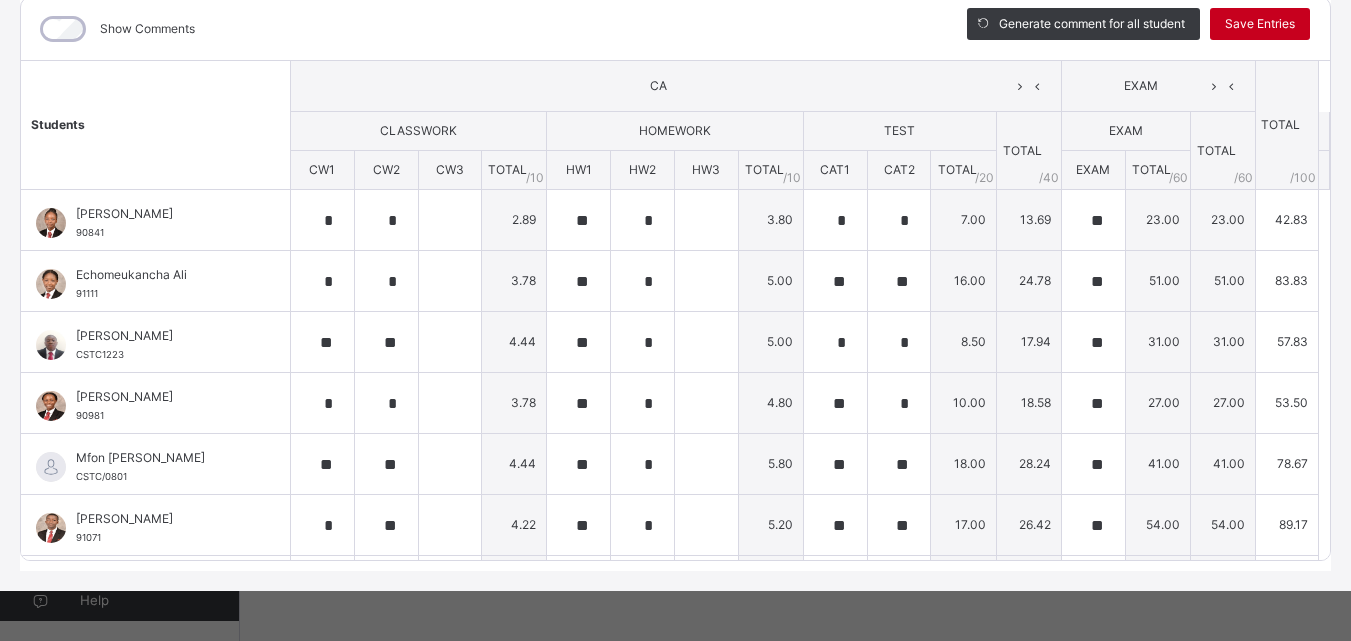 click on "Save Entries" at bounding box center (1260, 24) 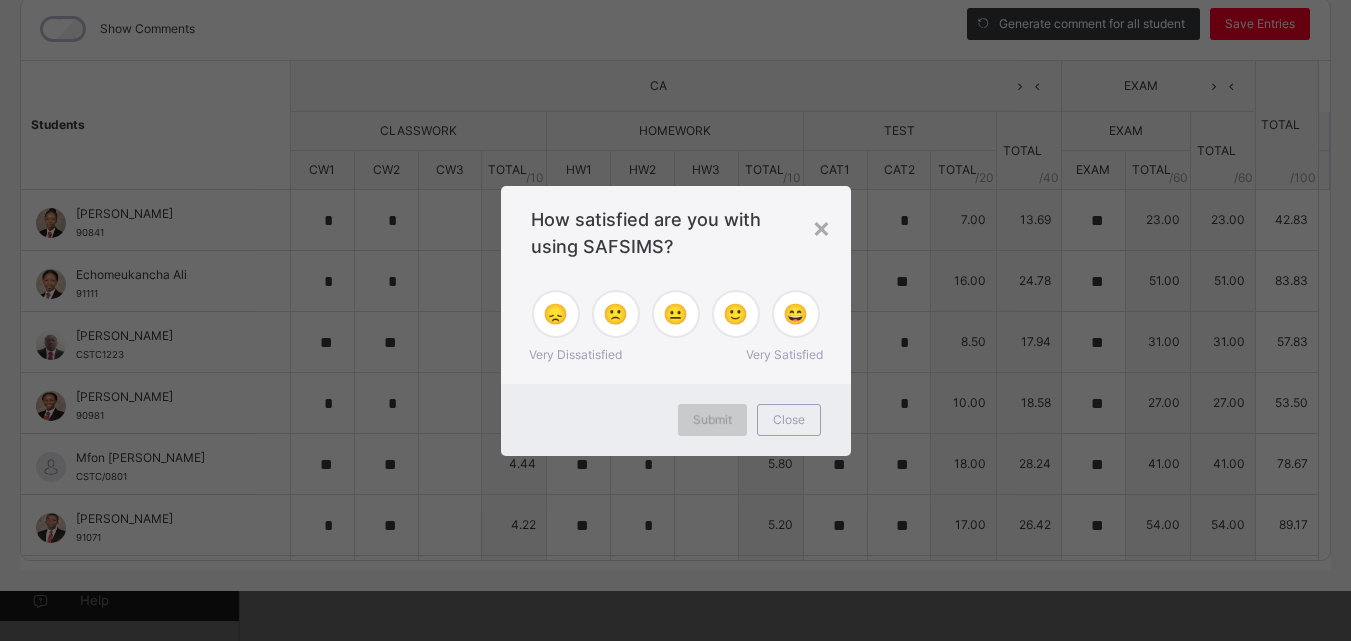 click on "Submit" at bounding box center [712, 420] 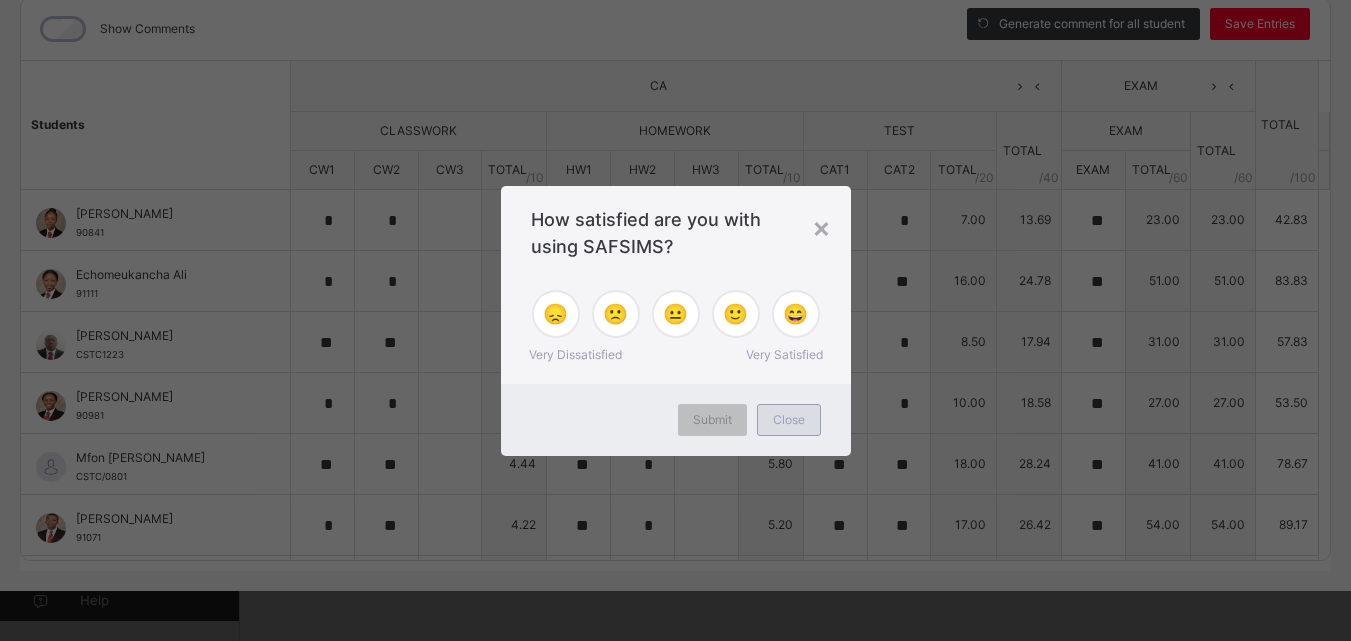 click on "Close" at bounding box center (789, 420) 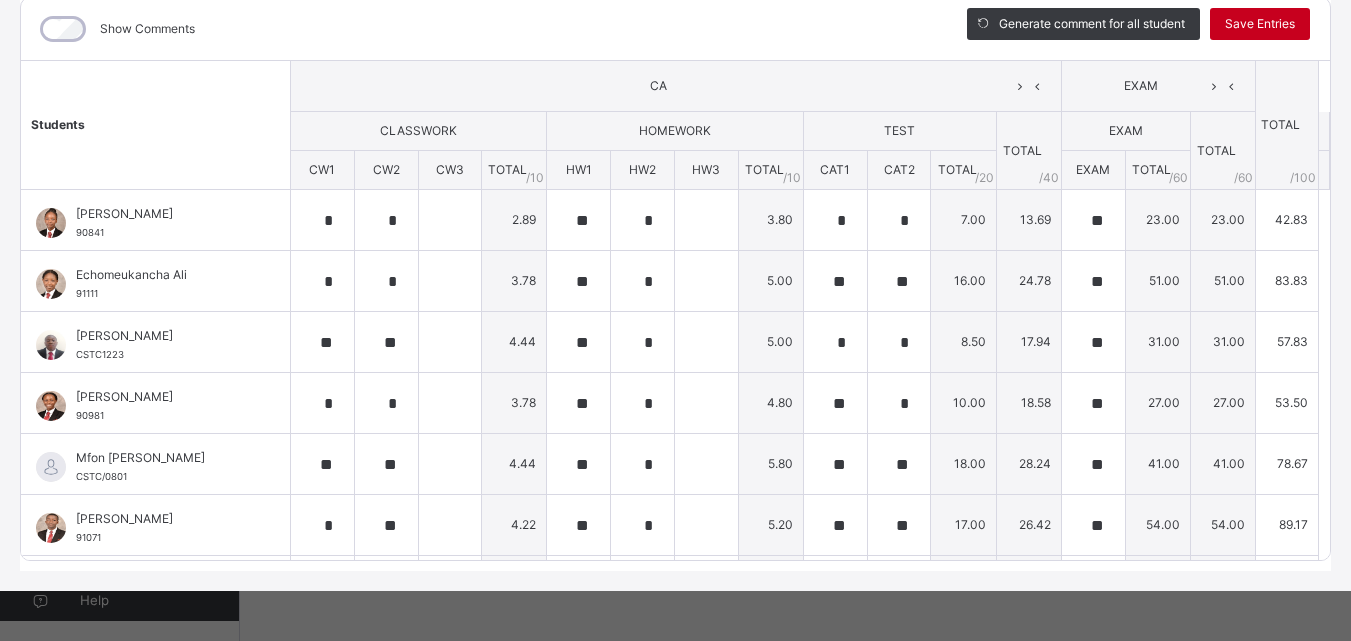 click on "Save Entries" at bounding box center (1260, 24) 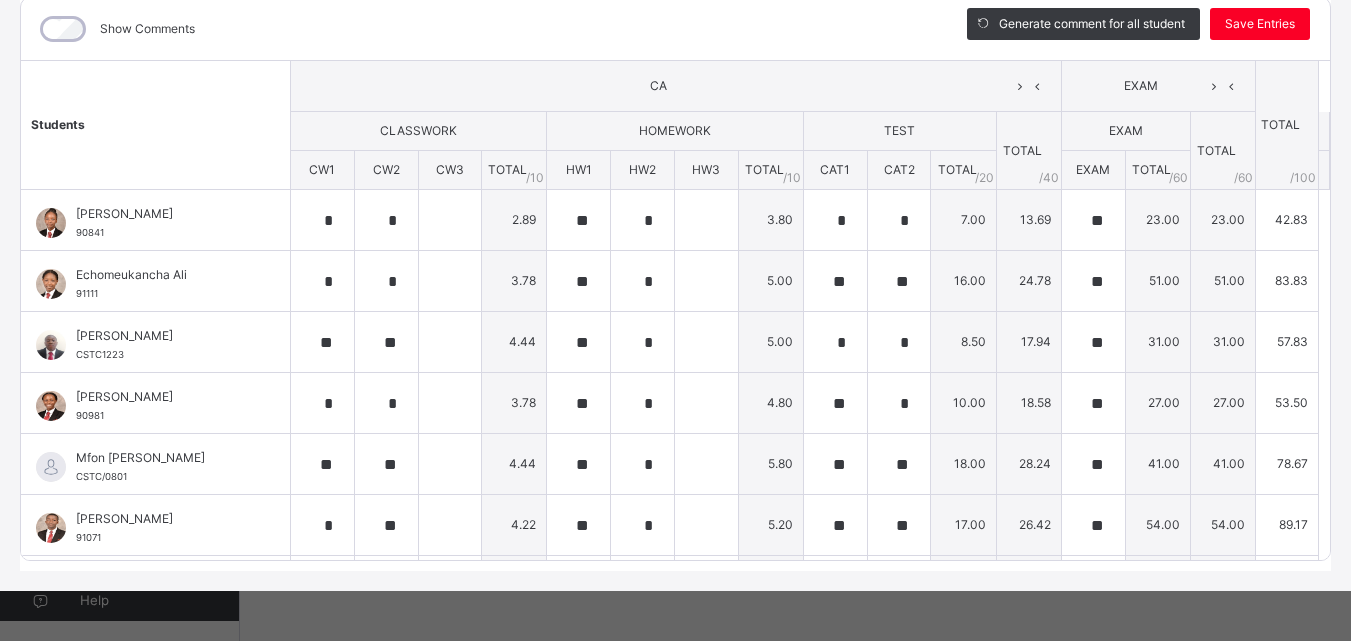 scroll, scrollTop: 1566, scrollLeft: 0, axis: vertical 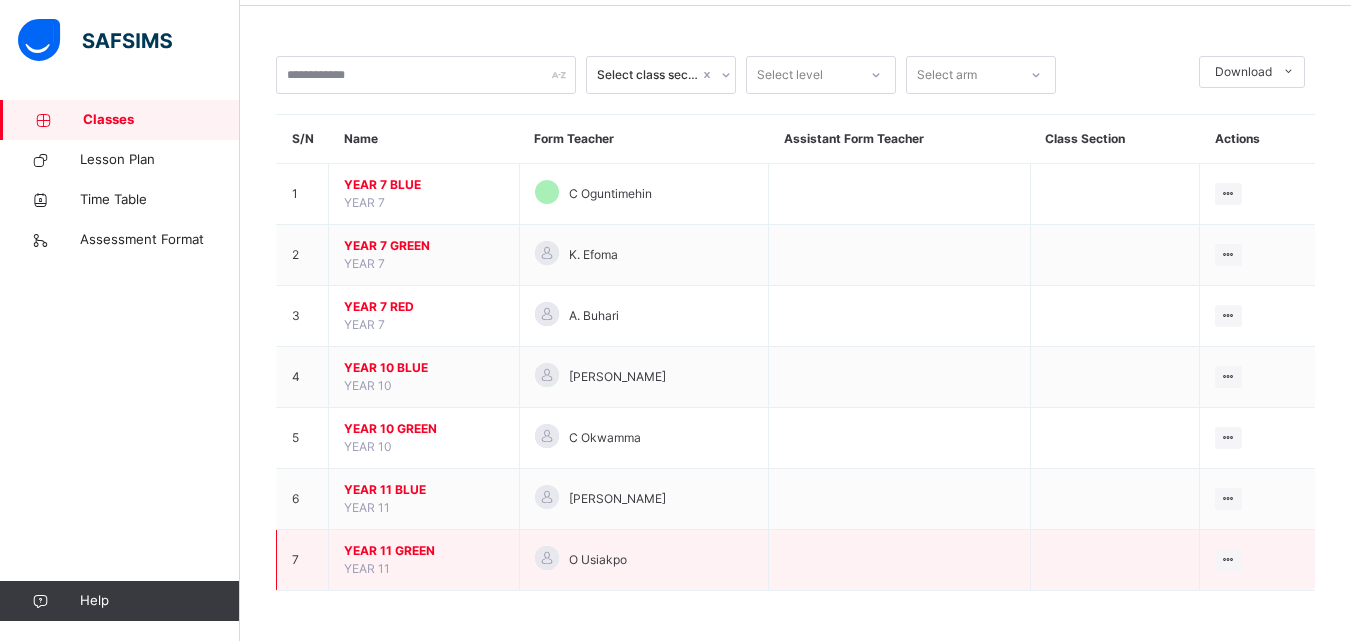 click on "YEAR 11   GREEN" at bounding box center (424, 551) 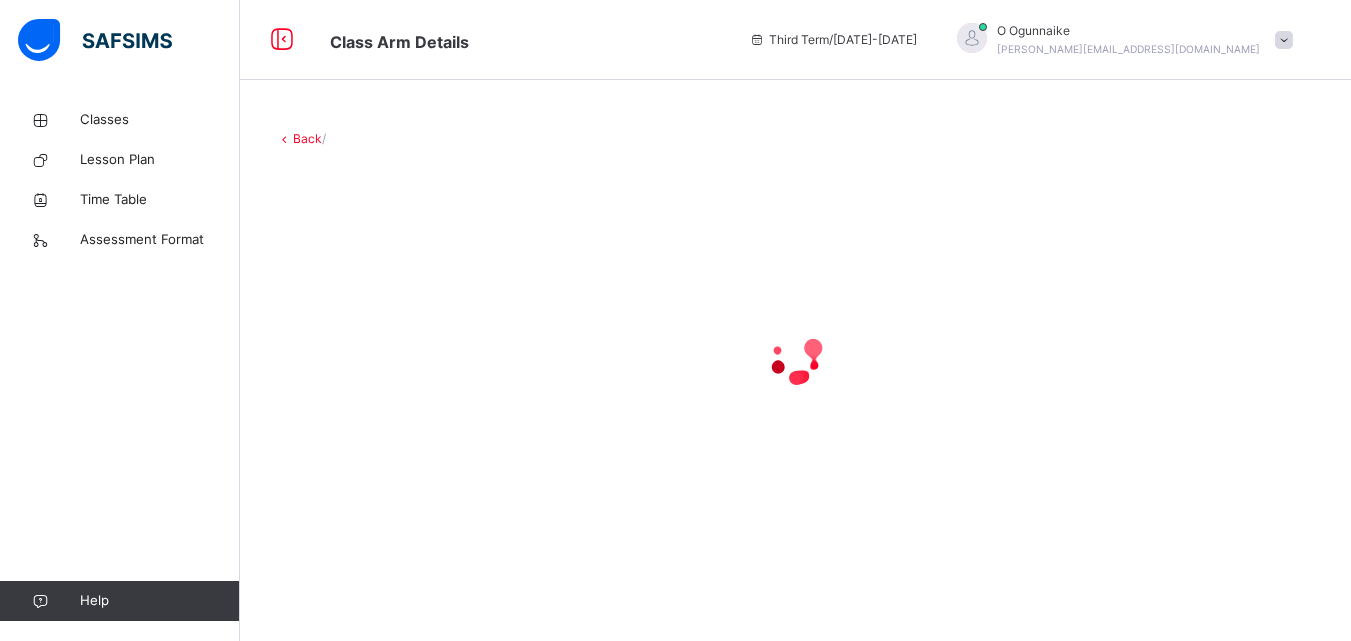 scroll, scrollTop: 0, scrollLeft: 0, axis: both 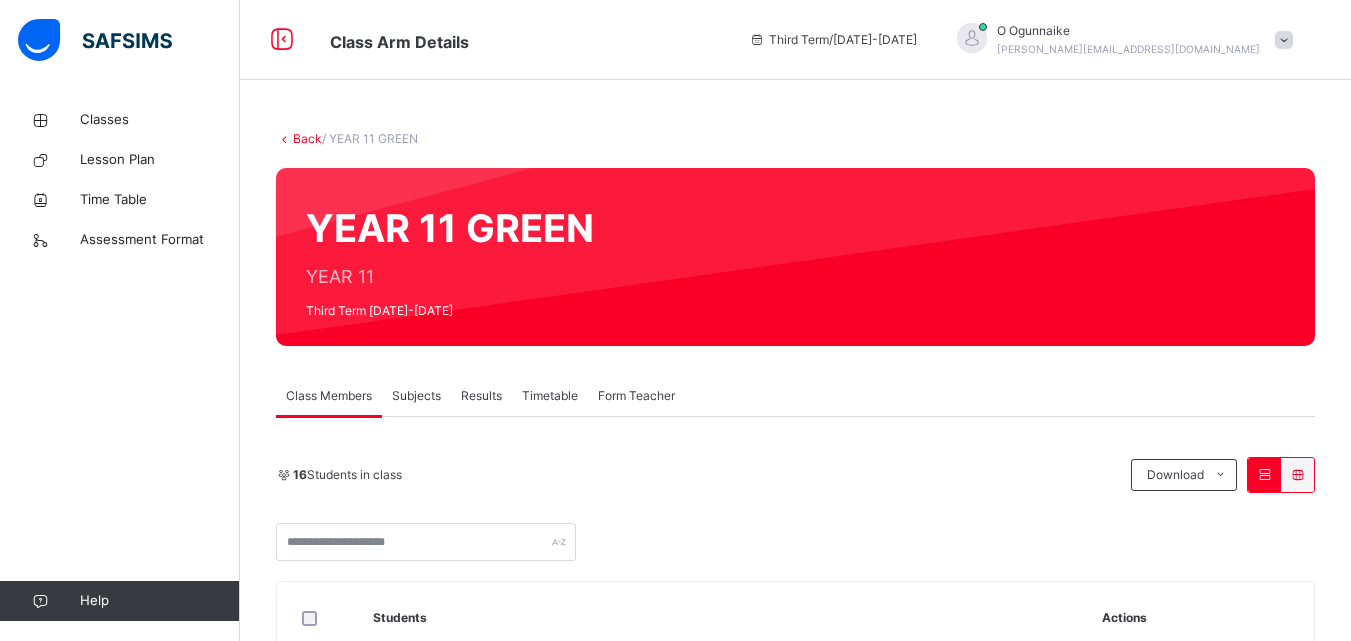 click on "Subjects" at bounding box center (416, 396) 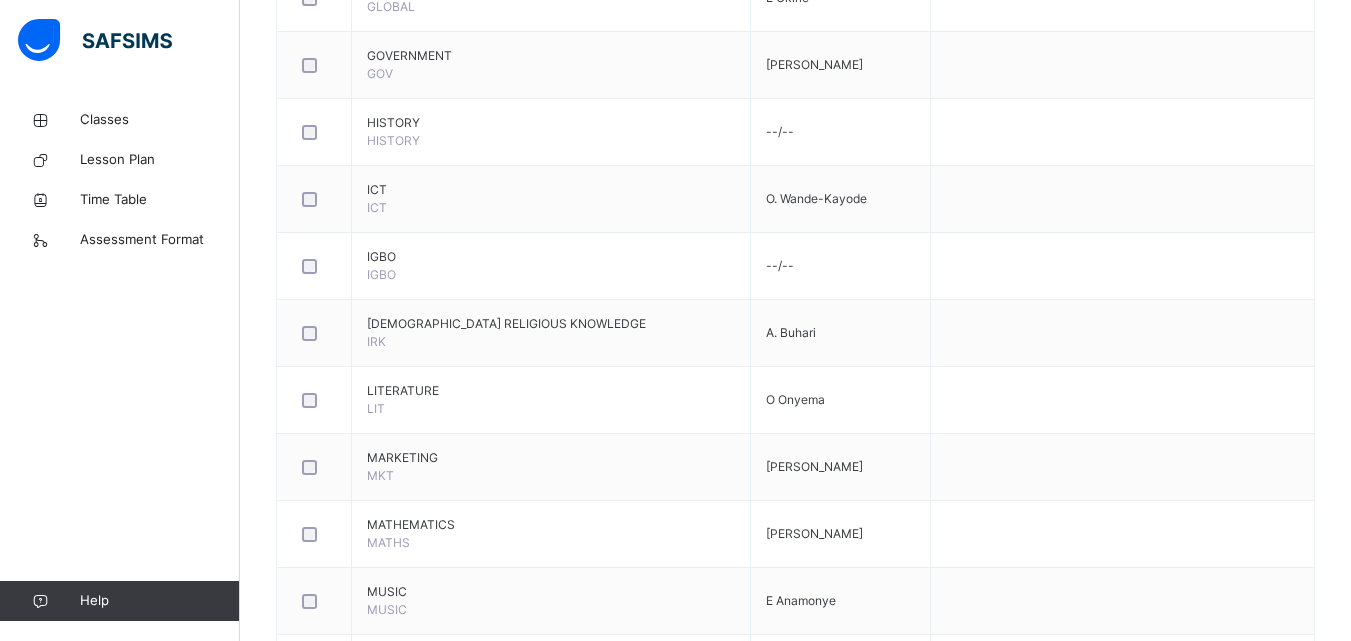 scroll, scrollTop: 2126, scrollLeft: 0, axis: vertical 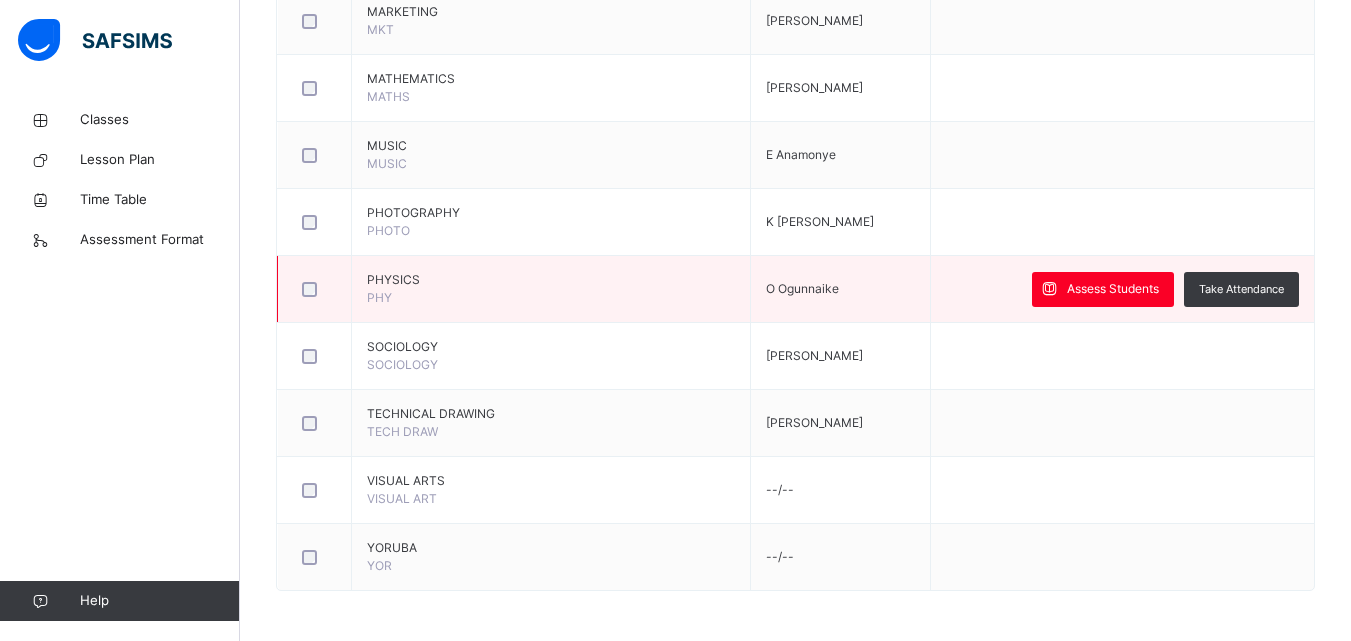 click on "PHY" at bounding box center [379, 297] 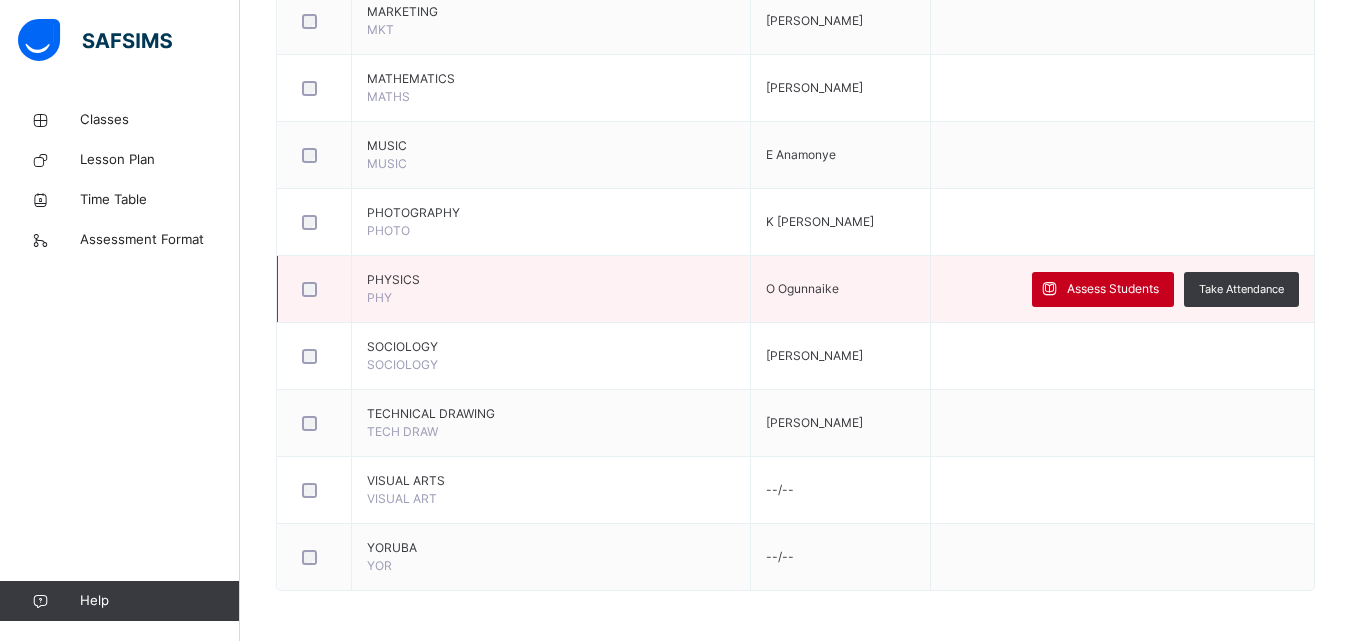 click on "Assess Students" at bounding box center (1113, 289) 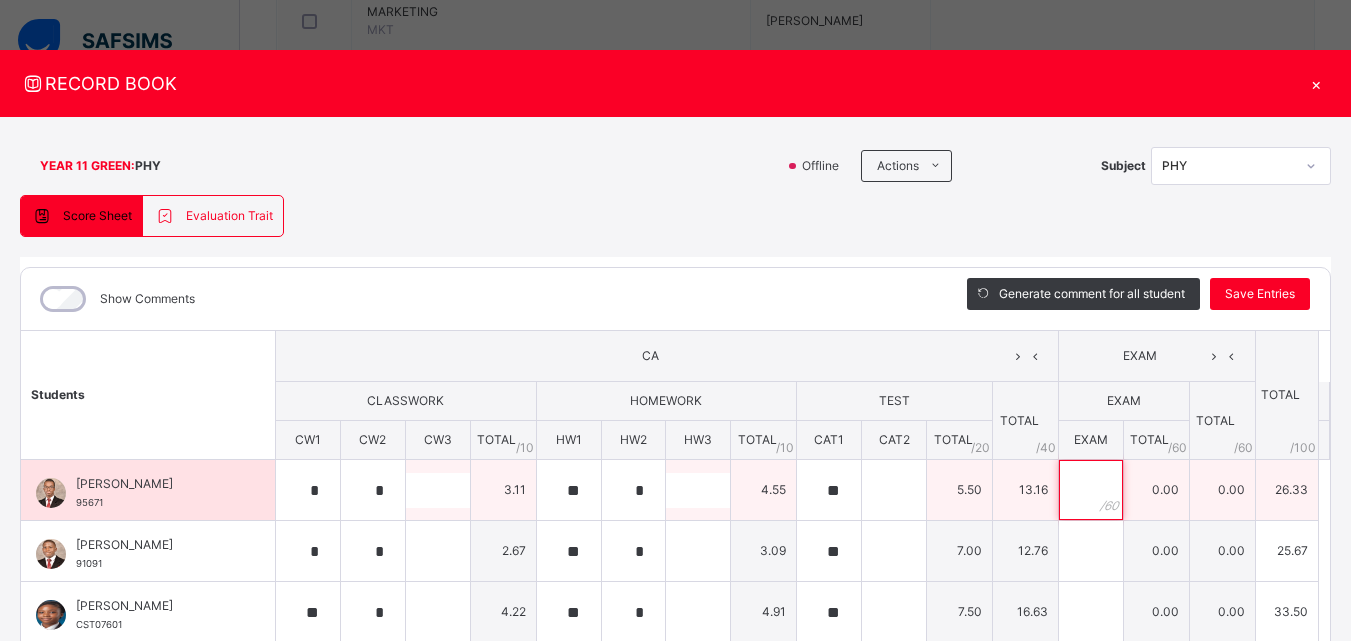 click at bounding box center (1091, 490) 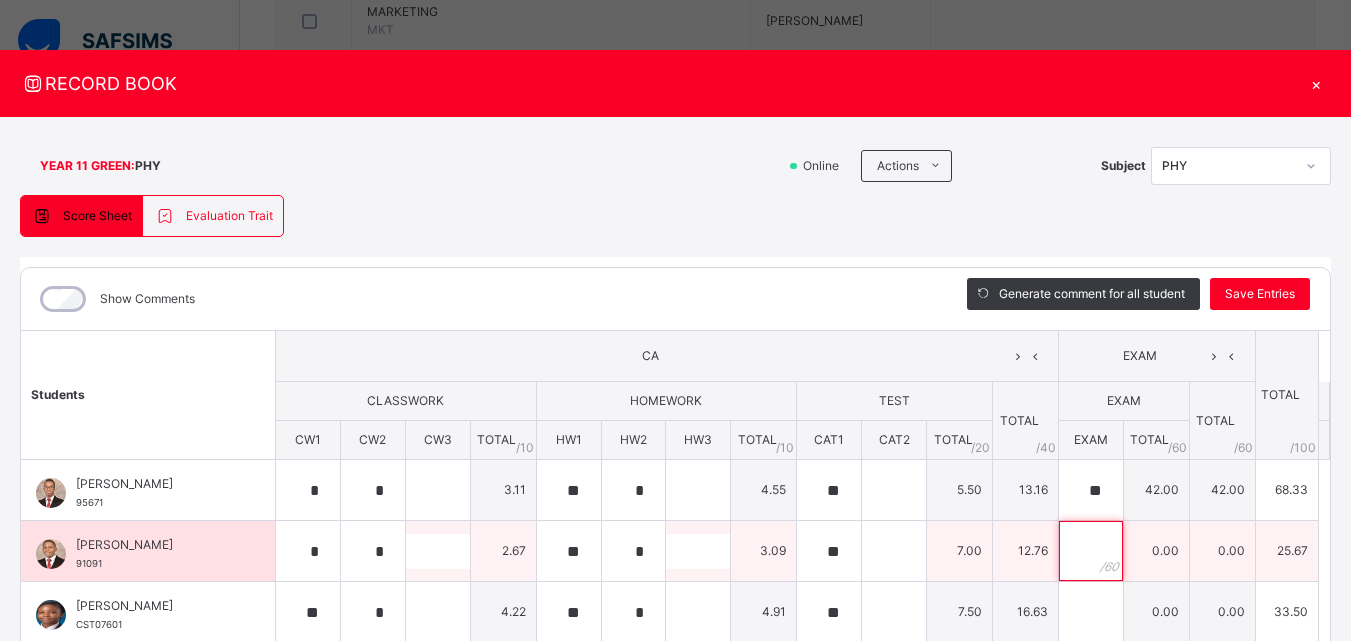 click at bounding box center [1091, 551] 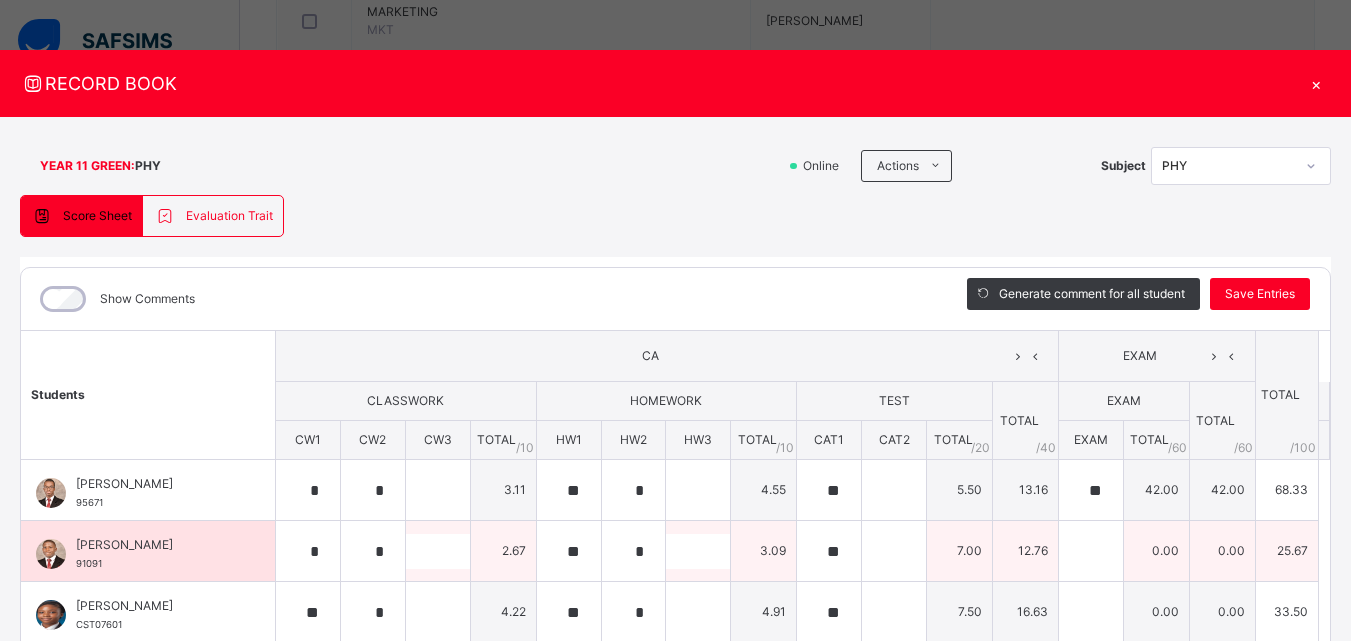 click at bounding box center [1091, 551] 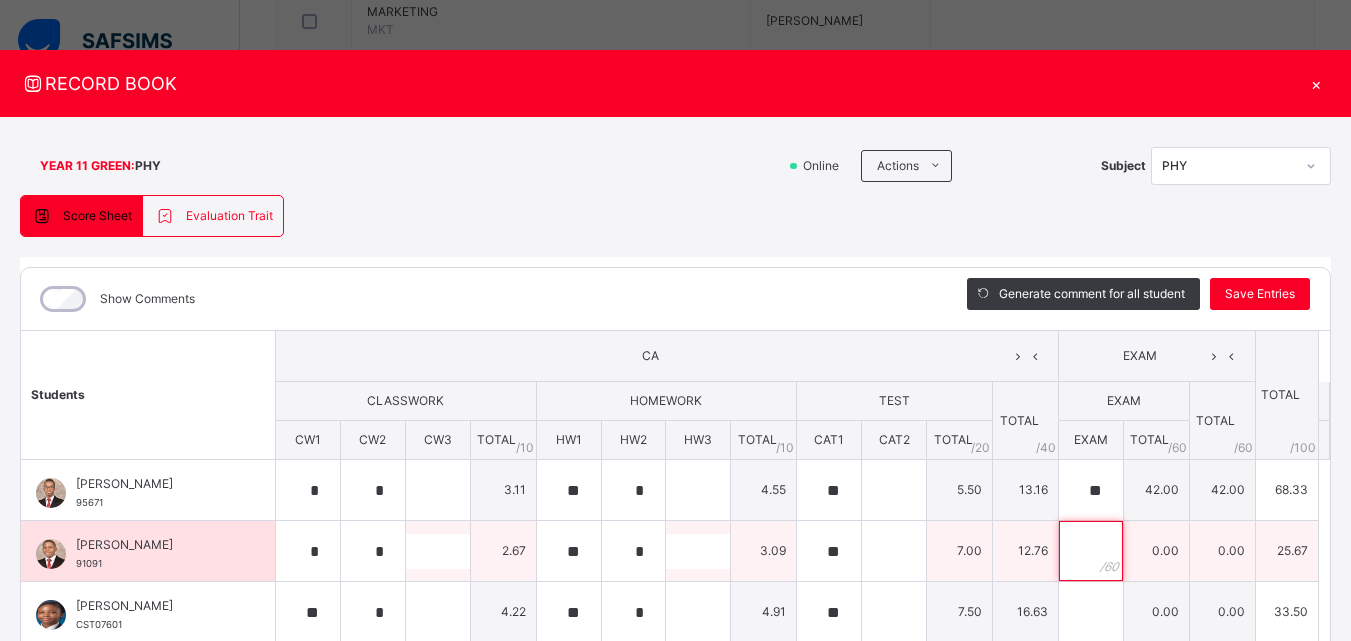 click at bounding box center [1091, 551] 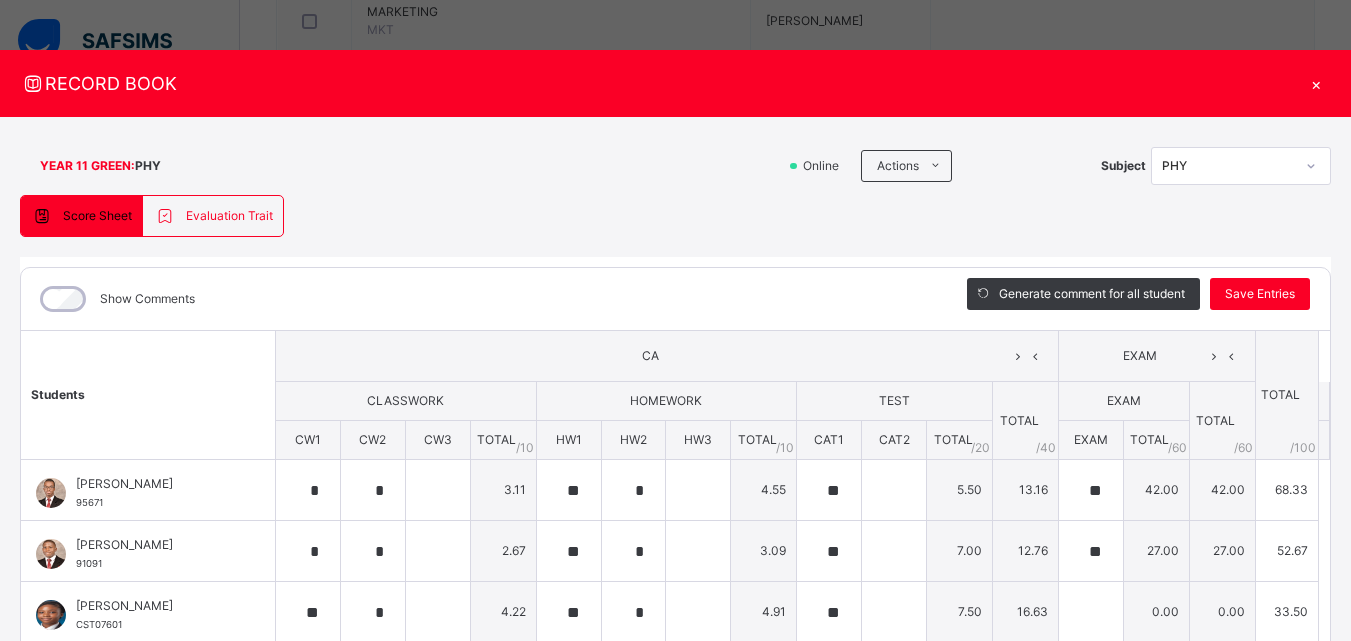 click on "Students CA  EXAM TOTAL /100 Comment CLASSWORK HOMEWORK TEST TOTAL / 40 EXAM TOTAL / 60 CW1 CW2 CW3 TOTAL / 10 HW1 HW2 HW3 TOTAL / 10 CAT1 CAT2 TOTAL / 20 EXAM TOTAL / 60 Ayomipo  Joloko 95671 Ayomipo  Joloko 95671 * * 3.11 ** * 4.55 ** 5.50 13.16 ** 42.00 42.00 68.33 Generate comment 0 / 250   ×   Subject Teacher’s Comment Generate and see in full the comment developed by the AI with an option to regenerate the comment JS Ayomipo  Joloko   95671   Total 68.33  / 100.00 Sims Bot   Regenerate     Use this comment   David  Ogboru 91091 David  Ogboru 91091 * * 2.67 ** * 3.09 ** 7.00 12.76 ** 27.00 27.00 52.67 Generate comment 0 / 250   ×   Subject Teacher’s Comment Generate and see in full the comment developed by the AI with an option to regenerate the comment JS David  Ogboru   91091   Total 52.67  / 100.00 Sims Bot   Regenerate     Use this comment   Gabrielle Ata-Owaji Ogbologugo CST07601 Gabrielle Ata-Owaji Ogbologugo CST07601 ** * 4.22 ** * 4.91 ** 7.50 16.63 0.00 0.00 33.50 Generate comment 0 / 250" at bounding box center [675, 639] 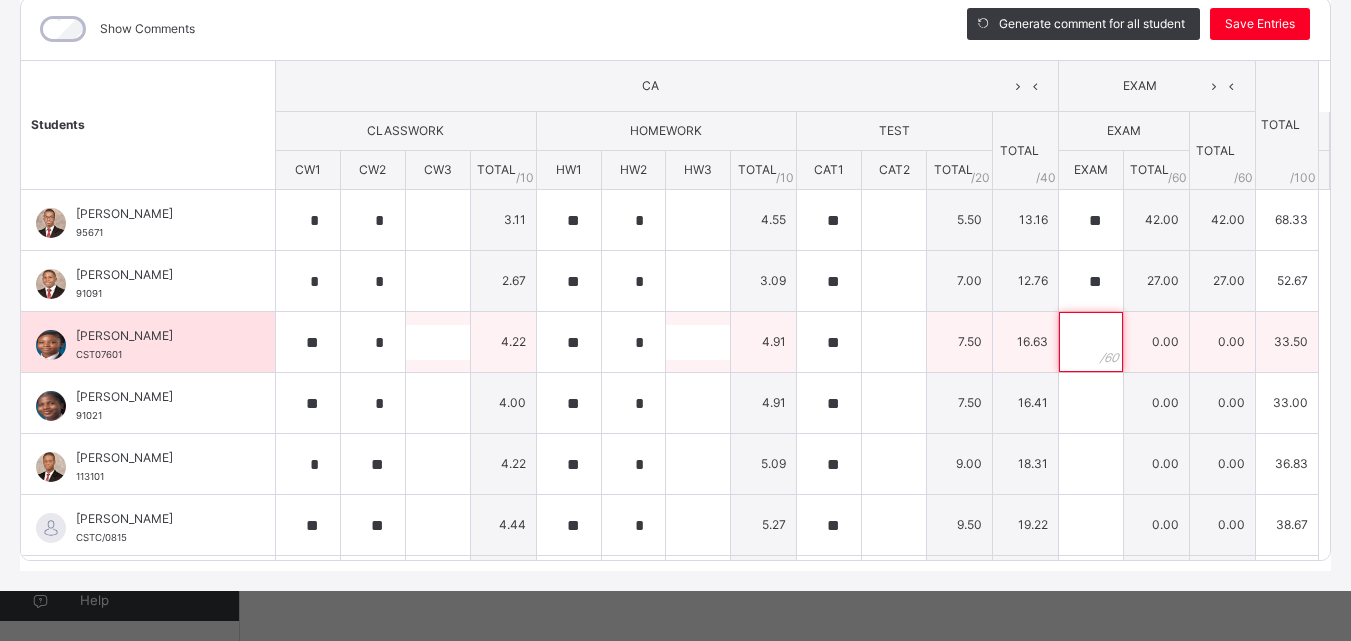 click at bounding box center (1091, 342) 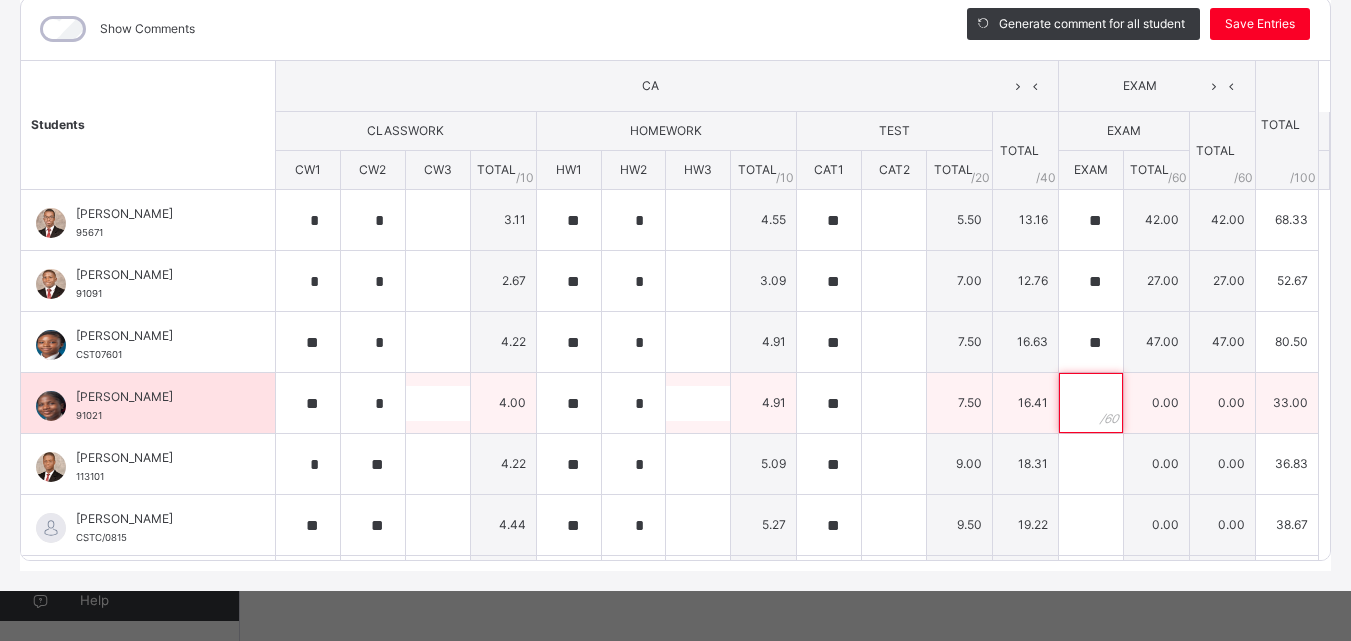 click at bounding box center [1091, 403] 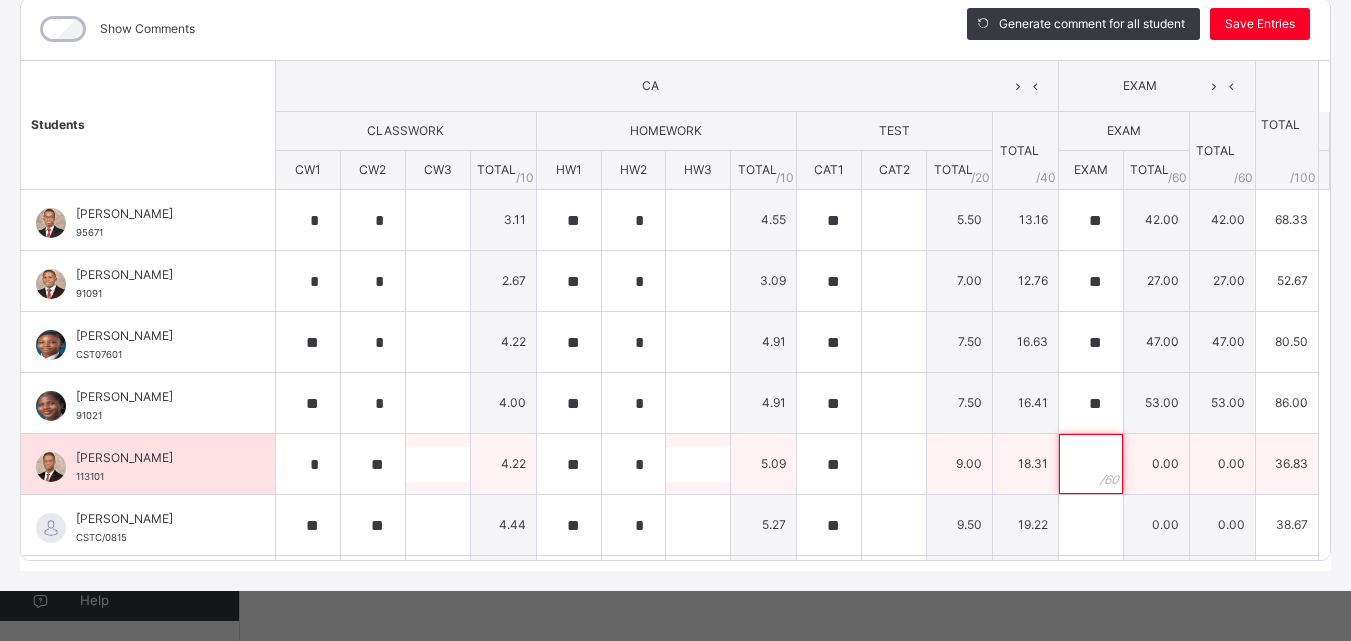 click at bounding box center (1091, 464) 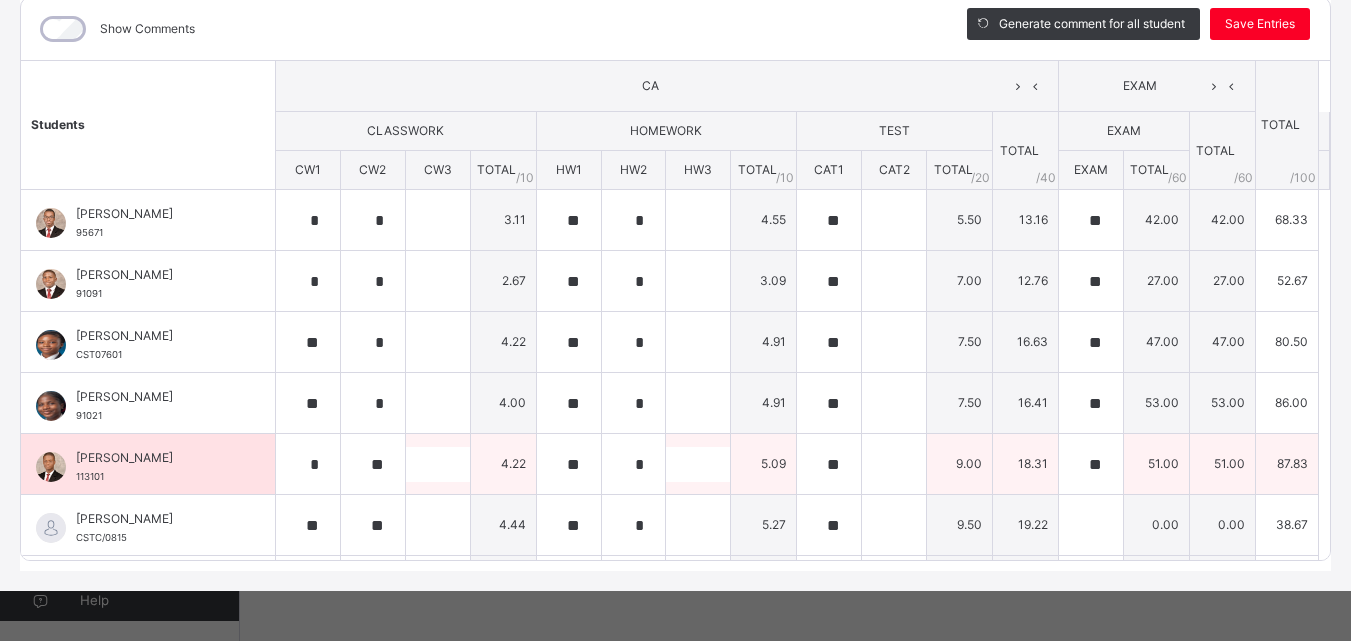 click on "**" at bounding box center [1091, 464] 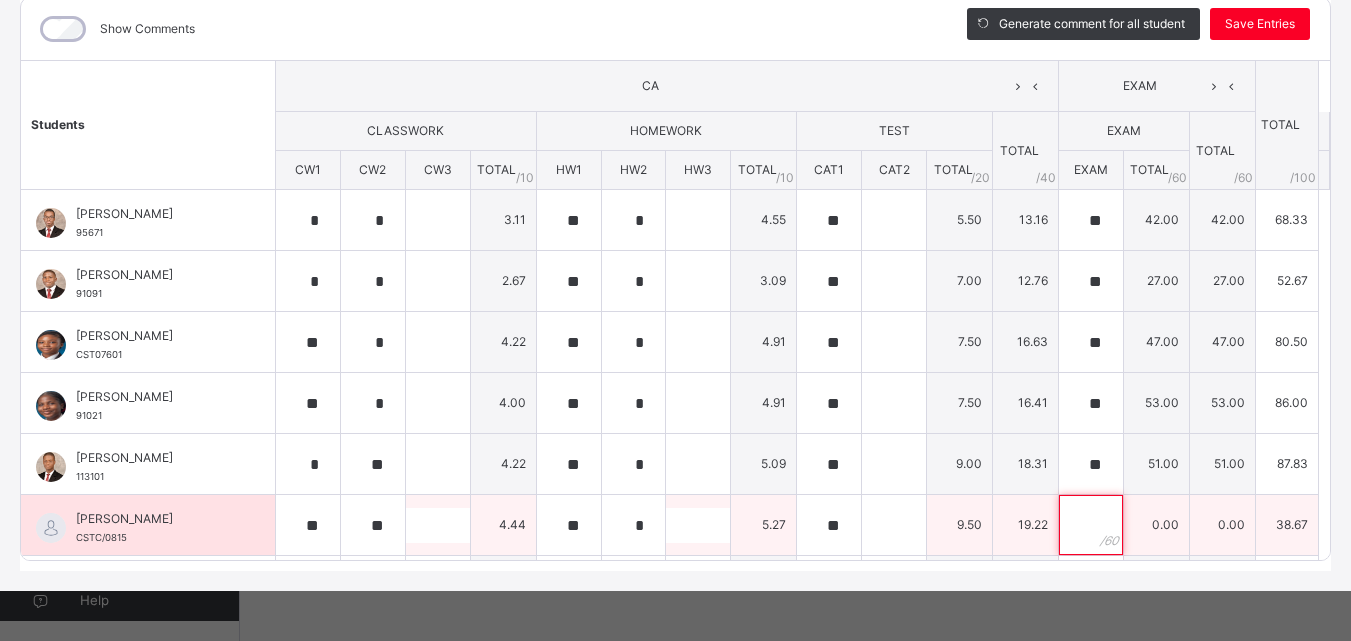 click at bounding box center (1091, 525) 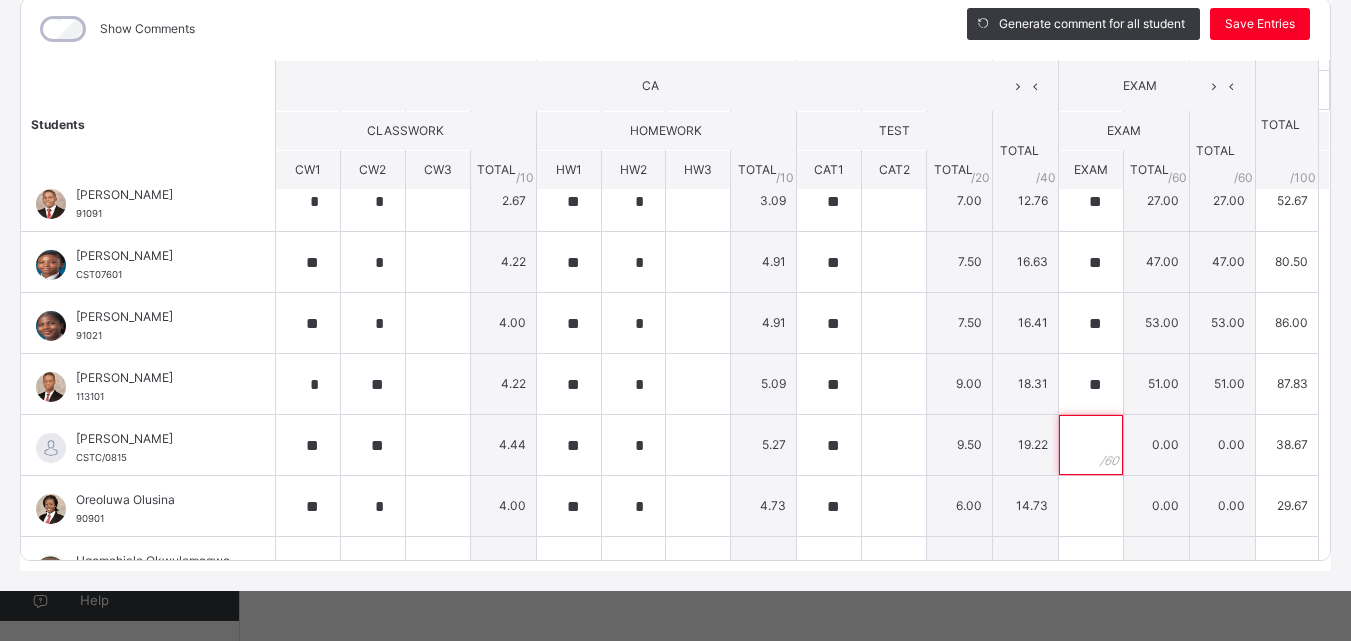 scroll, scrollTop: 118, scrollLeft: 0, axis: vertical 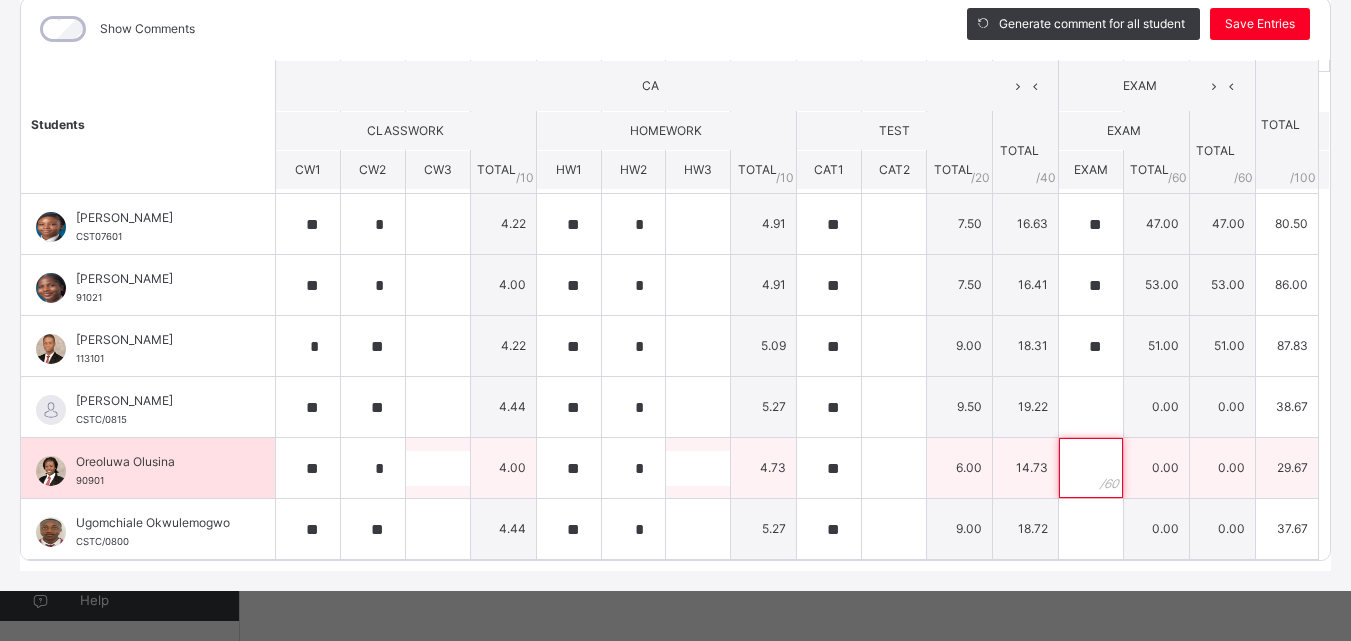click at bounding box center (1091, 468) 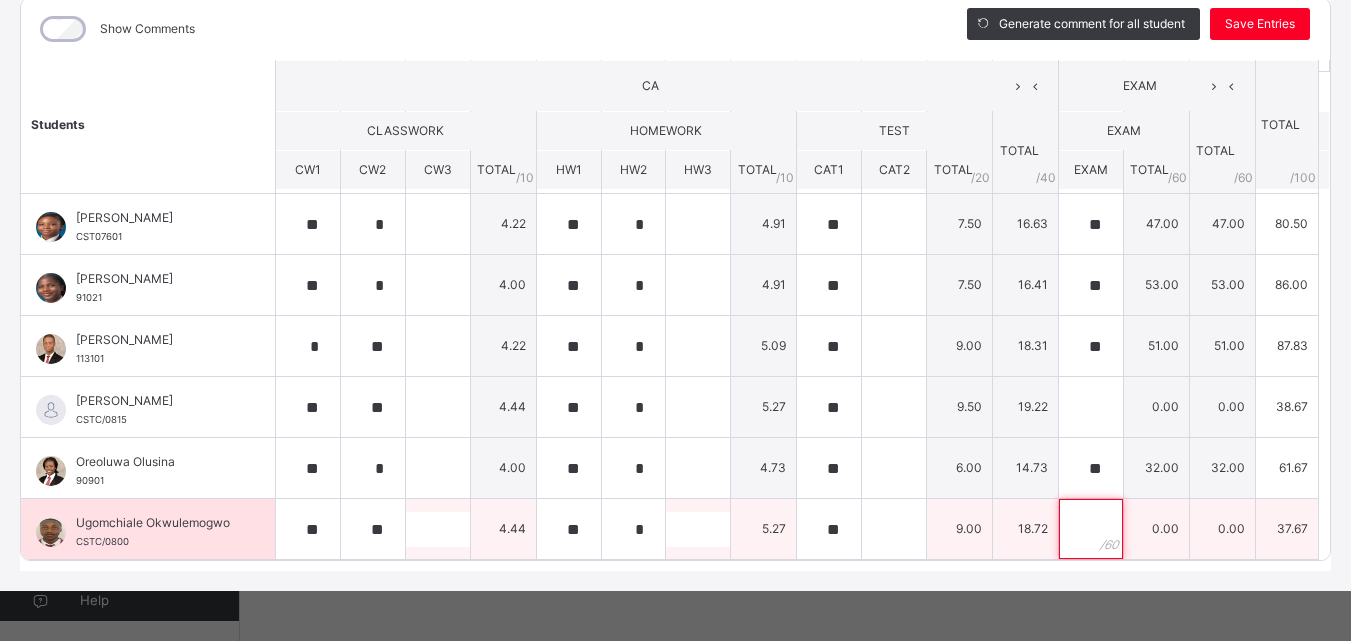 click at bounding box center (1091, 529) 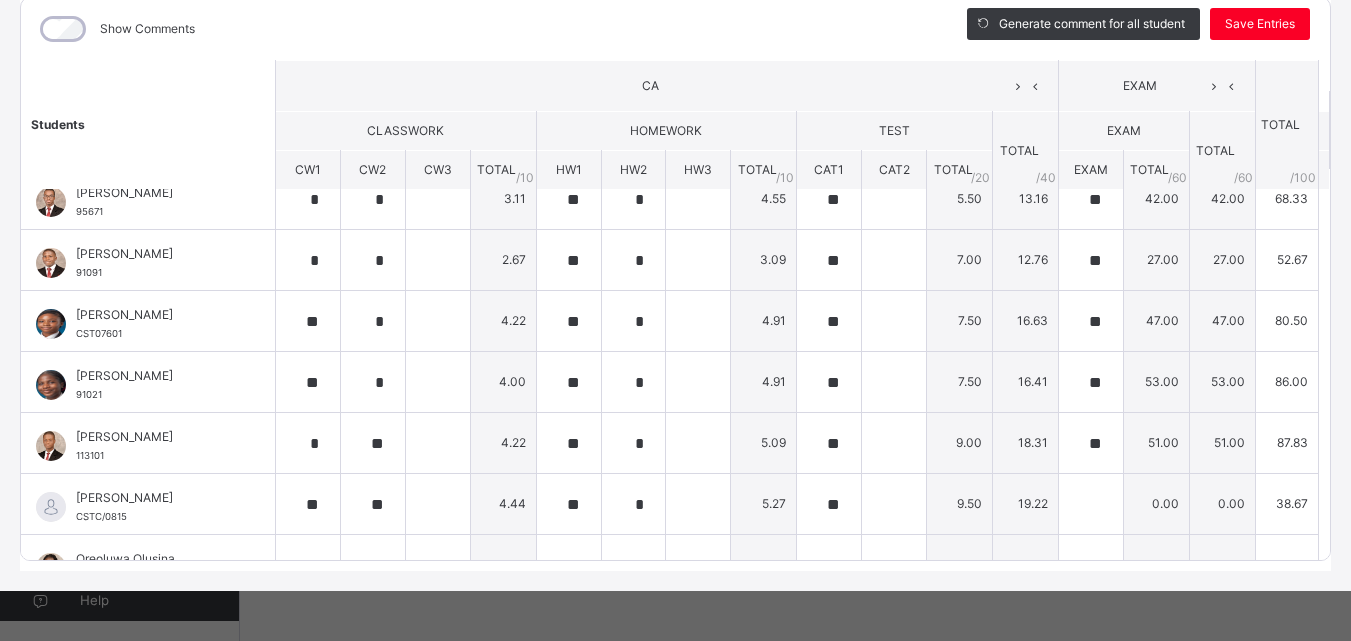 scroll, scrollTop: 0, scrollLeft: 0, axis: both 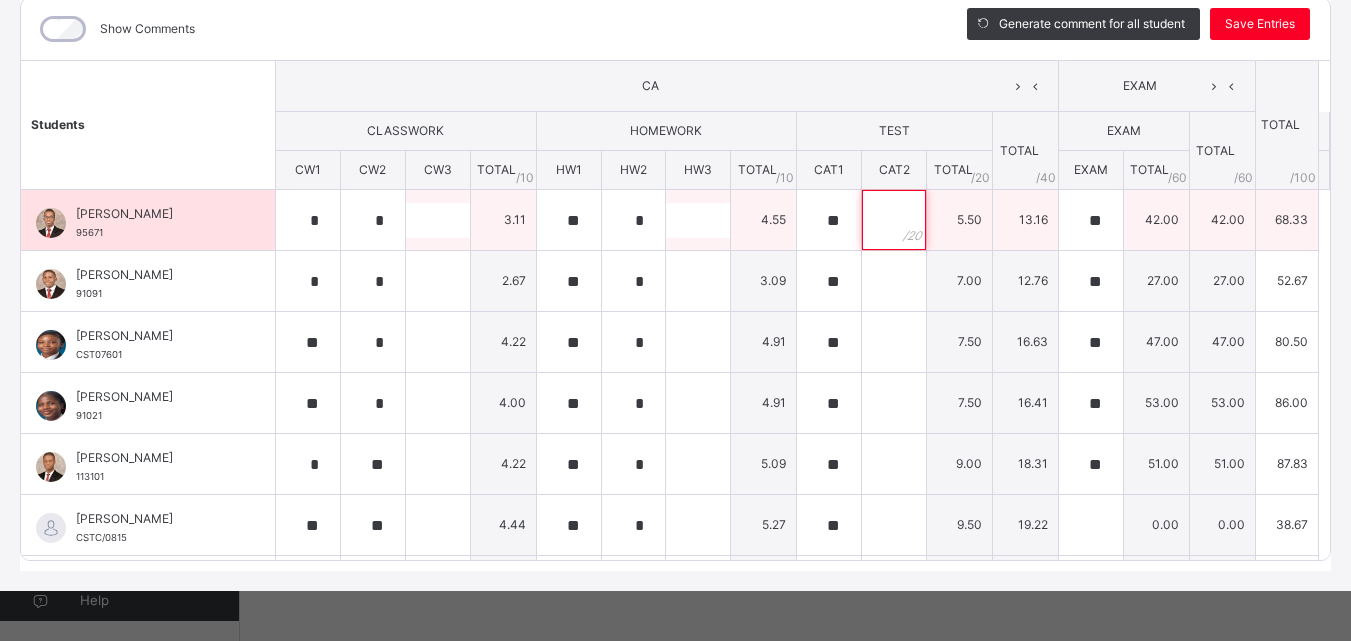 click at bounding box center [894, 220] 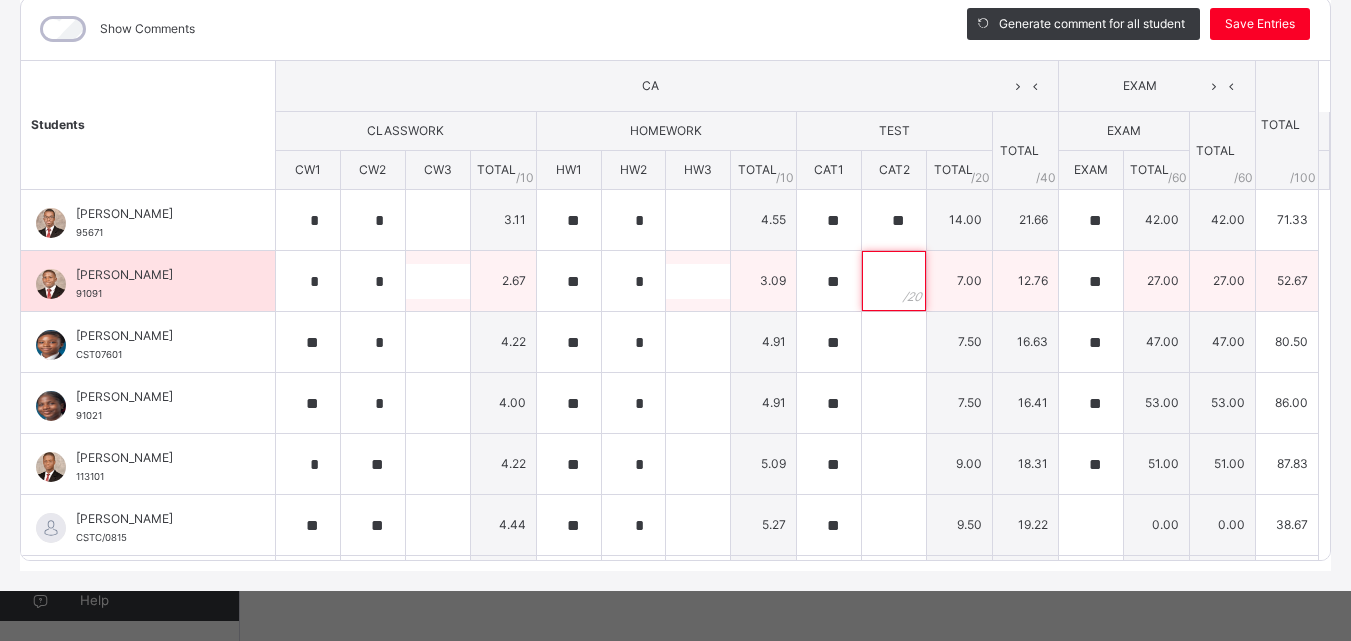 click at bounding box center [894, 281] 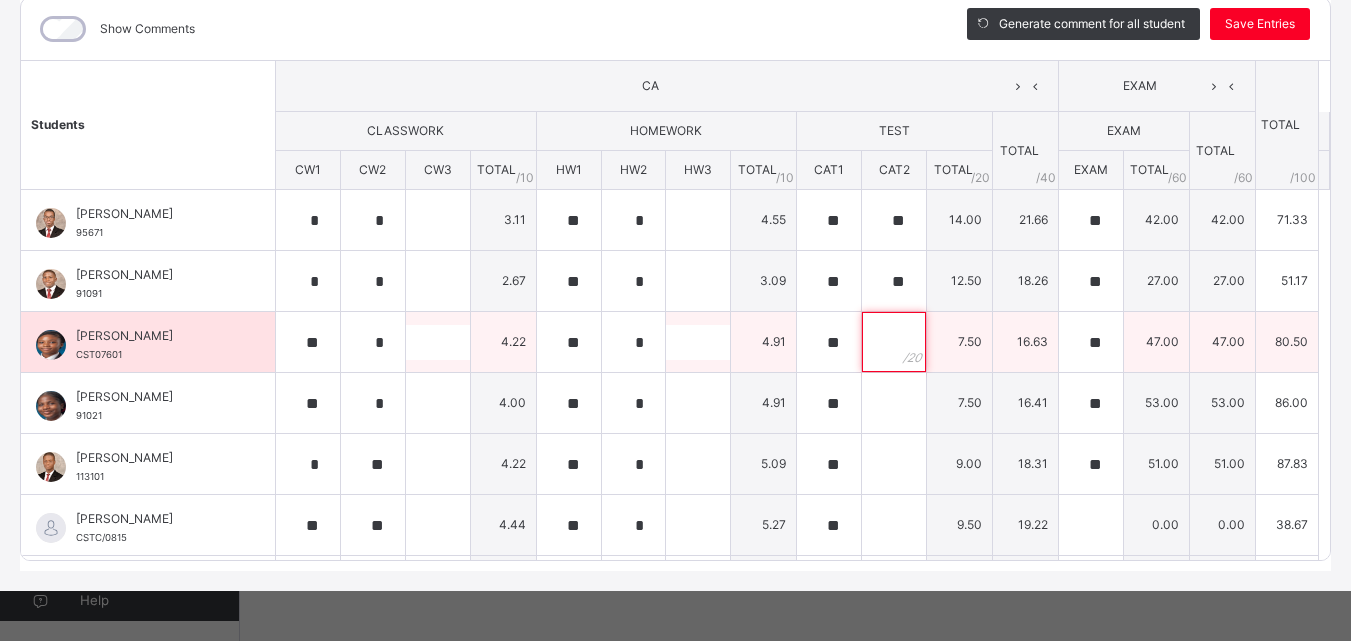 click at bounding box center [894, 342] 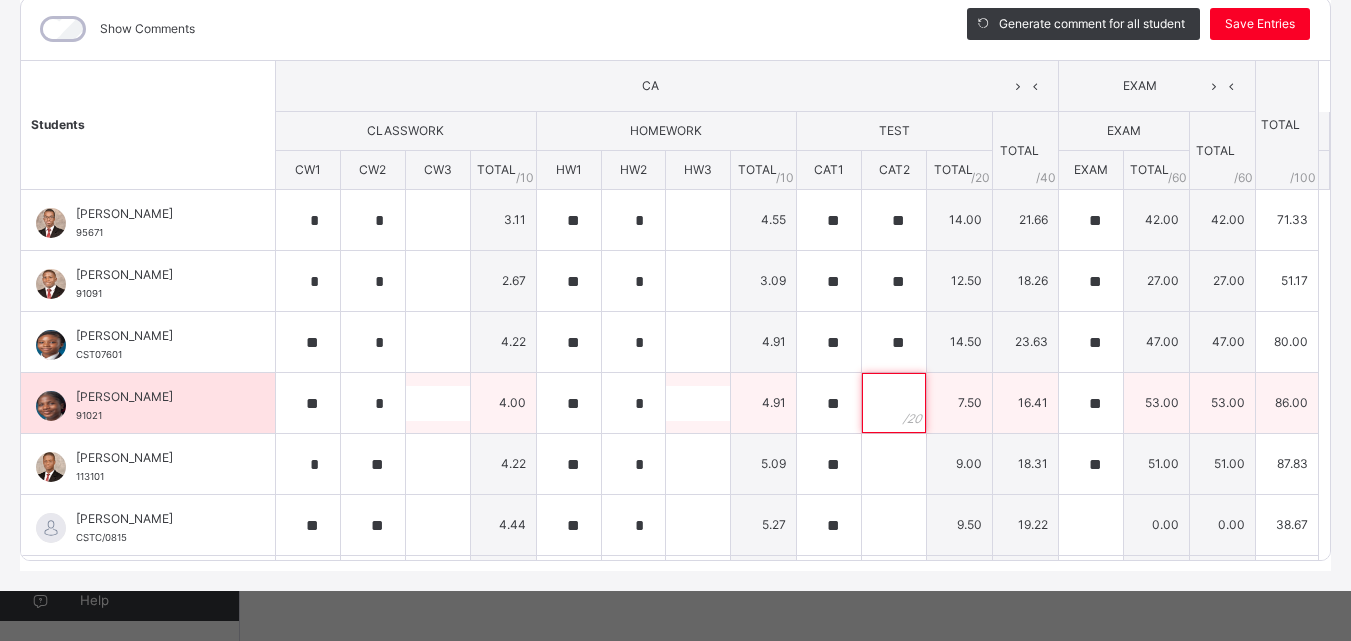 click at bounding box center [894, 403] 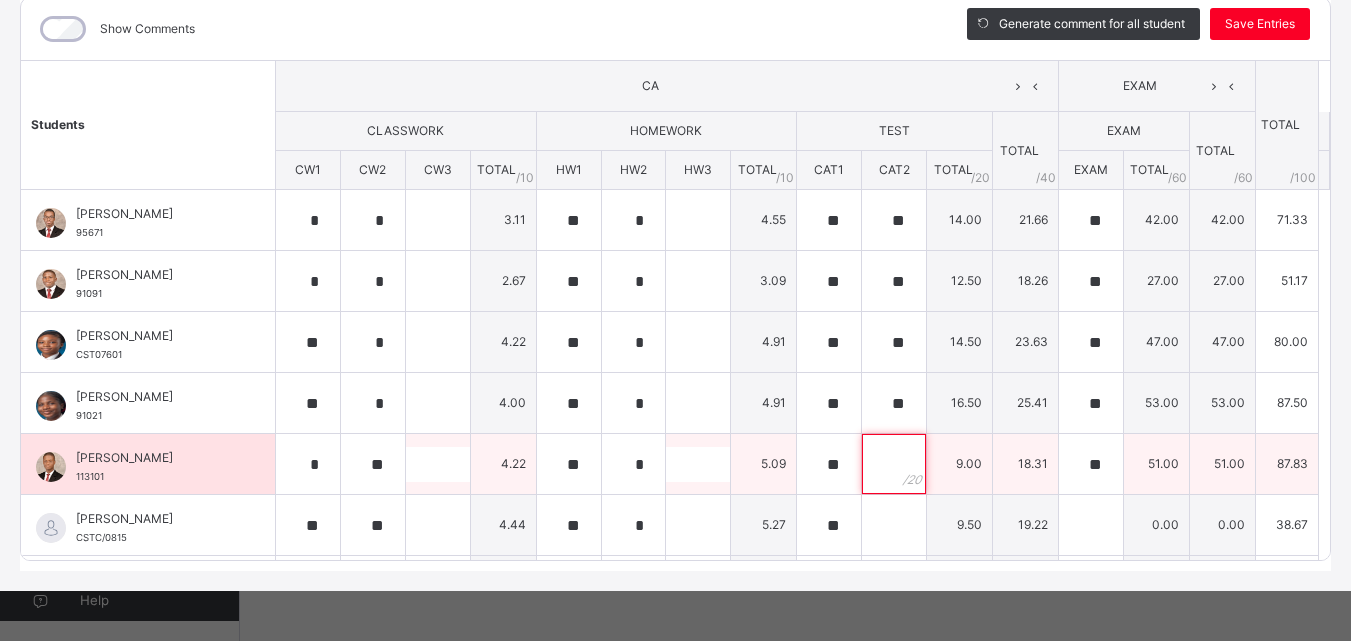 click at bounding box center (894, 464) 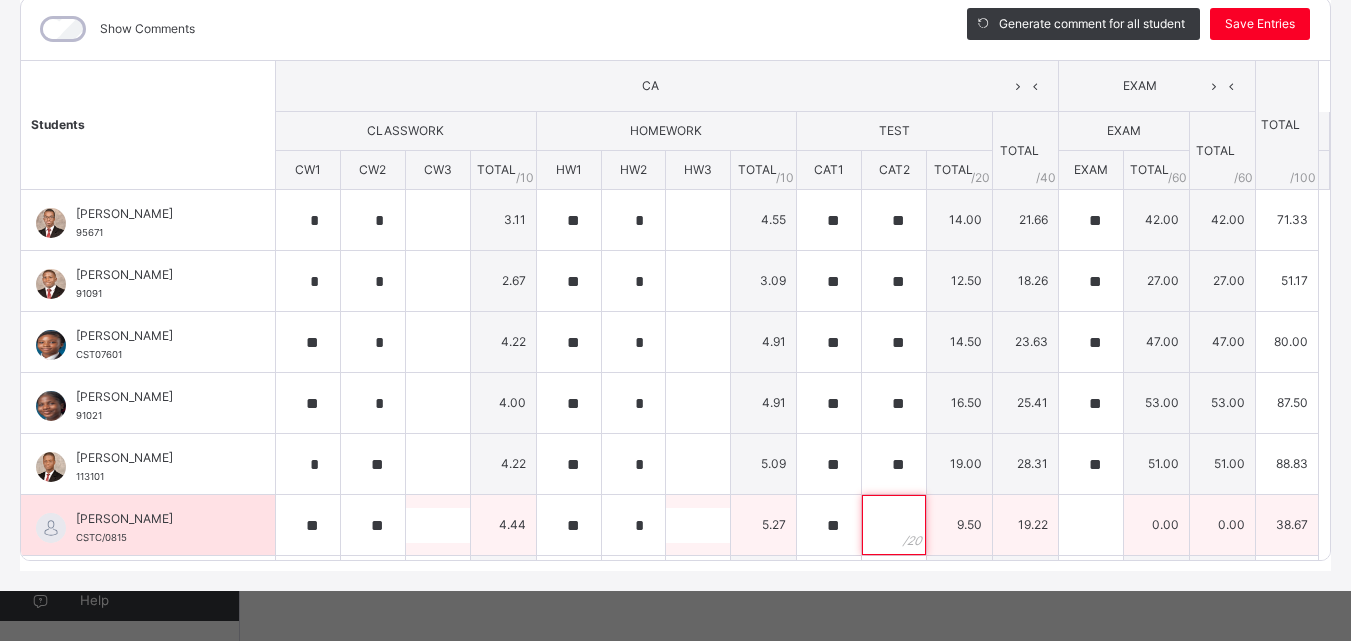click at bounding box center [894, 525] 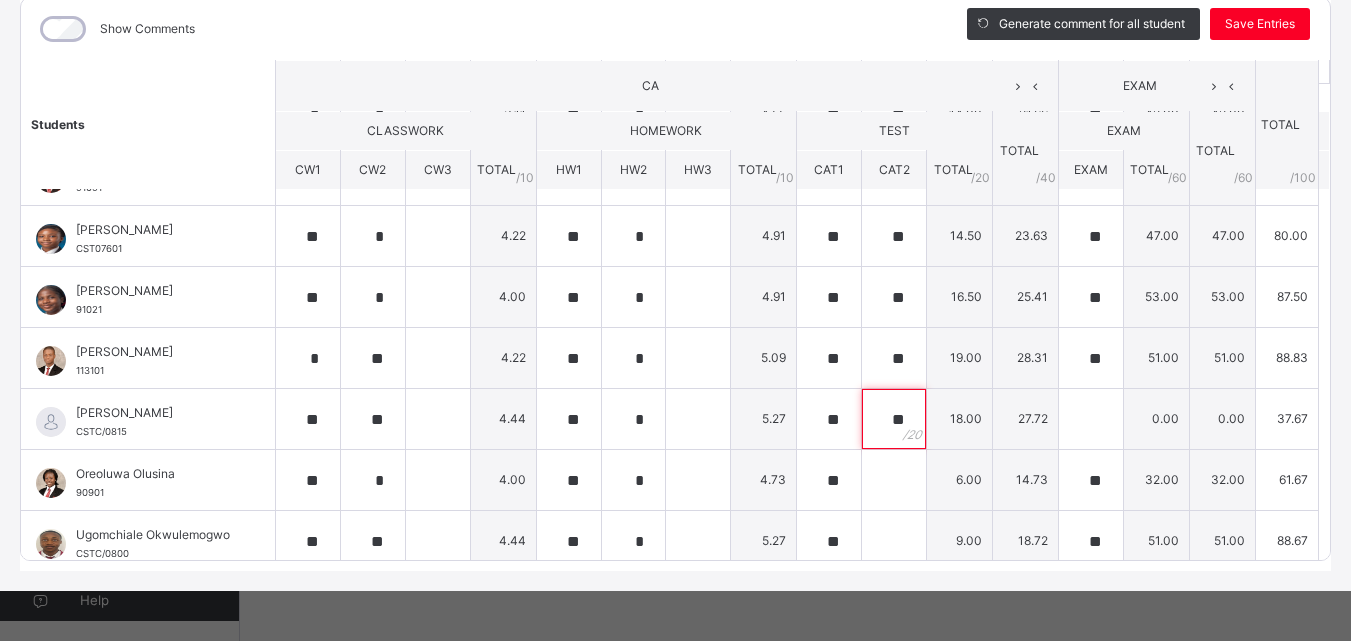 scroll, scrollTop: 118, scrollLeft: 0, axis: vertical 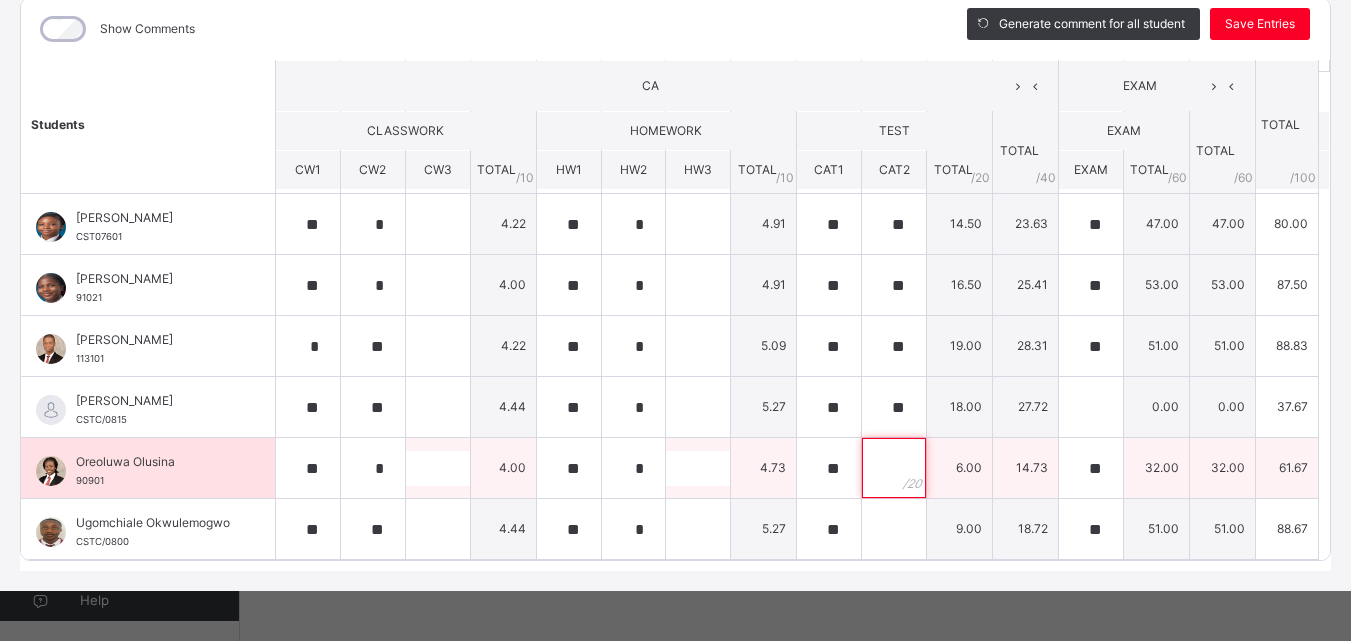 click at bounding box center (894, 468) 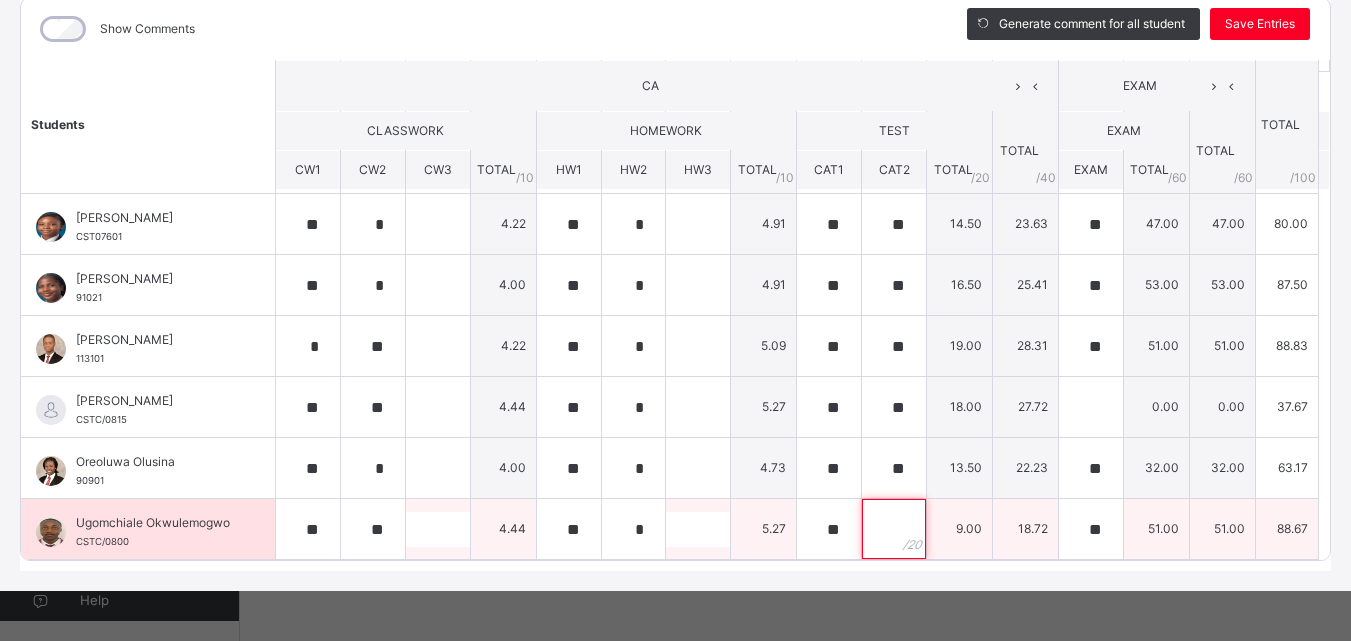 click at bounding box center (894, 529) 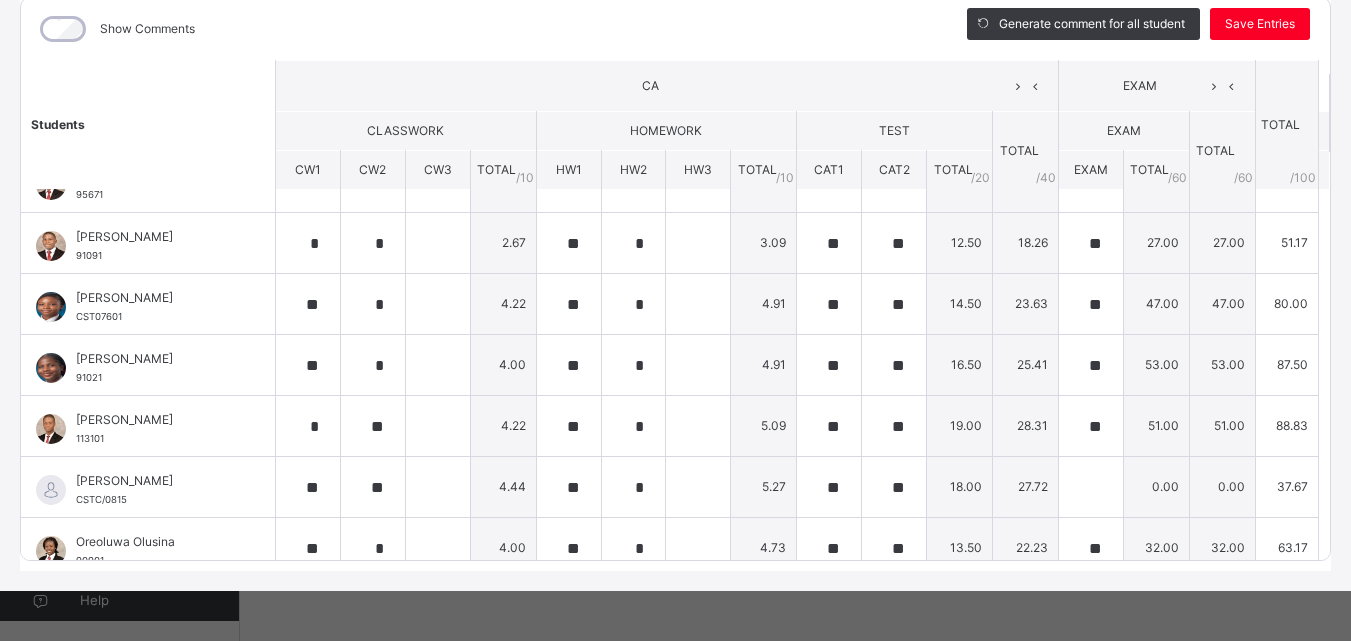 scroll, scrollTop: 0, scrollLeft: 0, axis: both 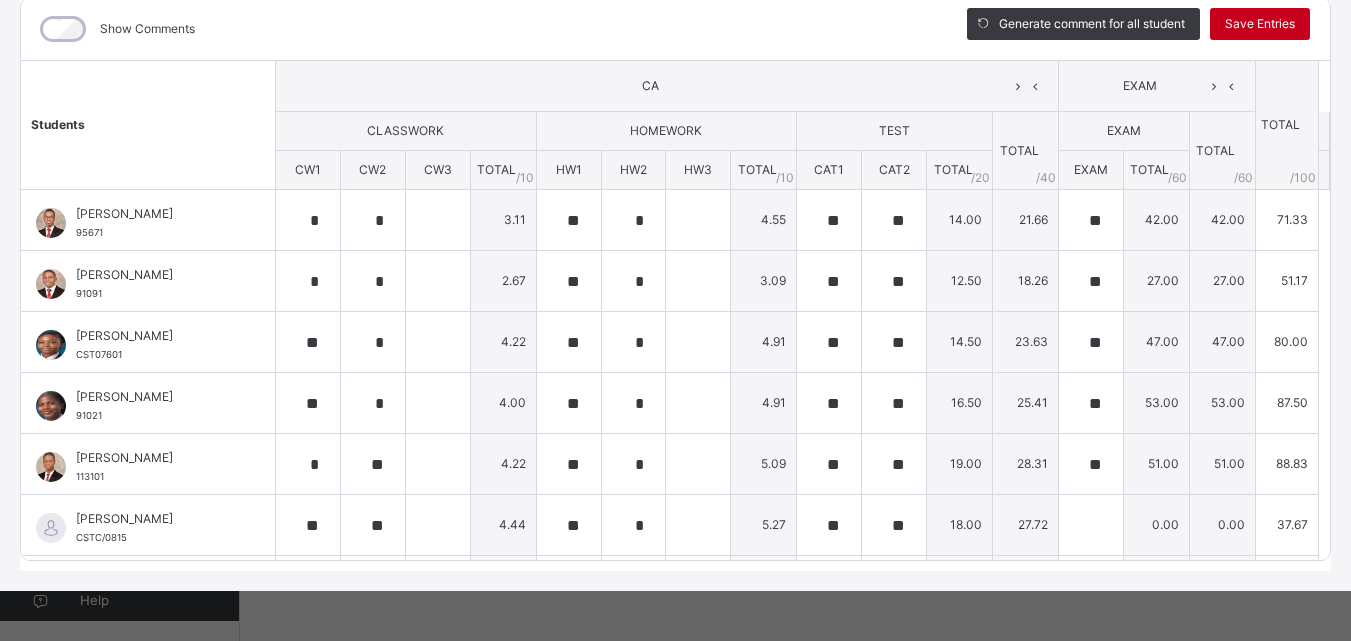 click on "Save Entries" at bounding box center (1260, 24) 